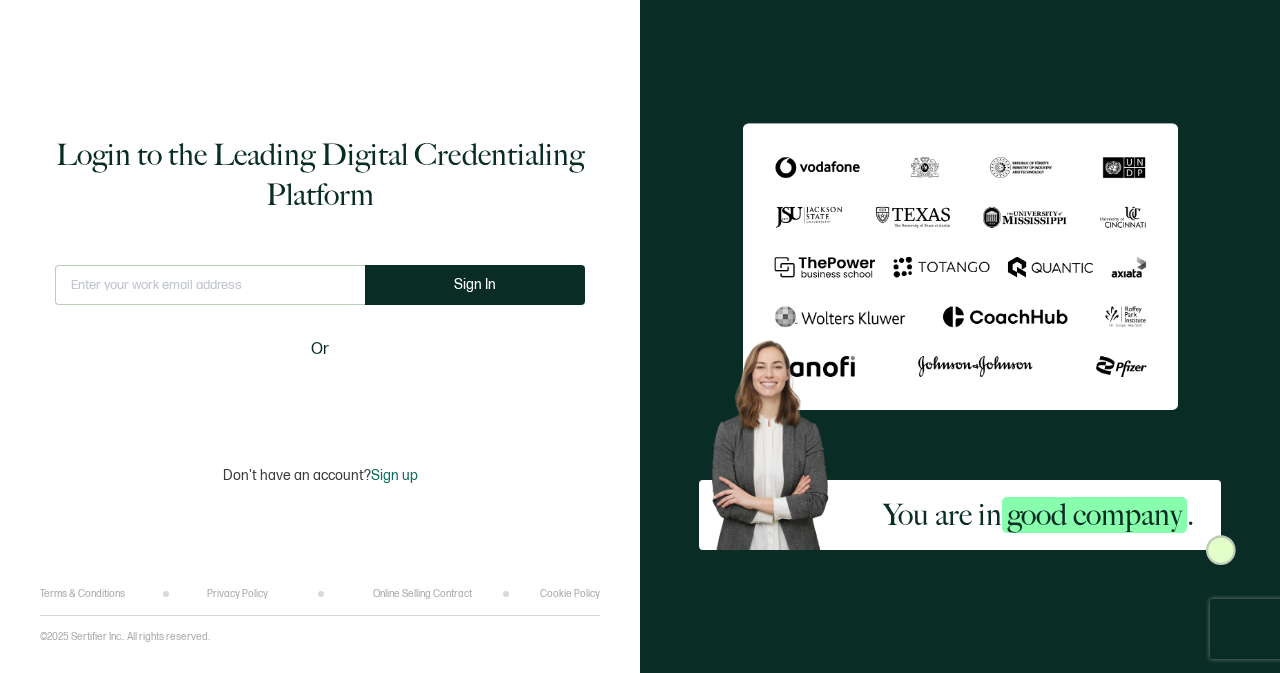 scroll, scrollTop: 0, scrollLeft: 0, axis: both 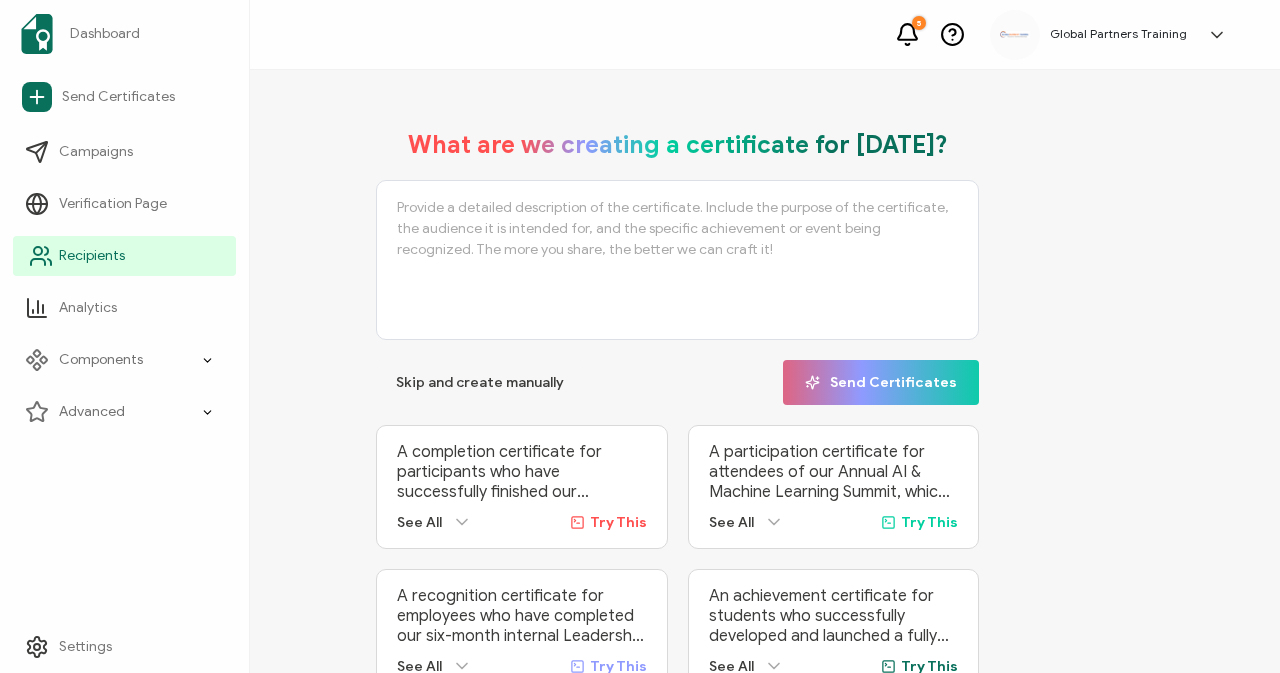 click on "Recipients" at bounding box center (92, 256) 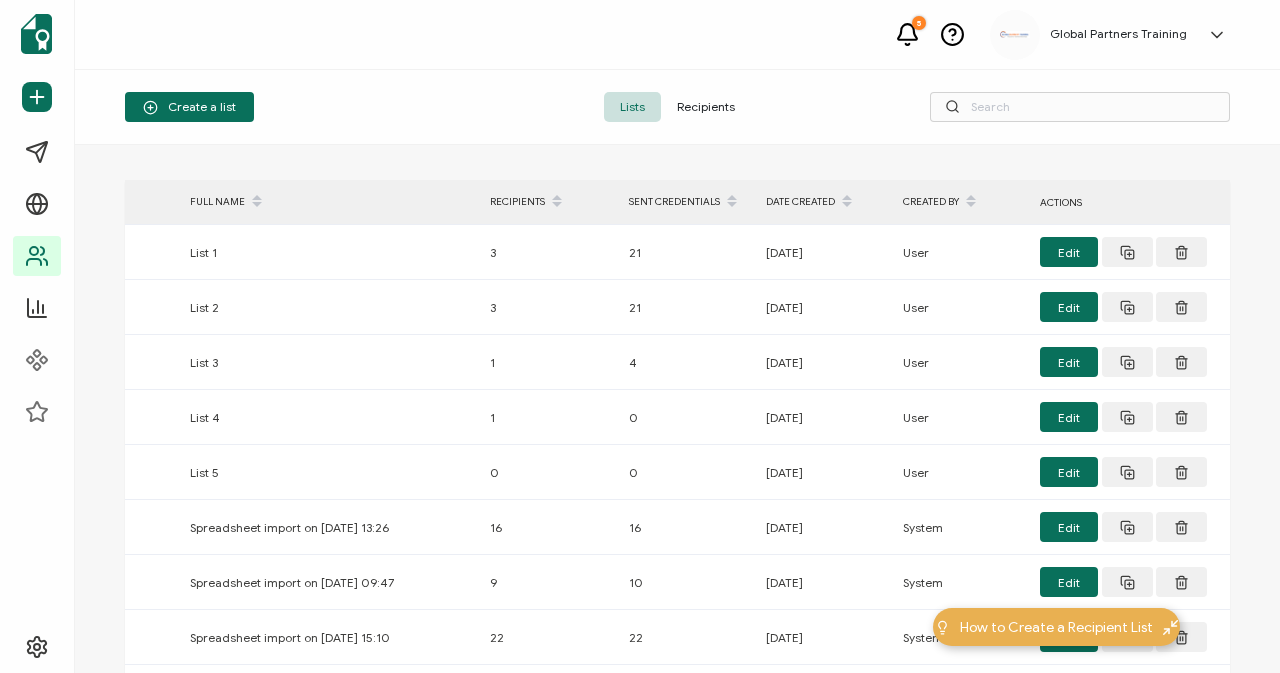 click on "Recipients" at bounding box center [706, 107] 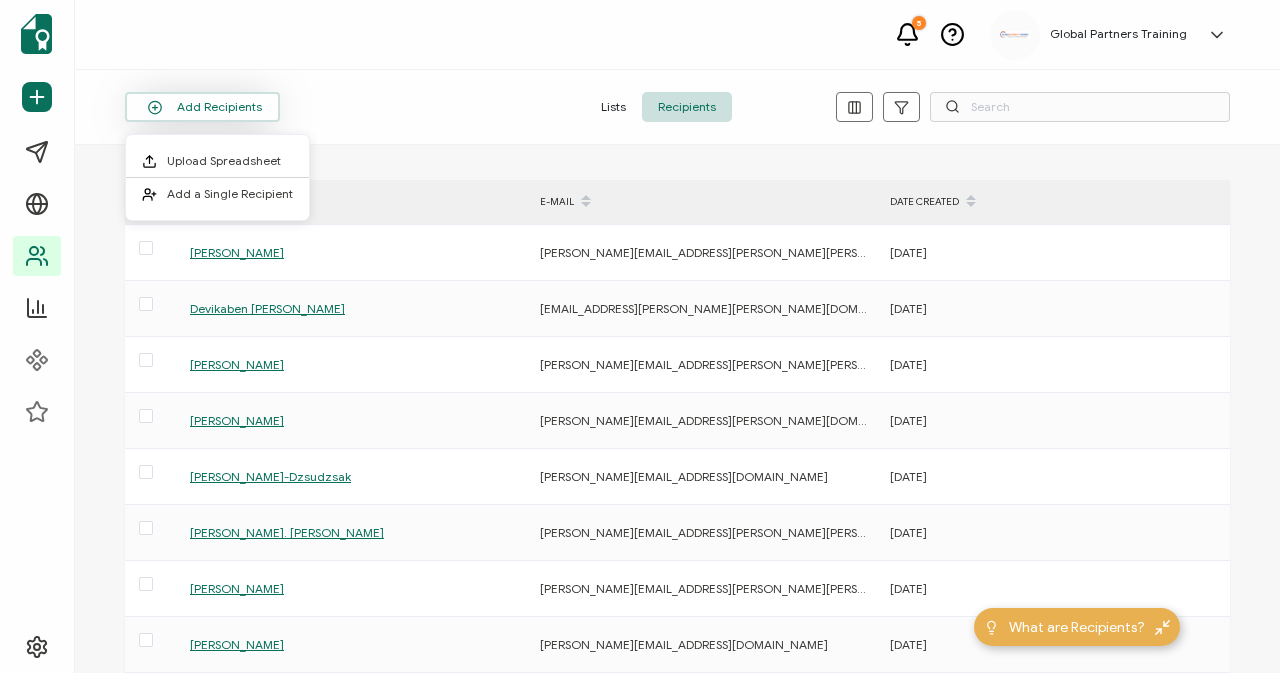 click on "Add Recipients" at bounding box center (202, 107) 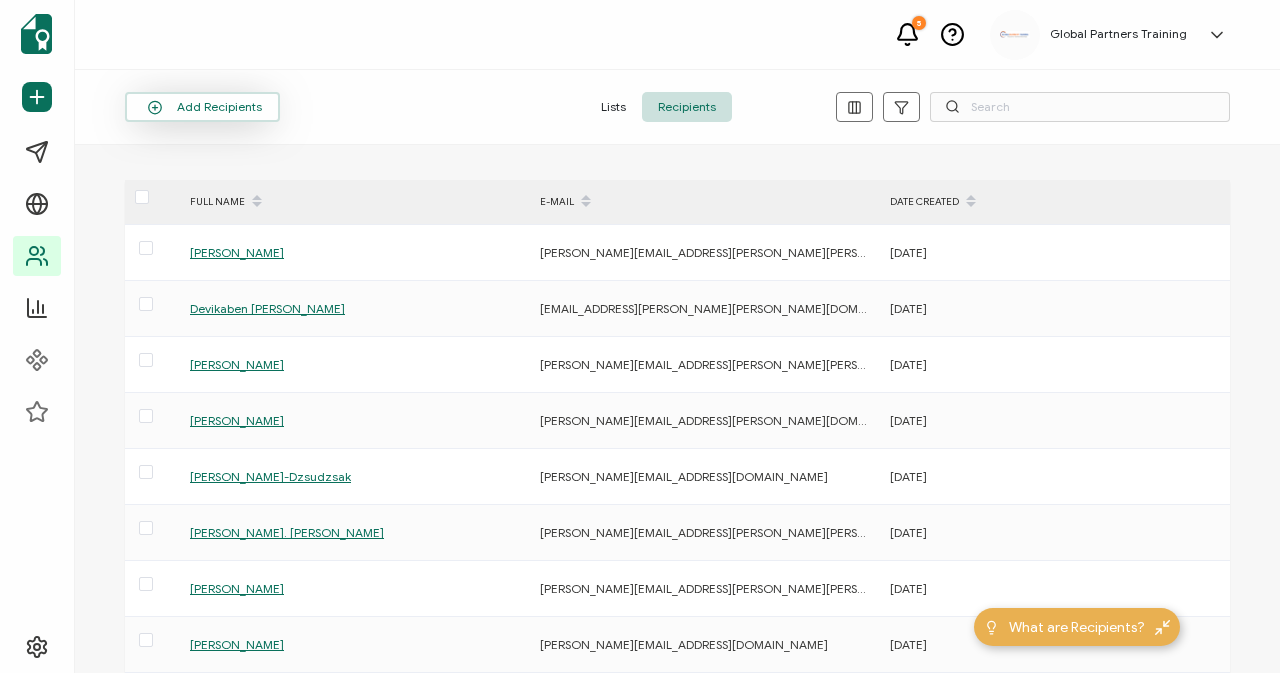 click on "Add Recipients" at bounding box center (202, 107) 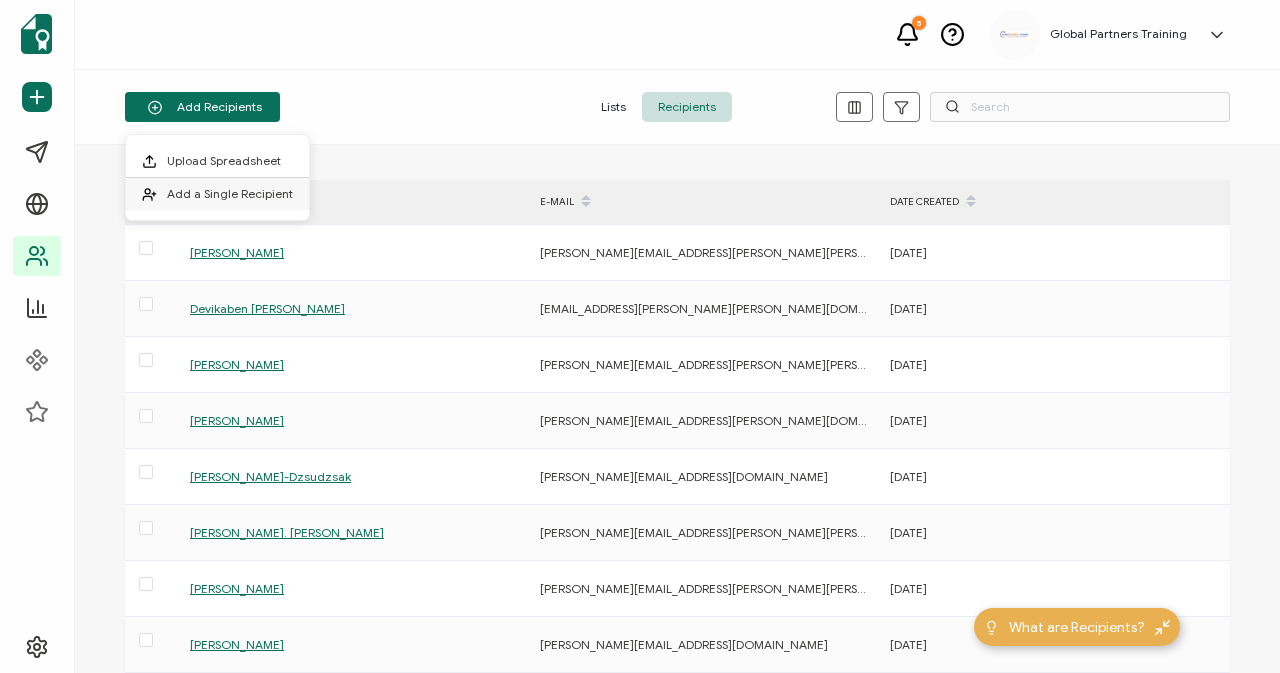 click on "Add a Single Recipient" at bounding box center (230, 193) 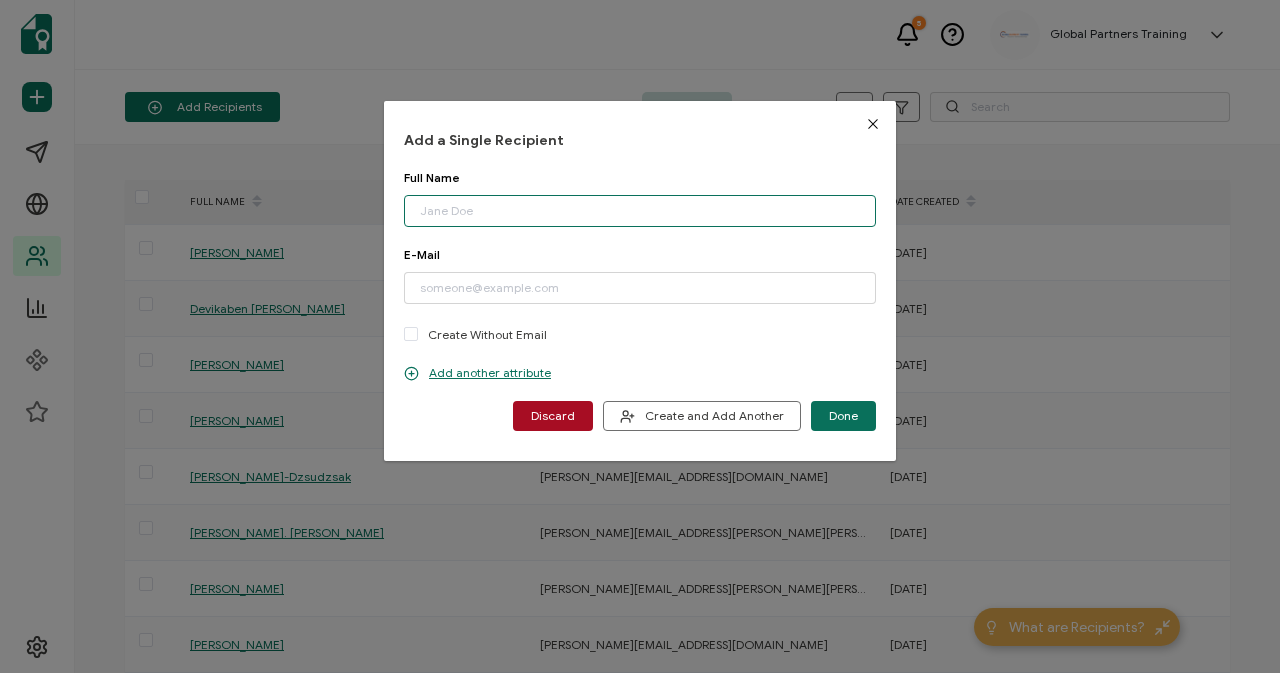 click at bounding box center [640, 211] 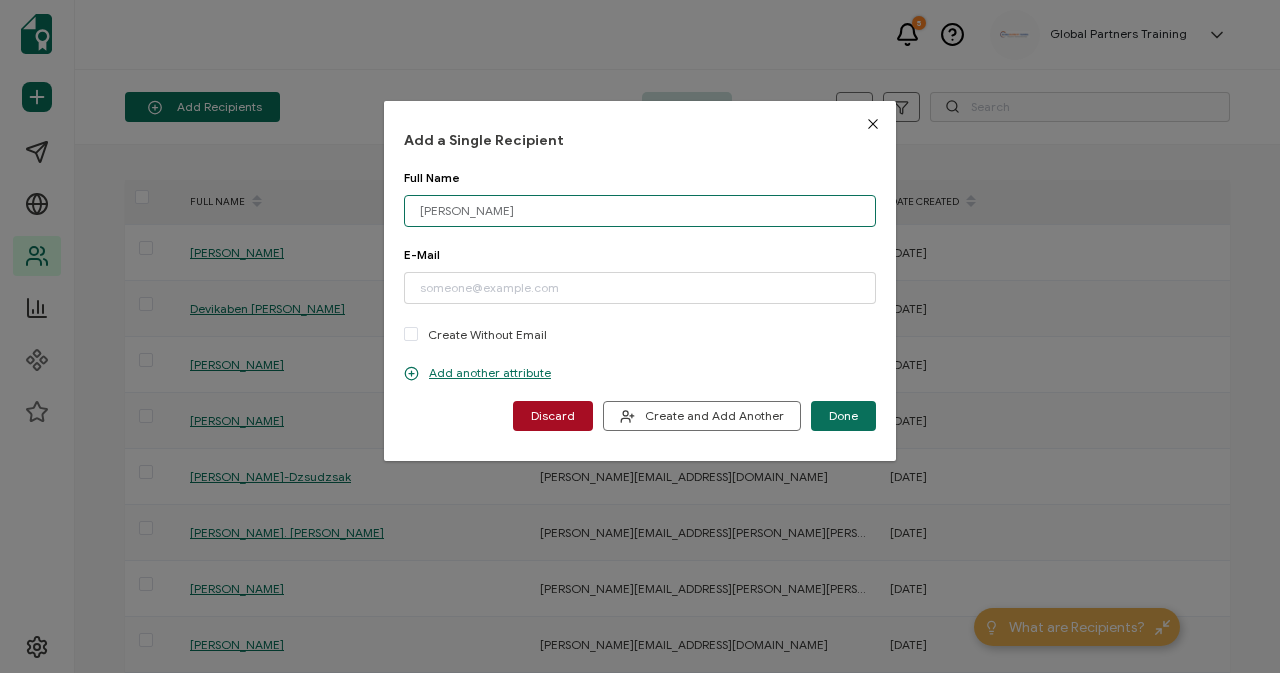 type on "[PERSON_NAME]" 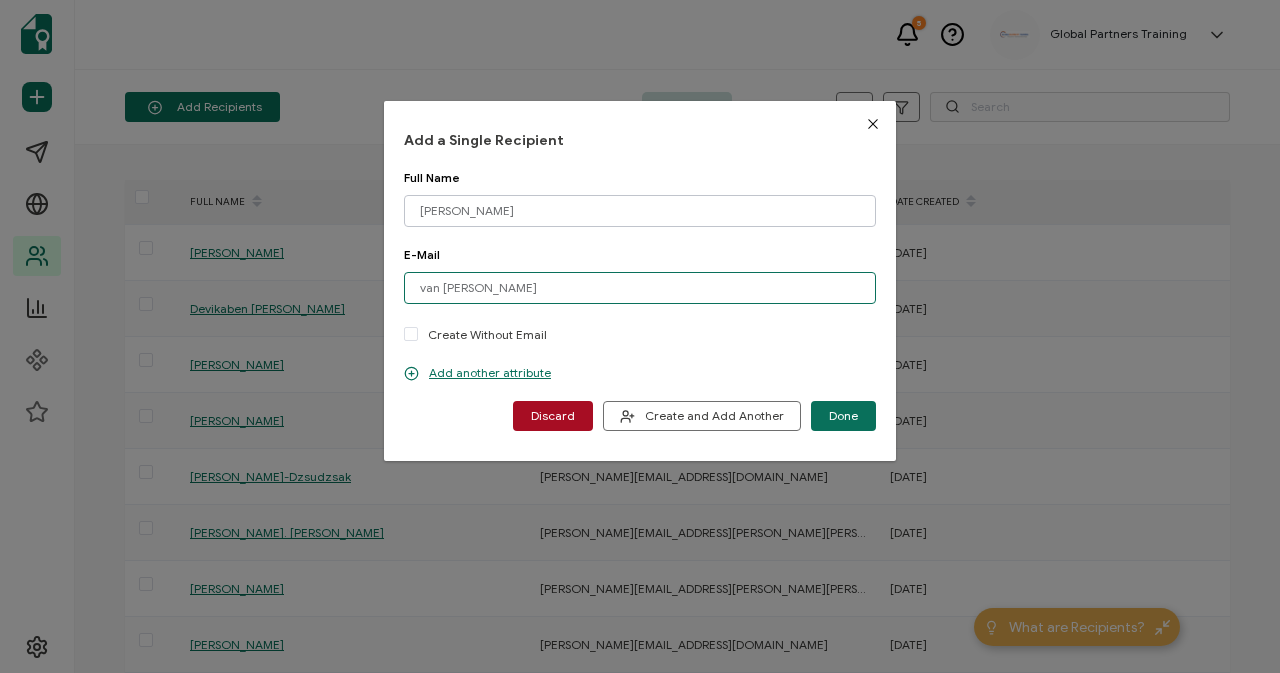 type on "van [PERSON_NAME]" 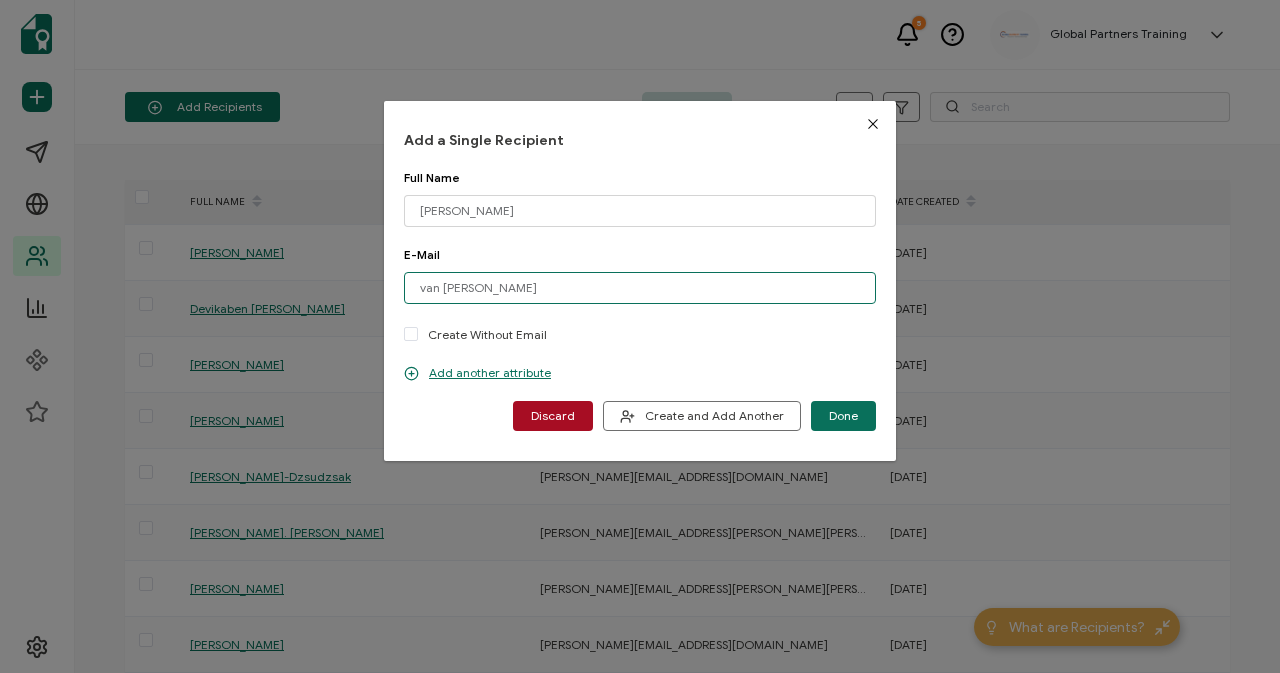 drag, startPoint x: 529, startPoint y: 296, endPoint x: 359, endPoint y: 287, distance: 170.23807 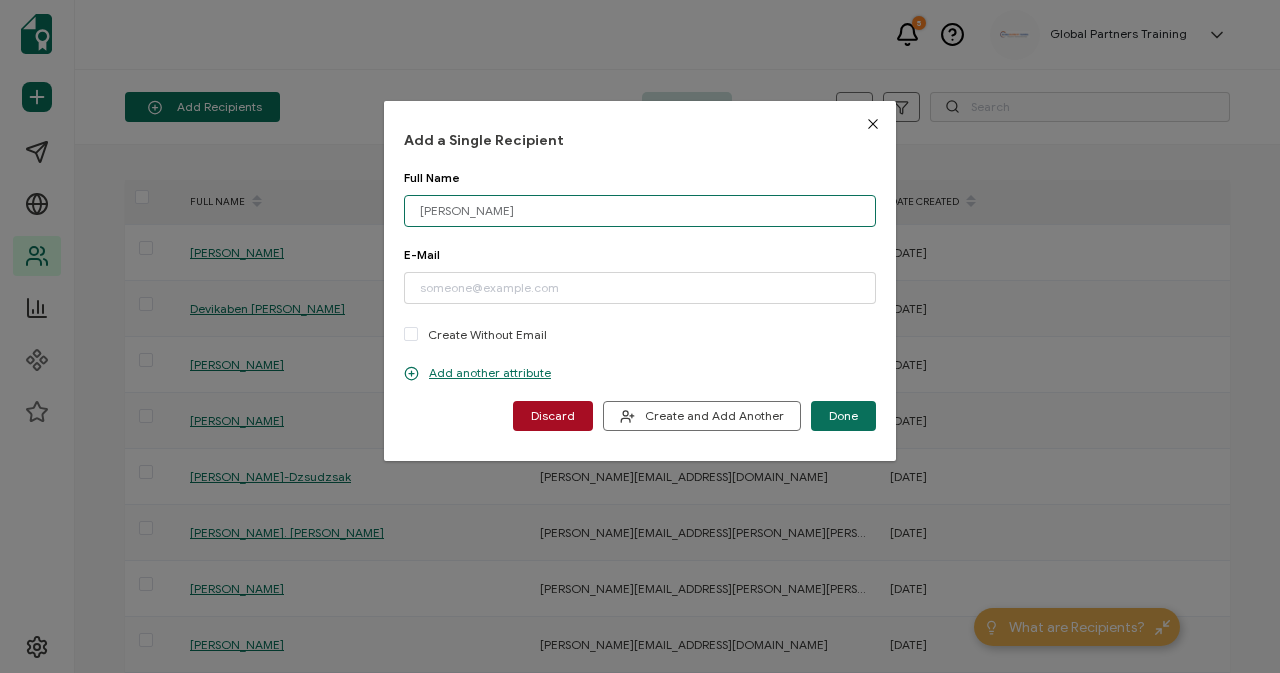 click on "[PERSON_NAME]" at bounding box center [640, 211] 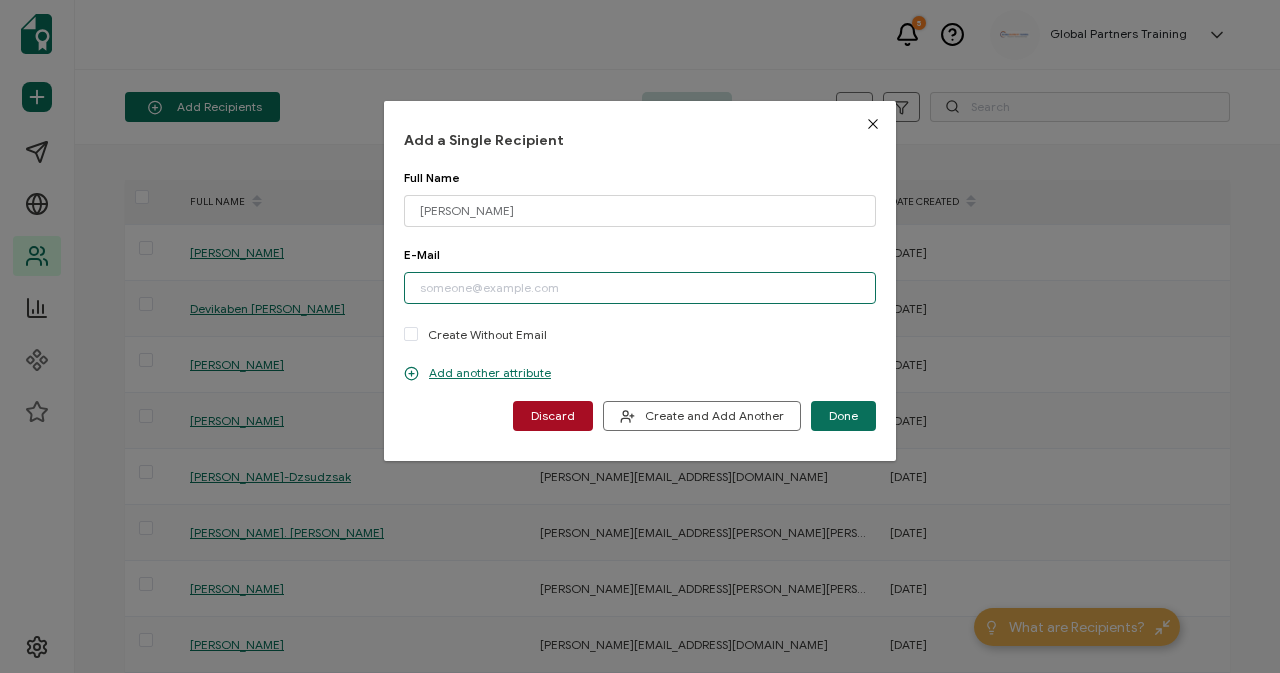 click at bounding box center (640, 288) 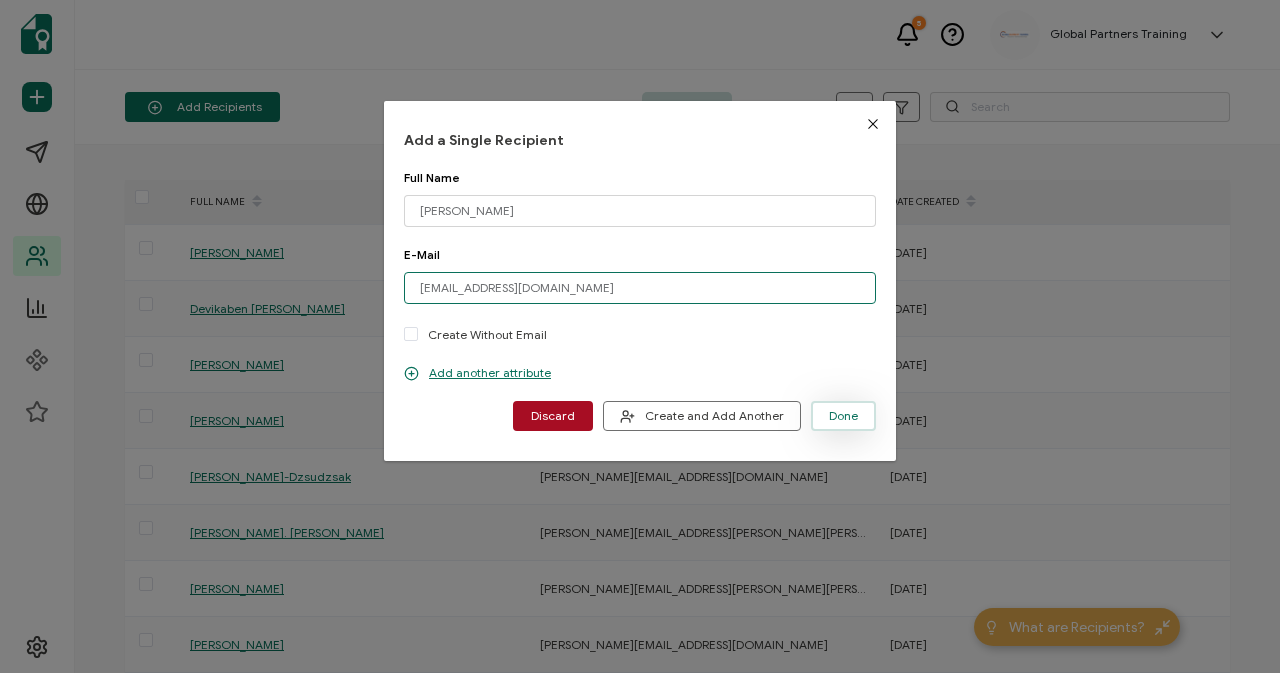 type on "[EMAIL_ADDRESS][DOMAIN_NAME]" 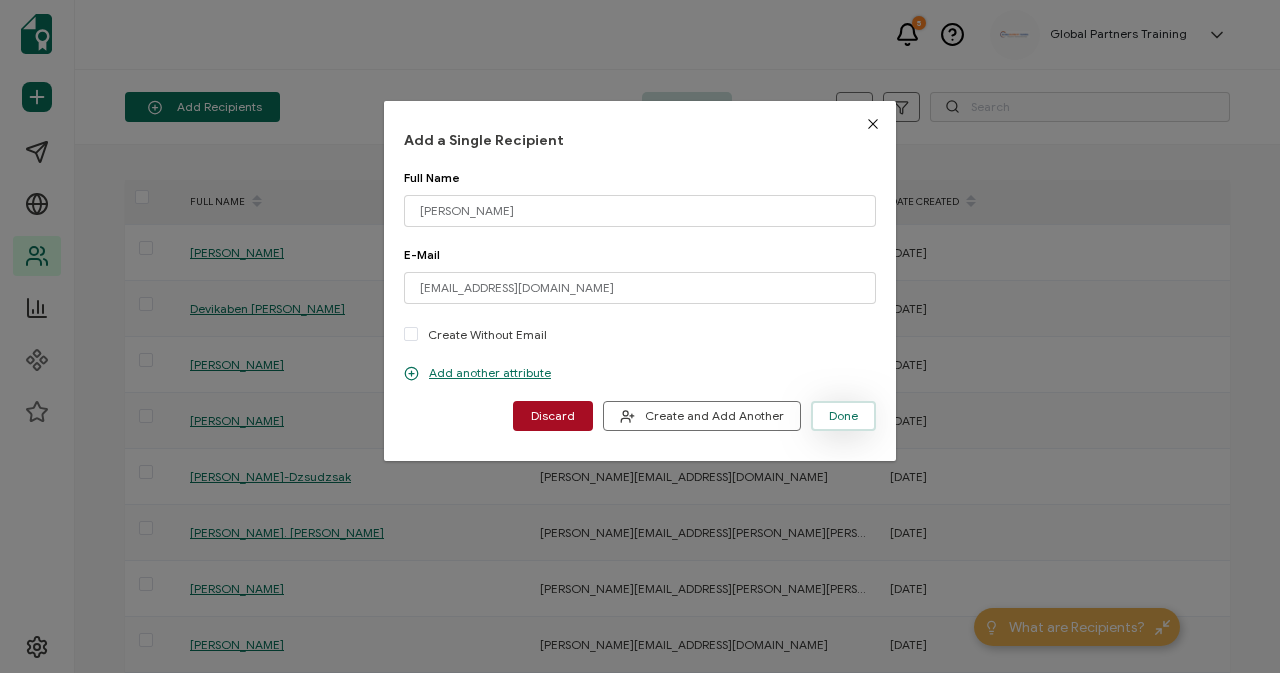 click on "Done" at bounding box center [843, 416] 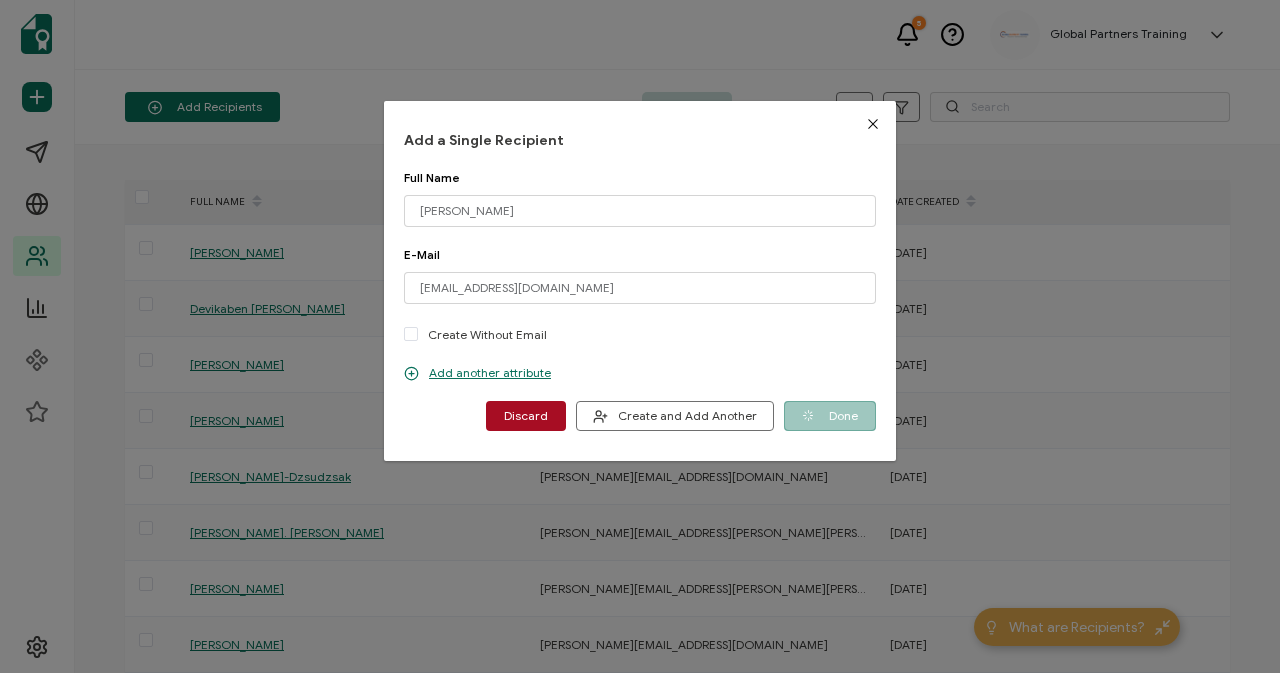 type 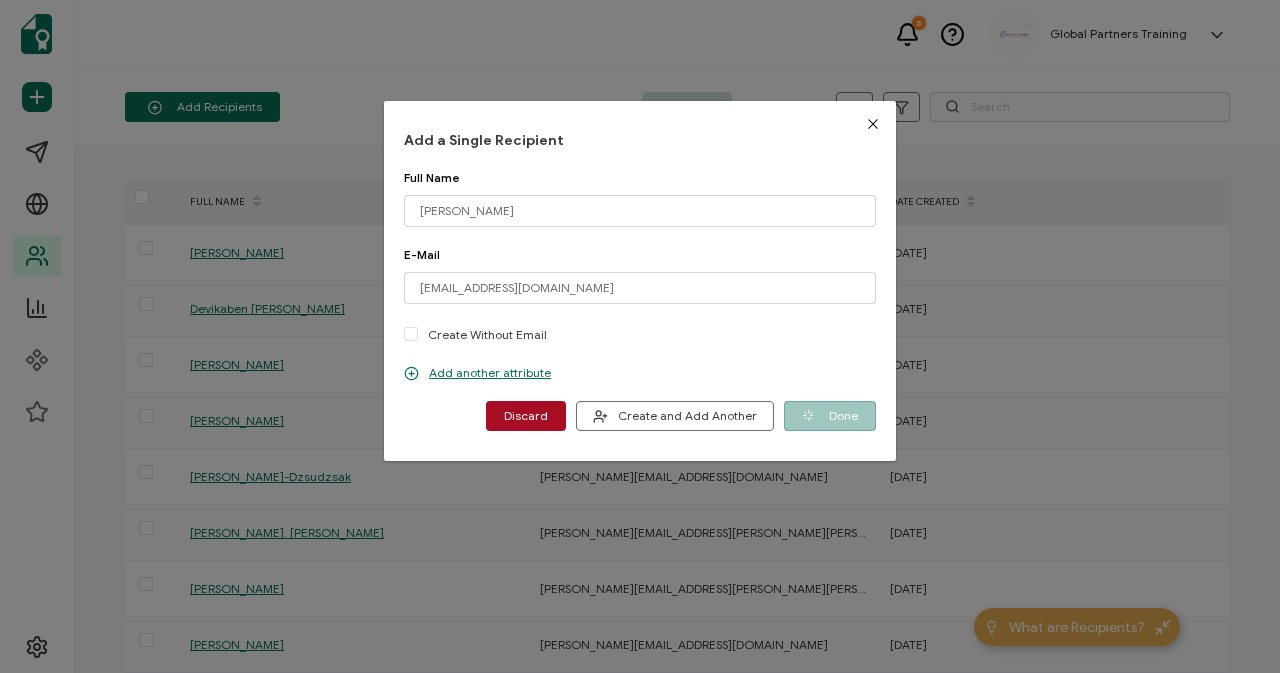 type 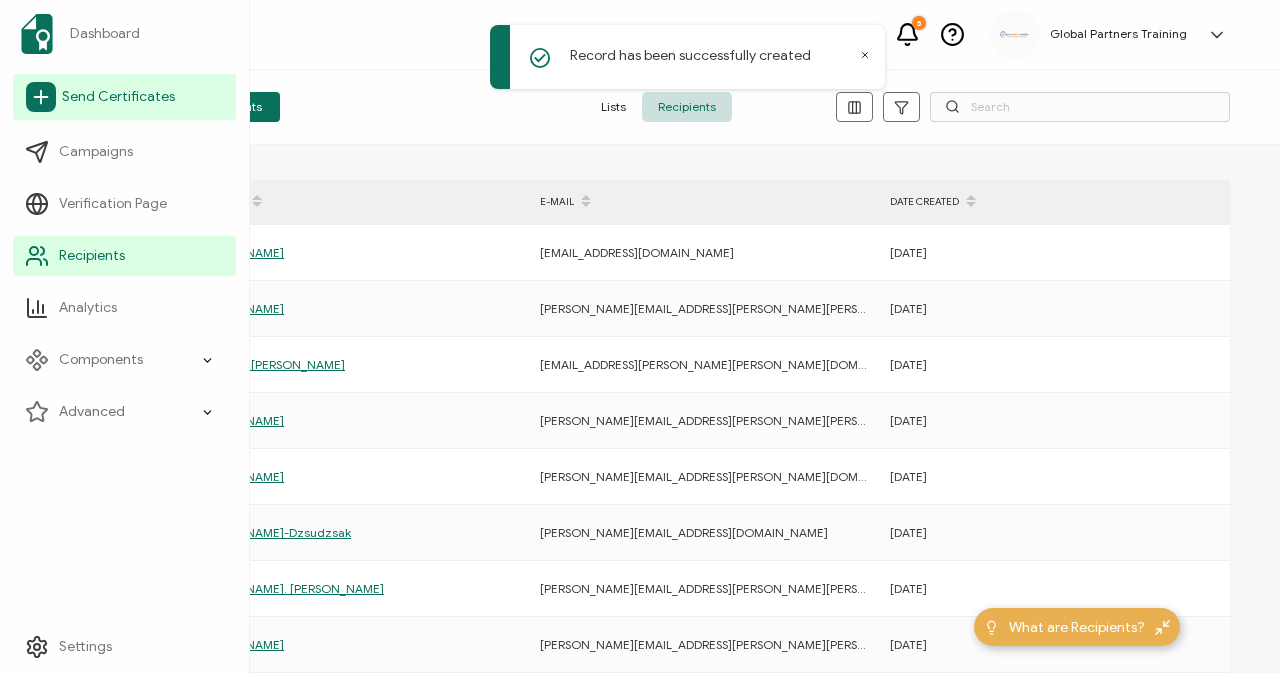 click on "Send Certificates" at bounding box center (118, 97) 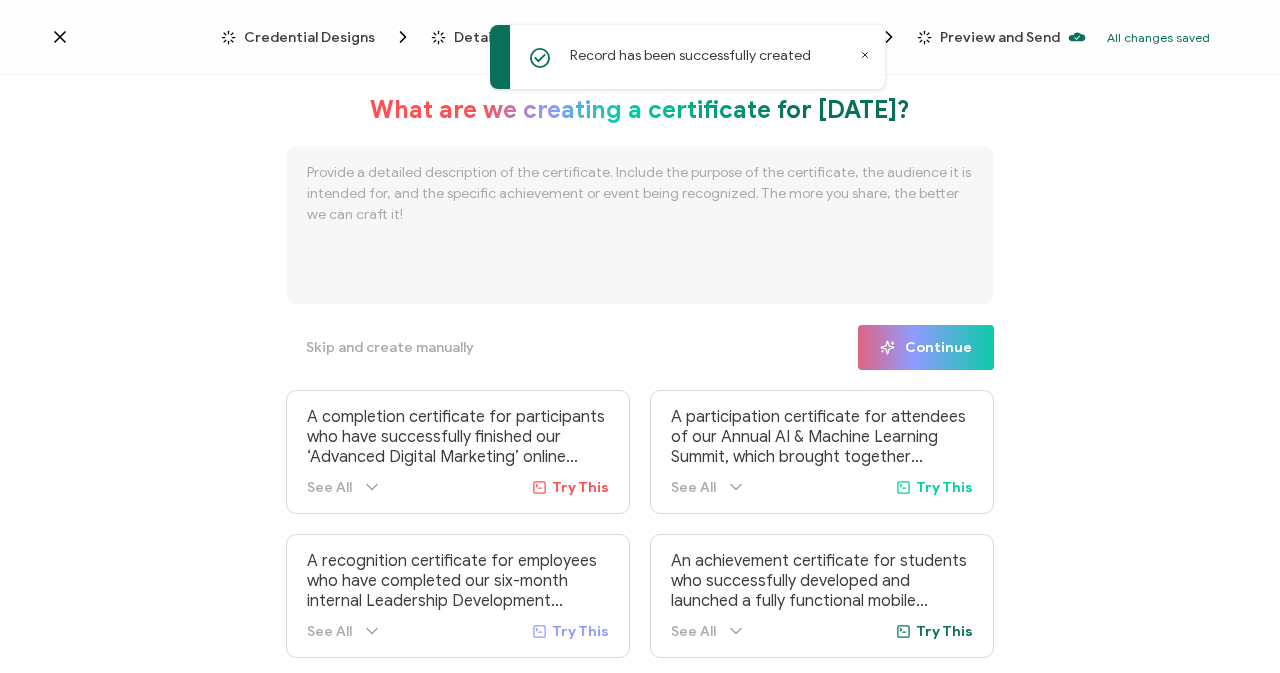 click 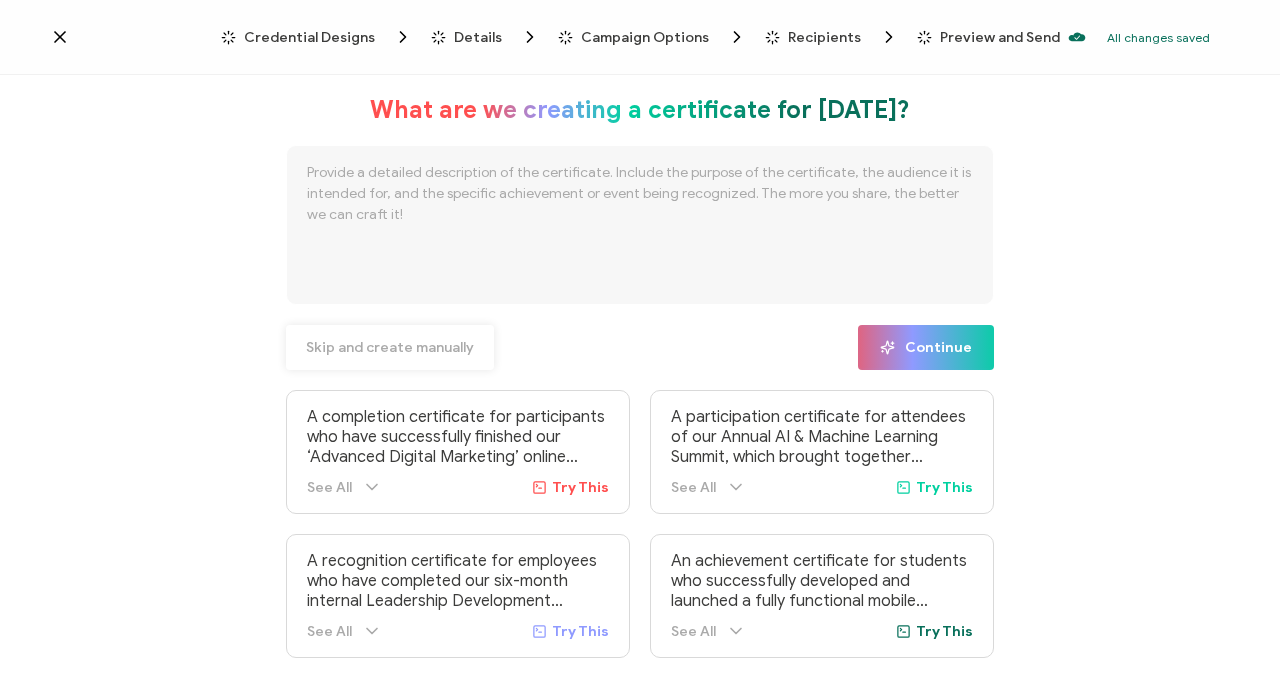 click on "Skip and create manually" at bounding box center (390, 347) 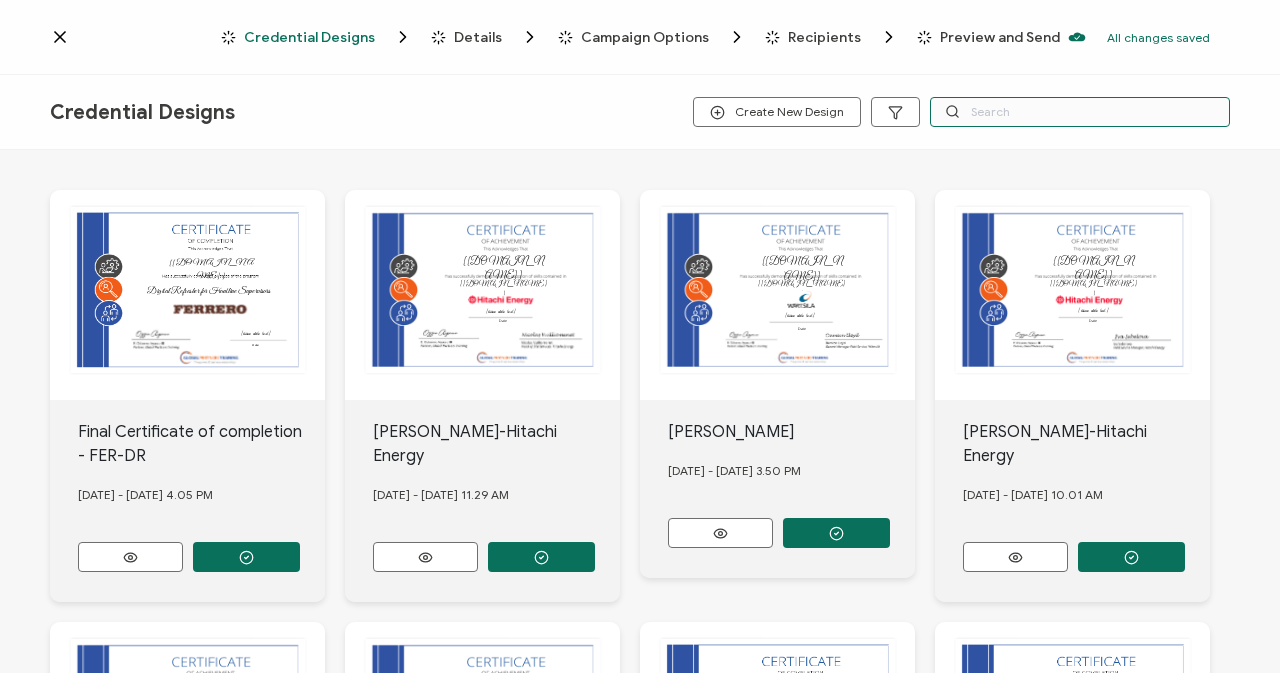 click at bounding box center (1080, 112) 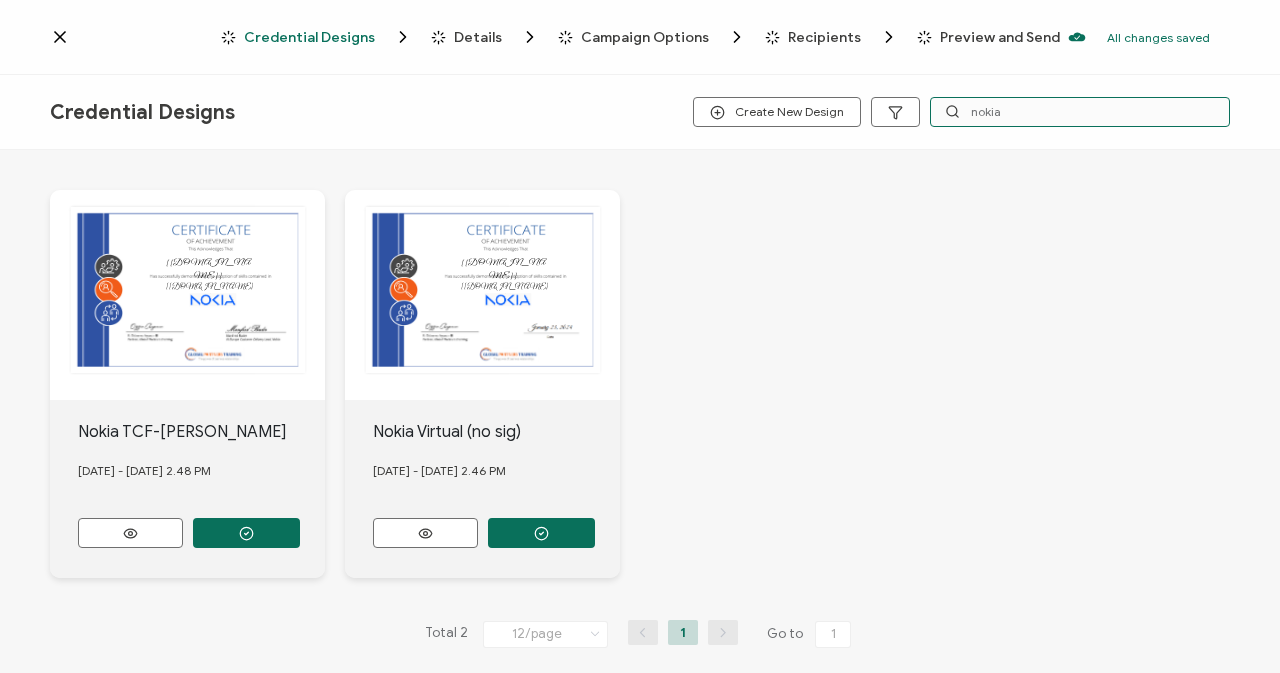 type on "nokia" 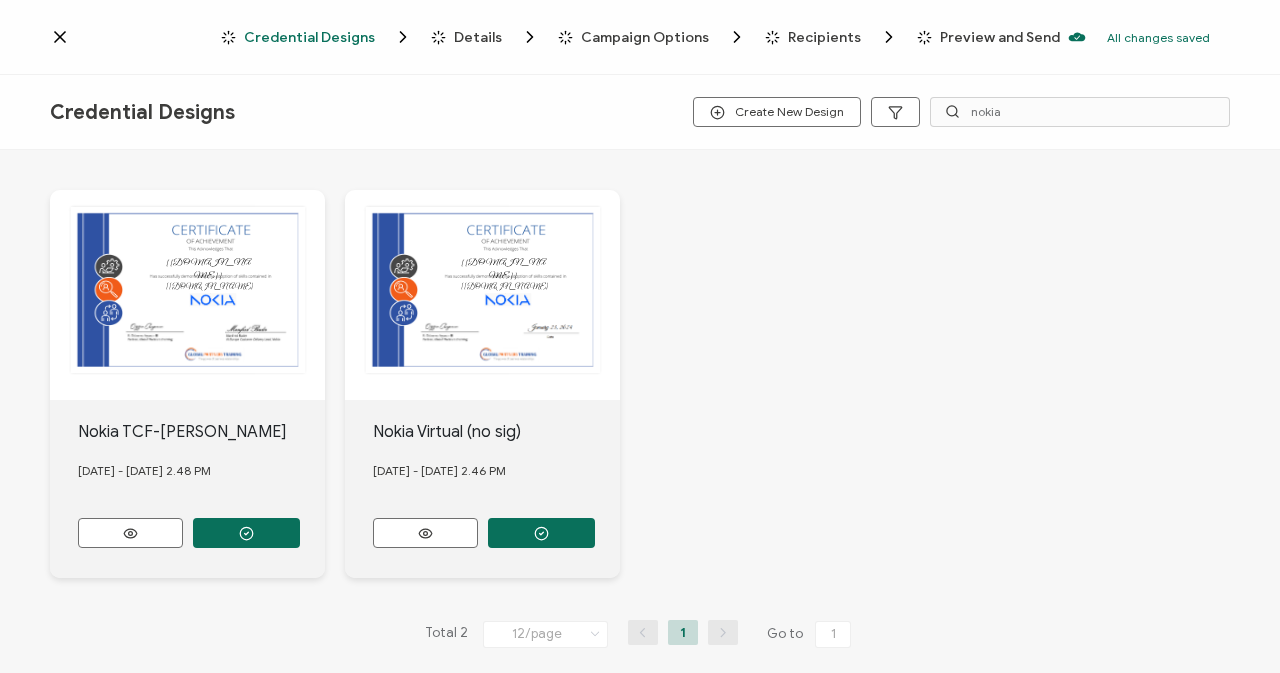 click 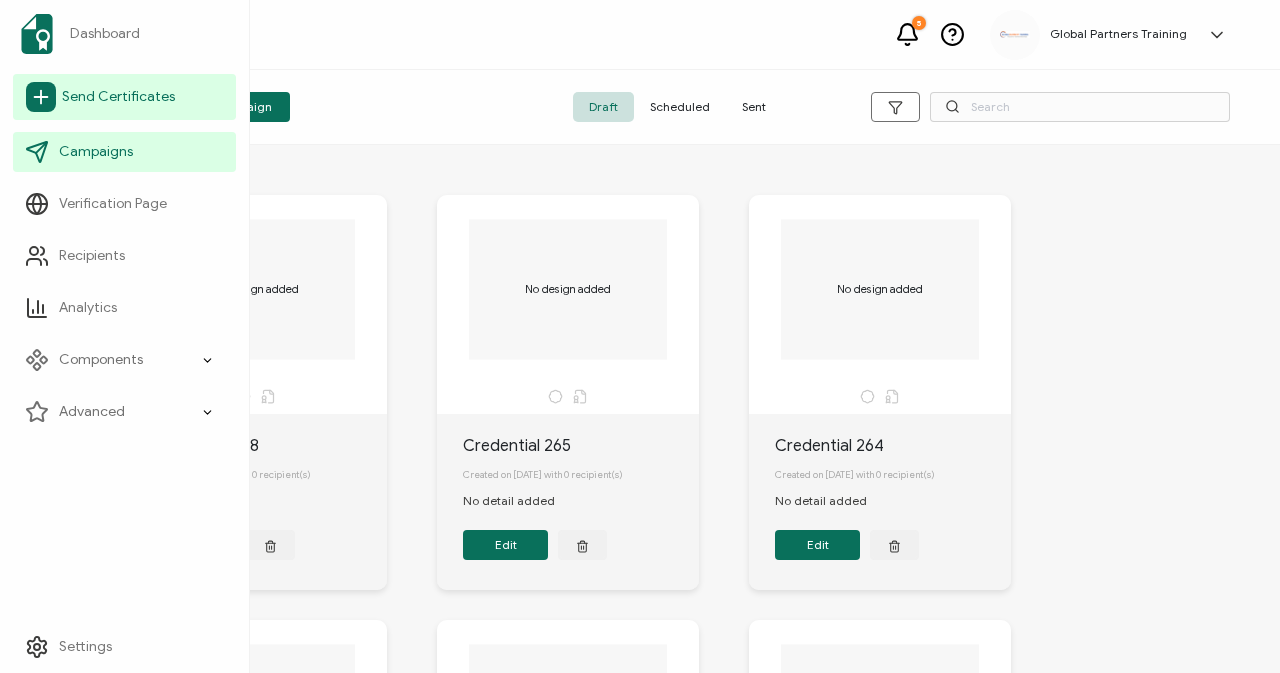 click on "Send Certificates" at bounding box center (118, 97) 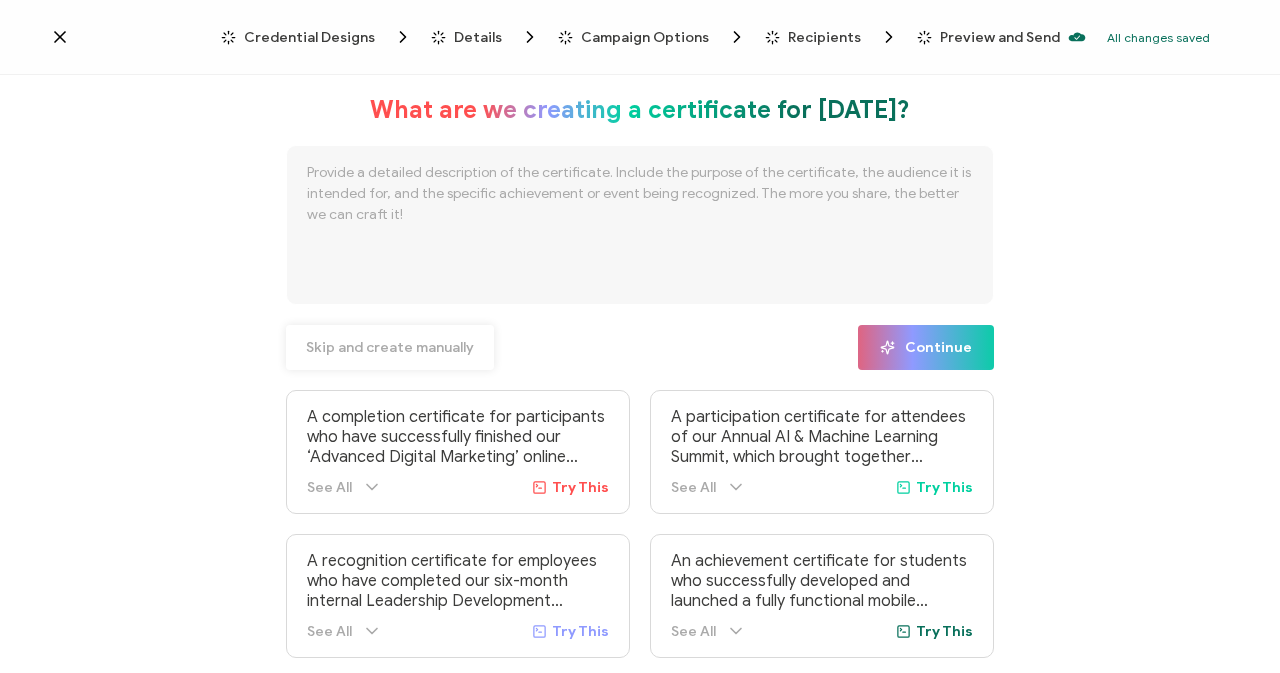 click on "Skip and create manually" at bounding box center (390, 348) 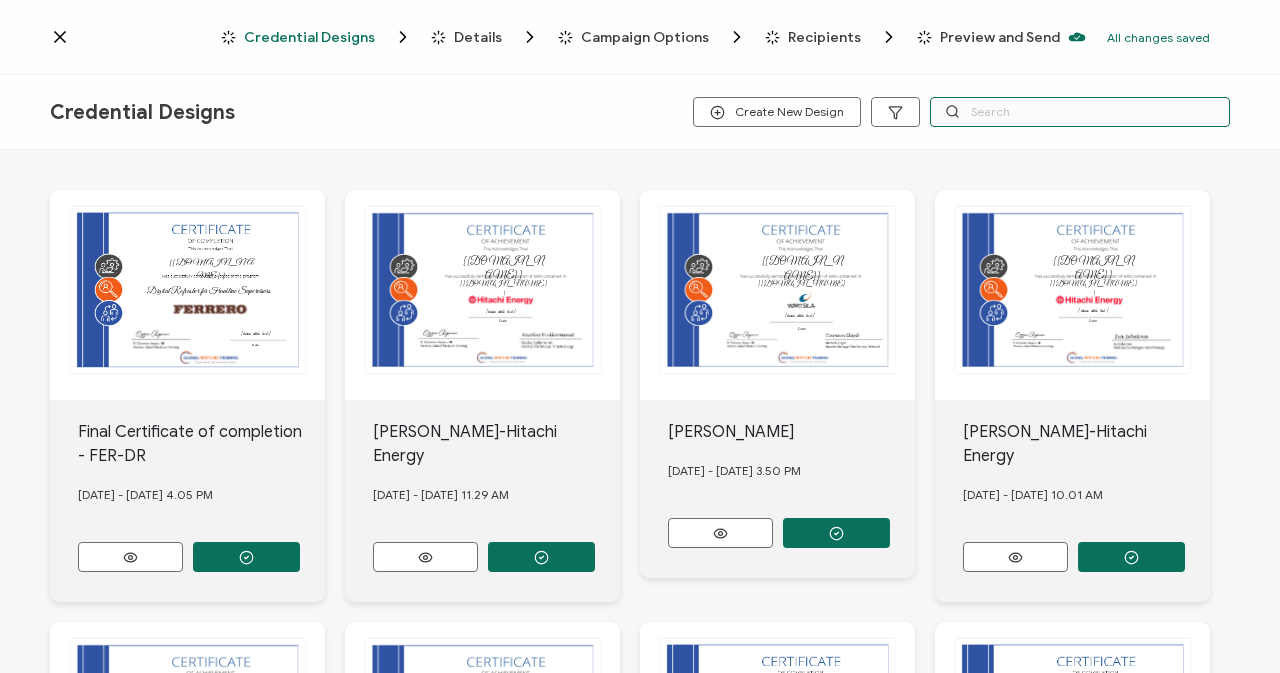 click at bounding box center [1080, 112] 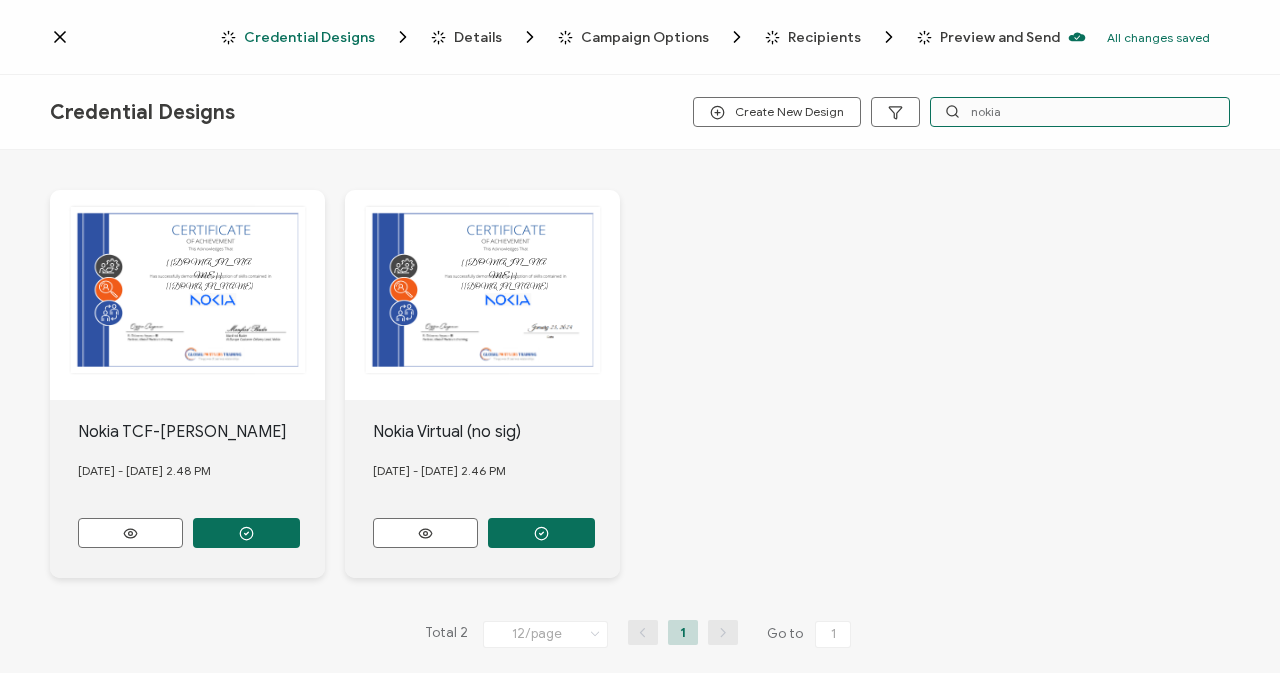type on "nokia" 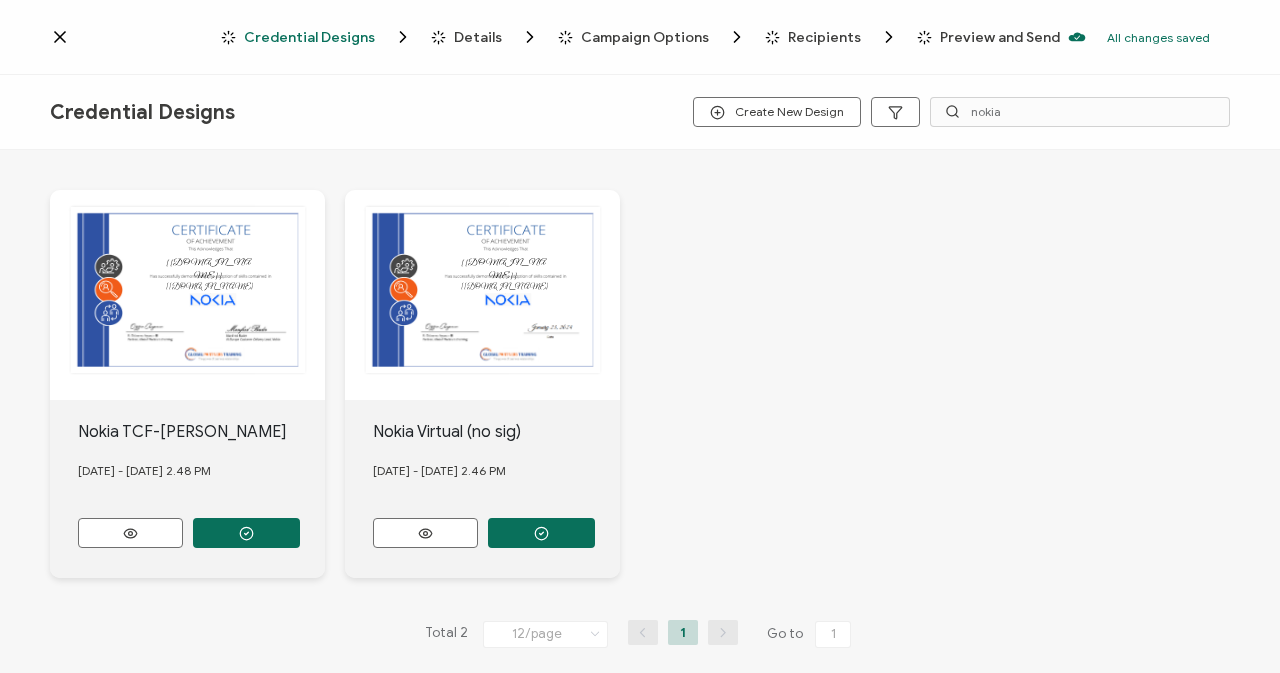 click on "The recipient’s full name, which will be automatically filled based on the information uploaded when adding recipients or lists.   [[DOMAIN_NAME]]             The name of the credential, which can be edited during the creation or editing of the credential campaign details.   [[DOMAIN_NAME]]" at bounding box center (187, 295) 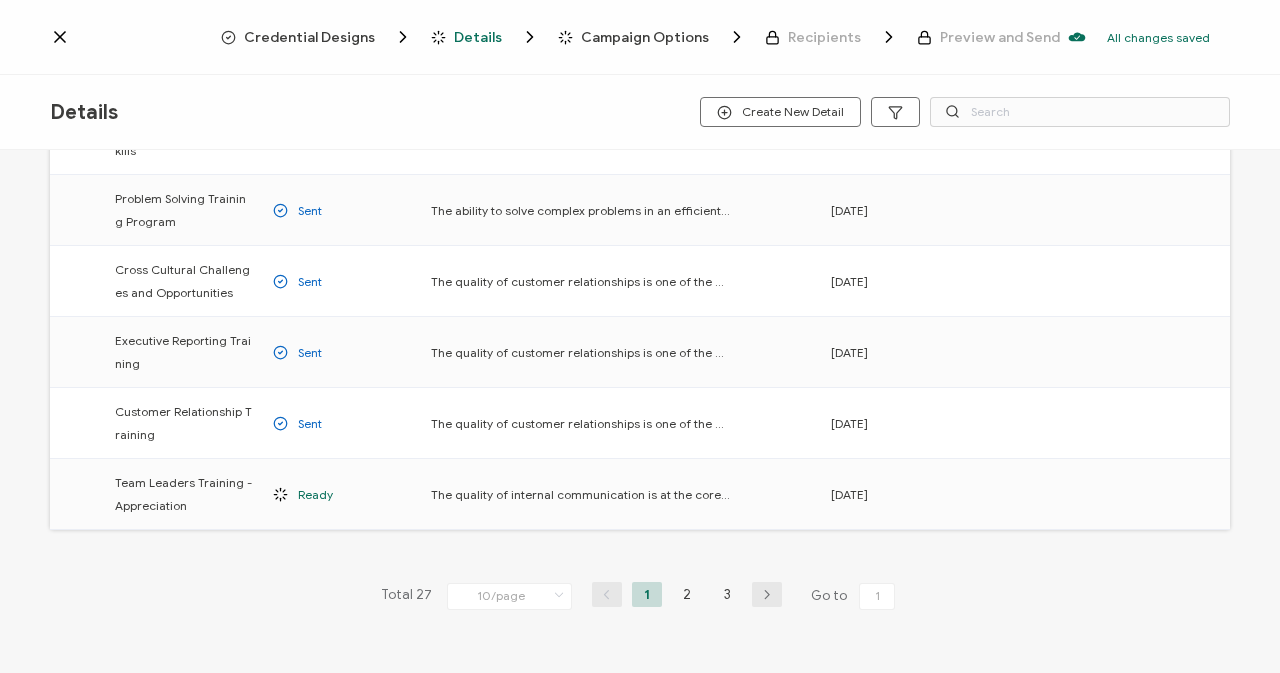 scroll, scrollTop: 411, scrollLeft: 0, axis: vertical 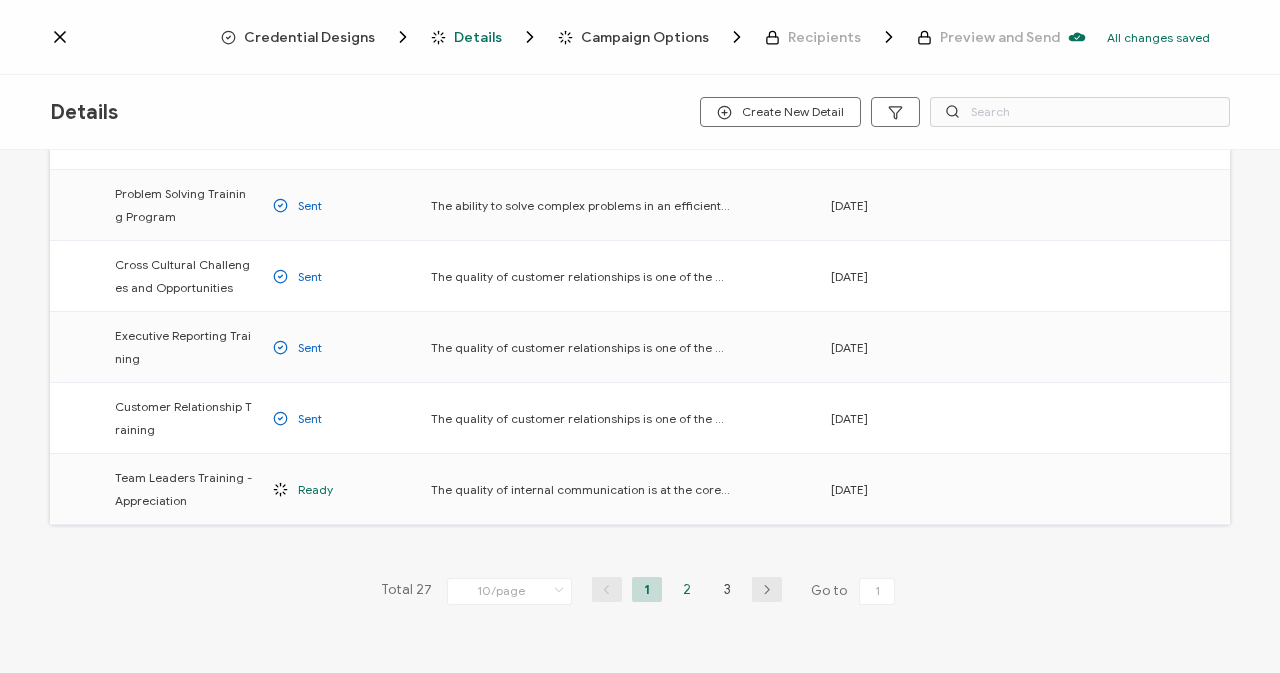 click on "2" at bounding box center (687, 589) 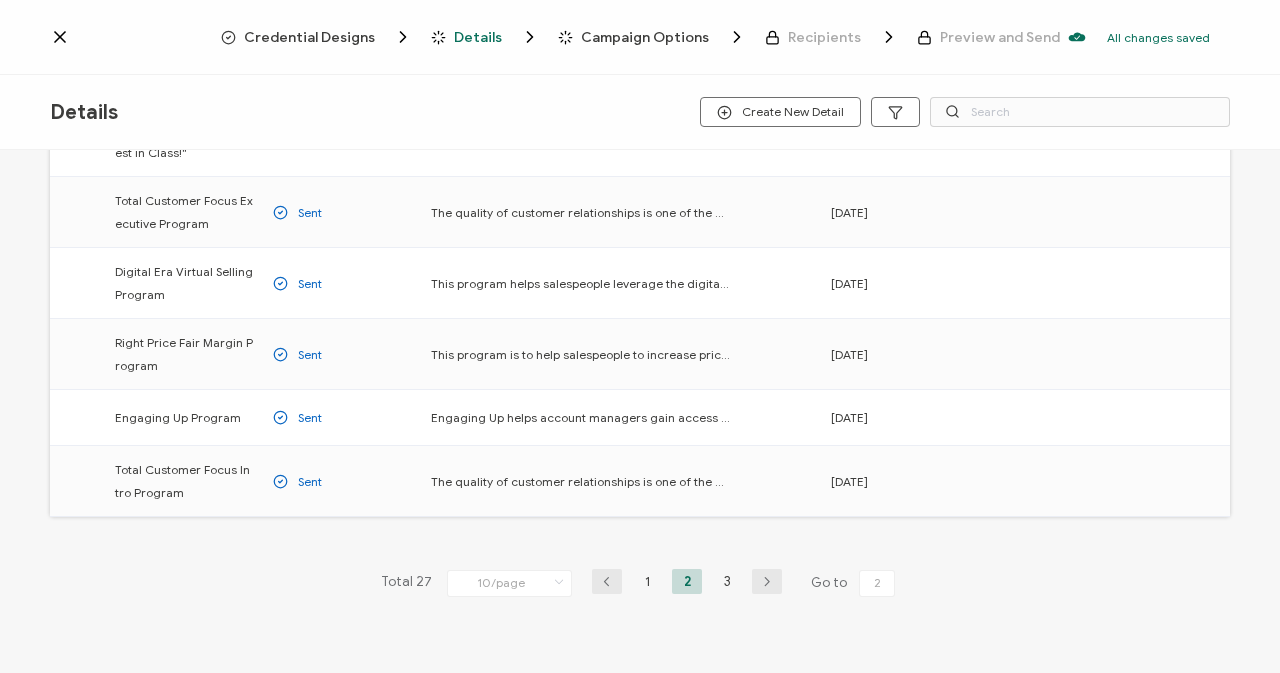 scroll, scrollTop: 408, scrollLeft: 0, axis: vertical 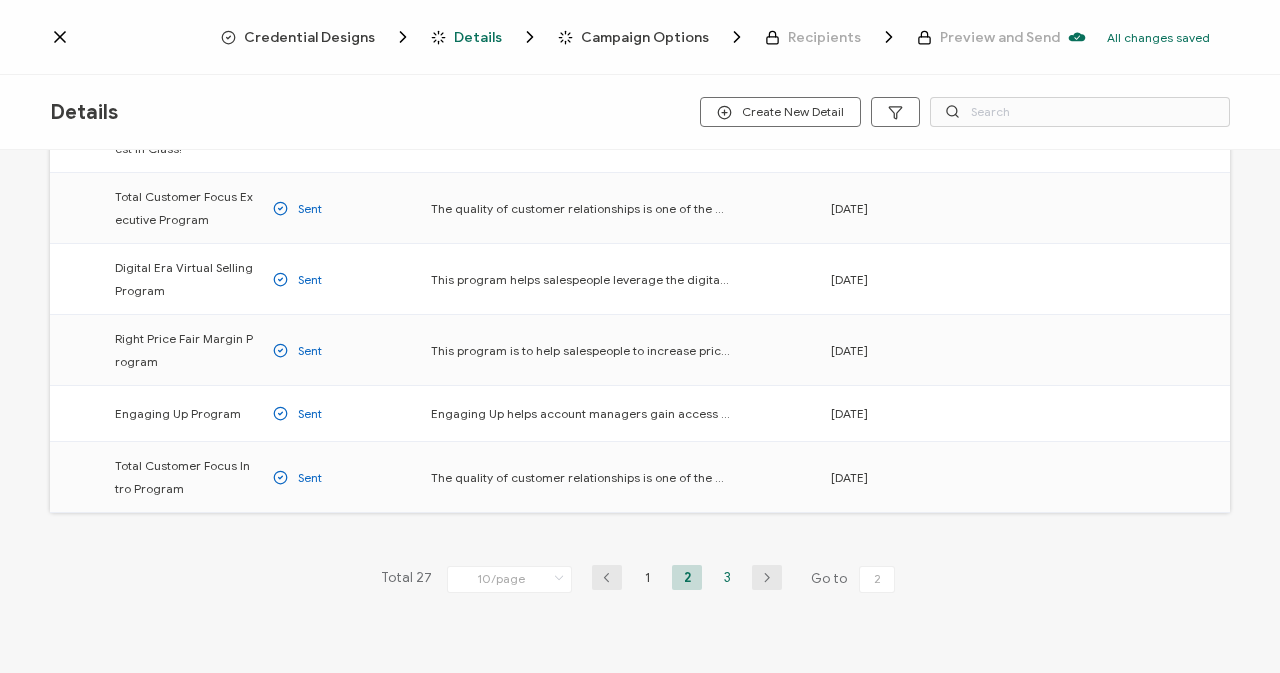 click on "3" at bounding box center (727, 577) 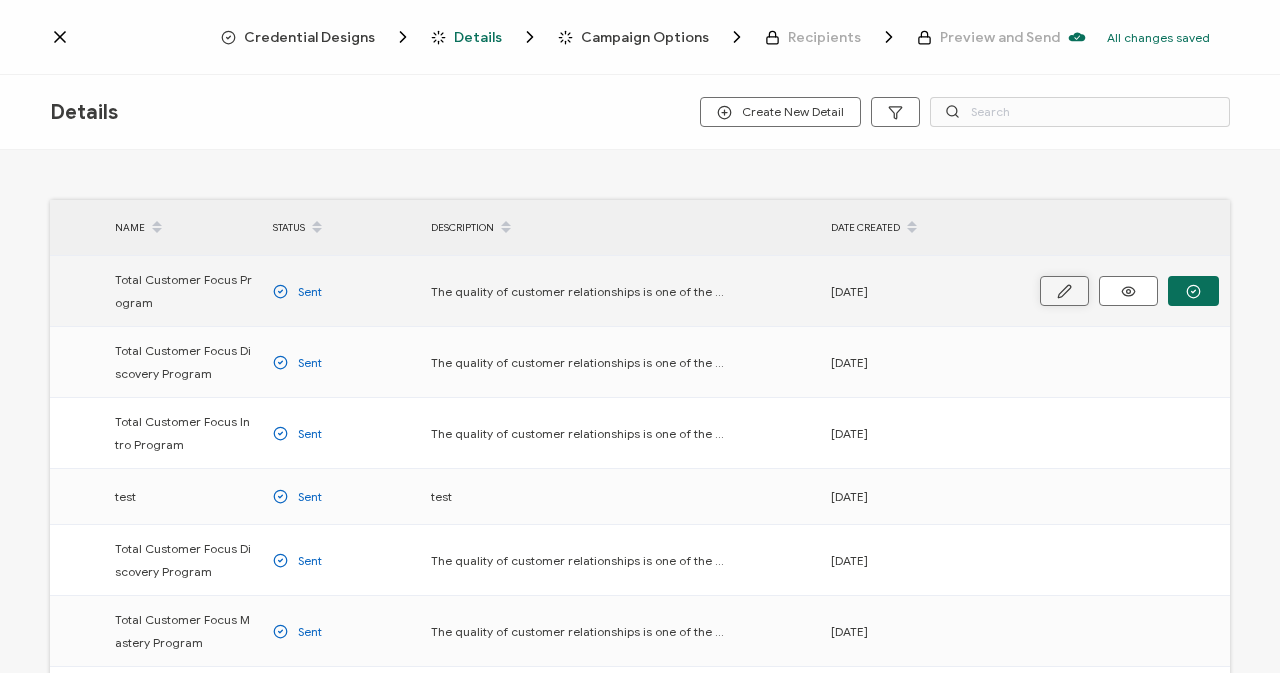 click at bounding box center (1064, 291) 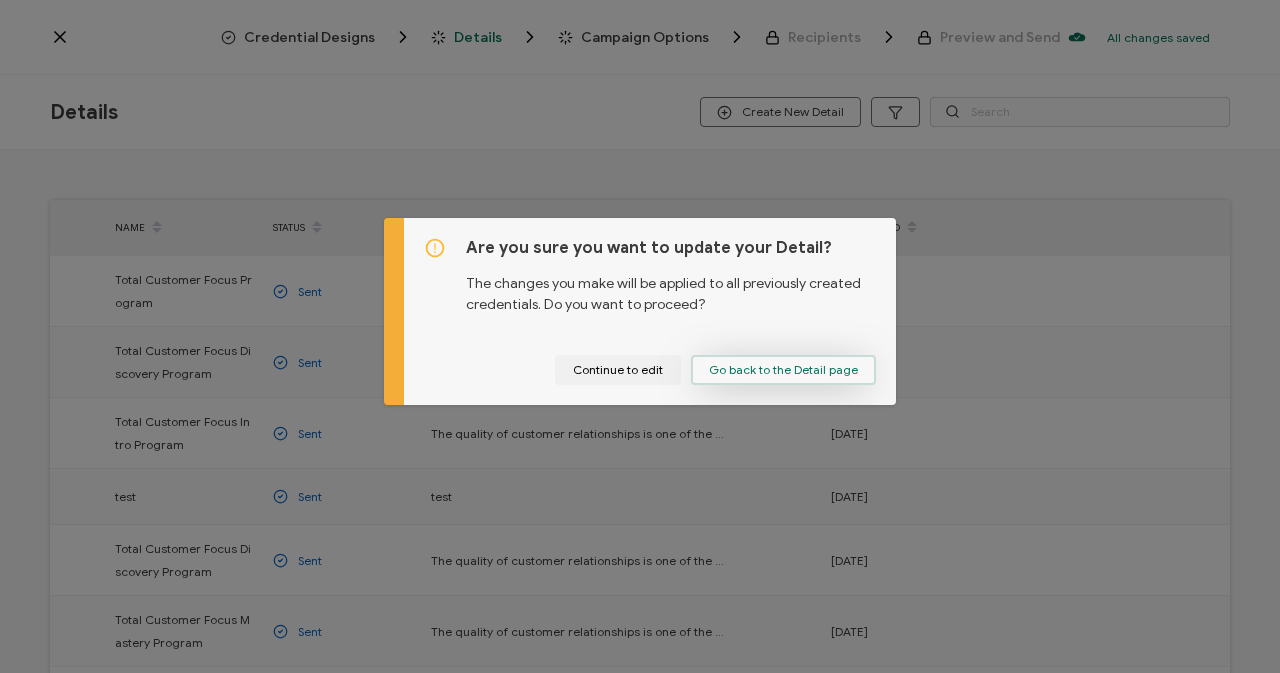 click on "Go back to the Detail page" at bounding box center (783, 370) 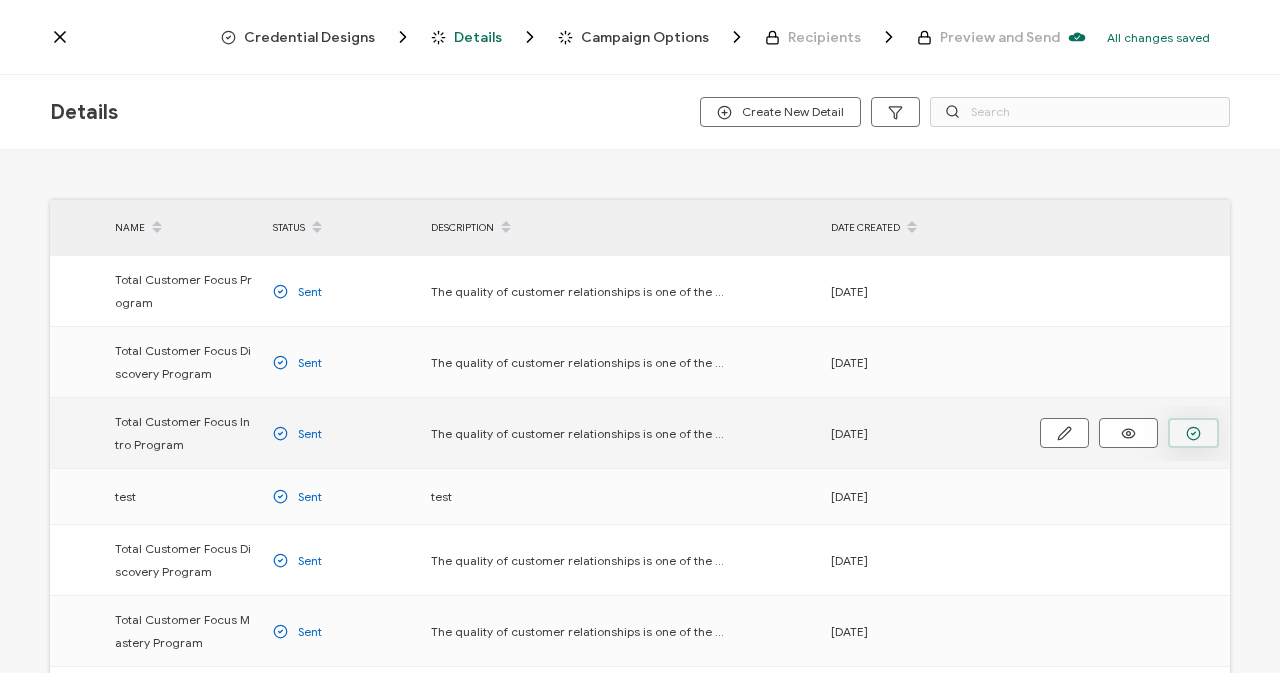 click at bounding box center (0, 0) 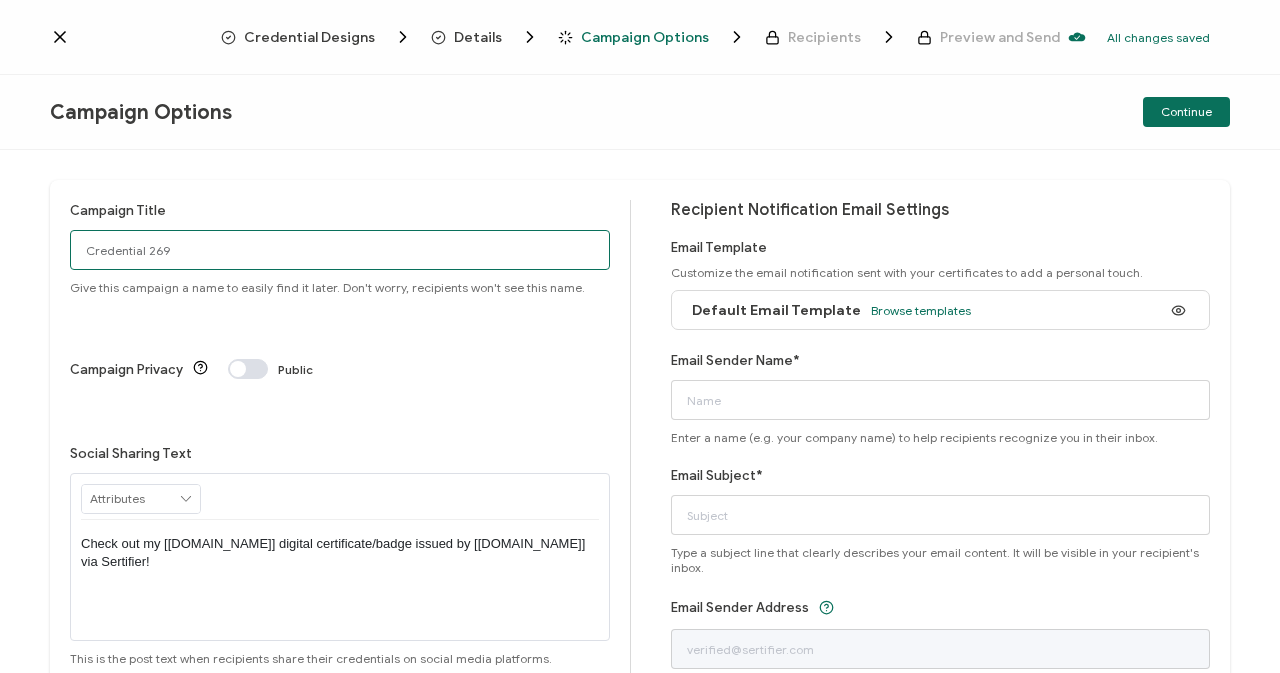 drag, startPoint x: 227, startPoint y: 251, endPoint x: 0, endPoint y: 246, distance: 227.05505 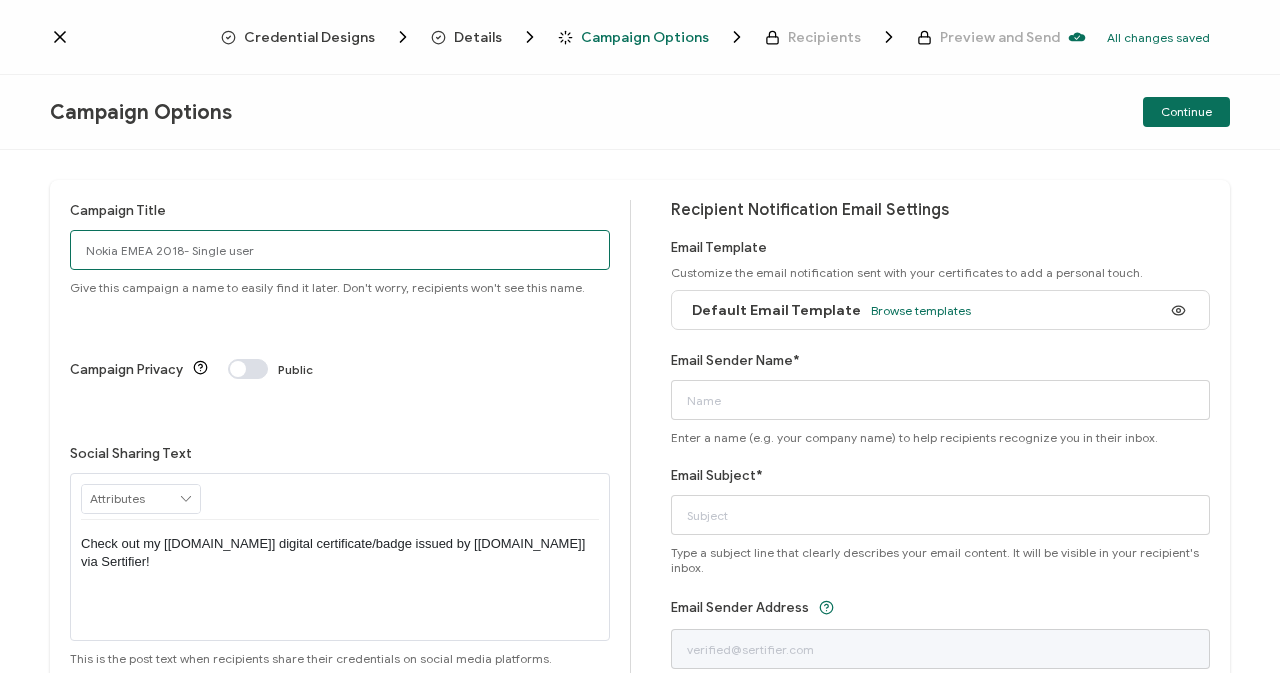 type on "Nokia EMEA 2018- Single user" 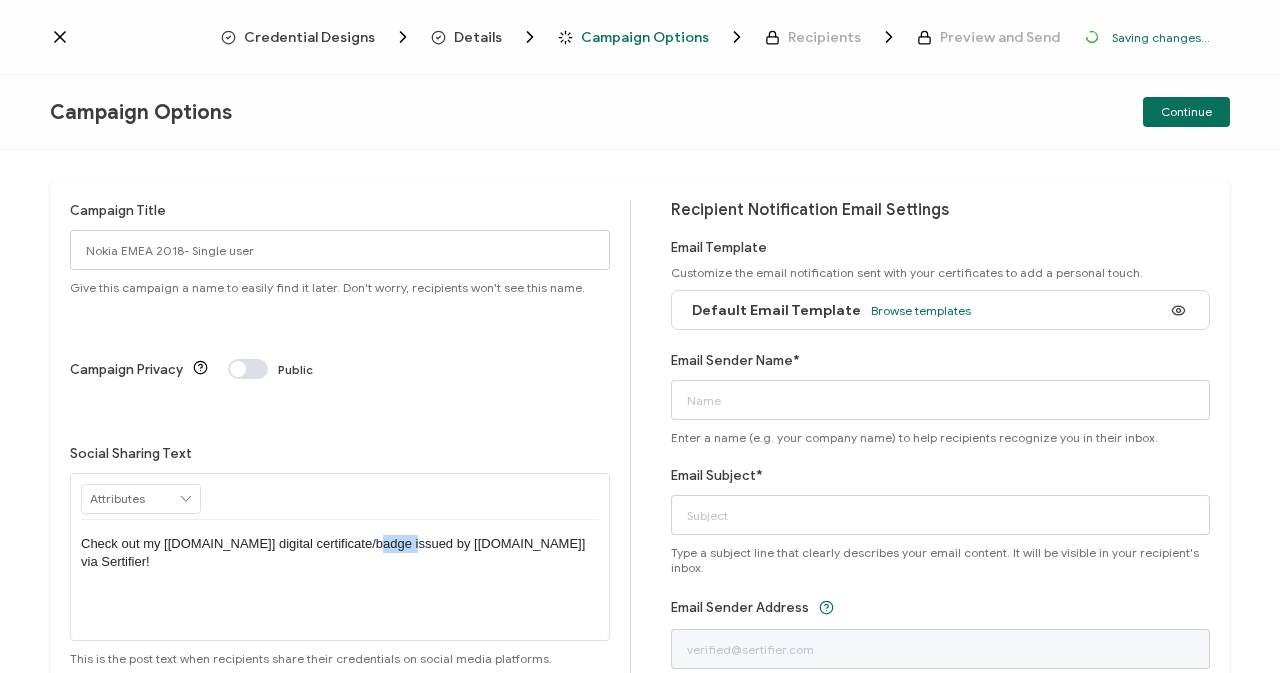 drag, startPoint x: 401, startPoint y: 457, endPoint x: 359, endPoint y: 457, distance: 42 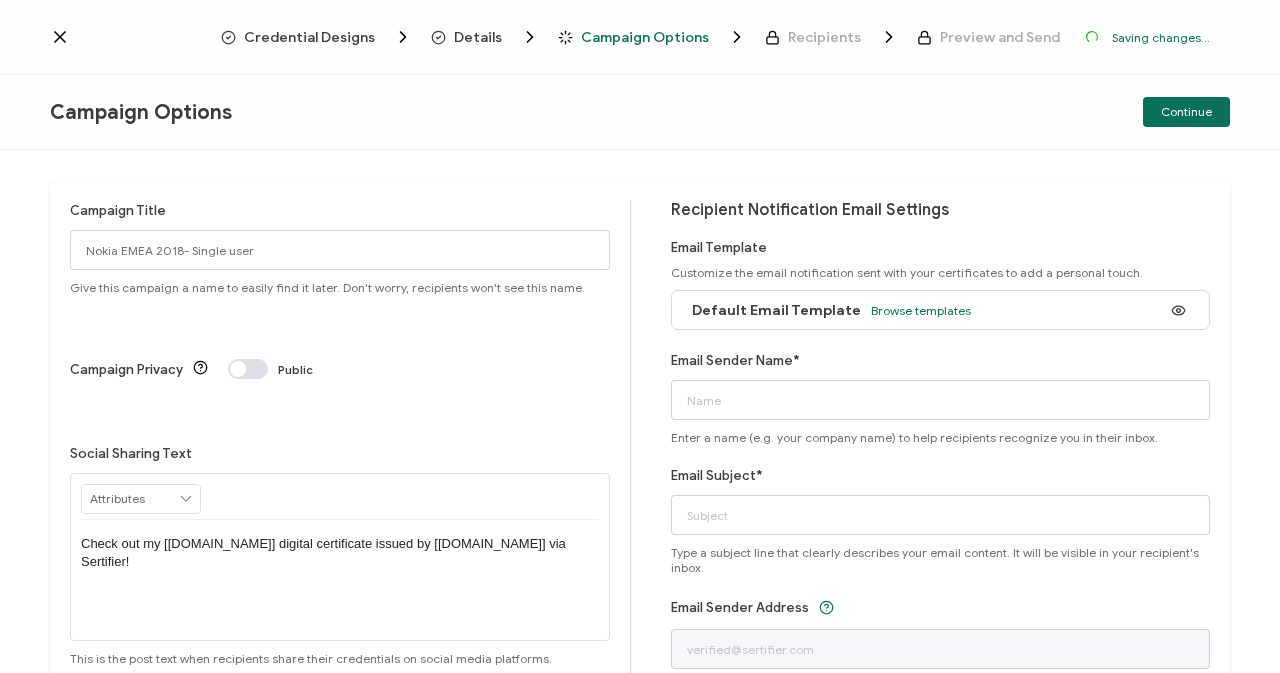 type 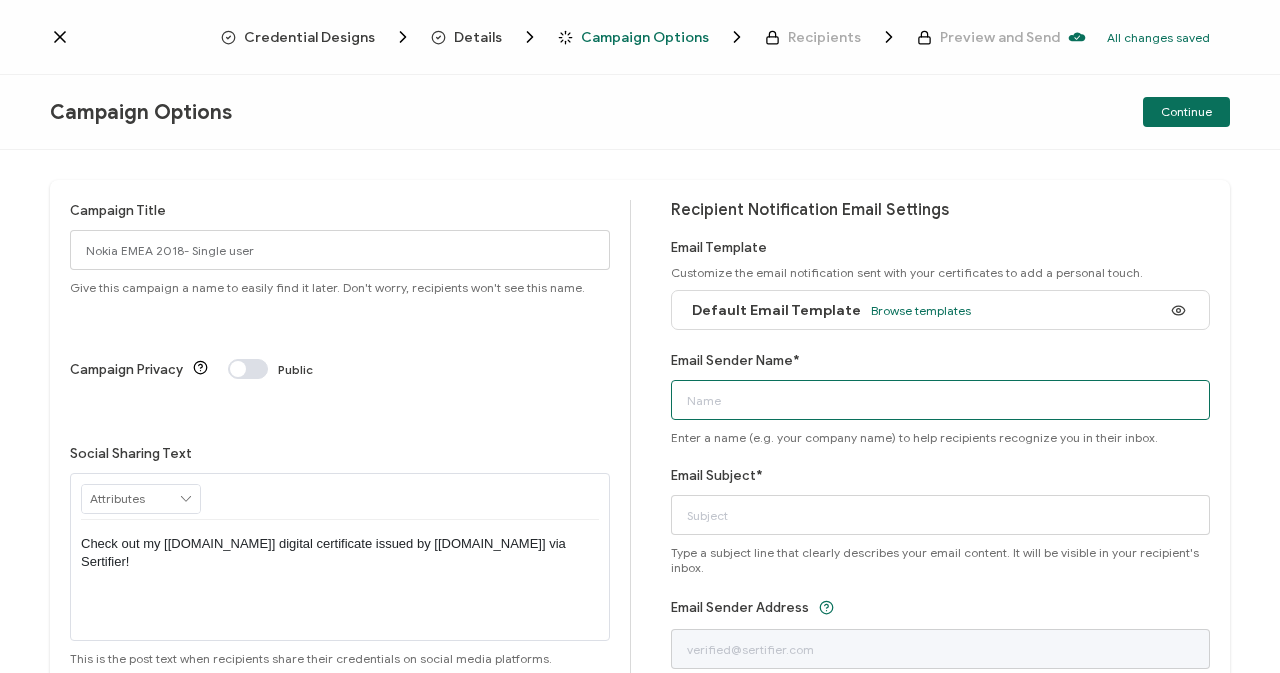 click on "Email Sender Name*" at bounding box center (941, 400) 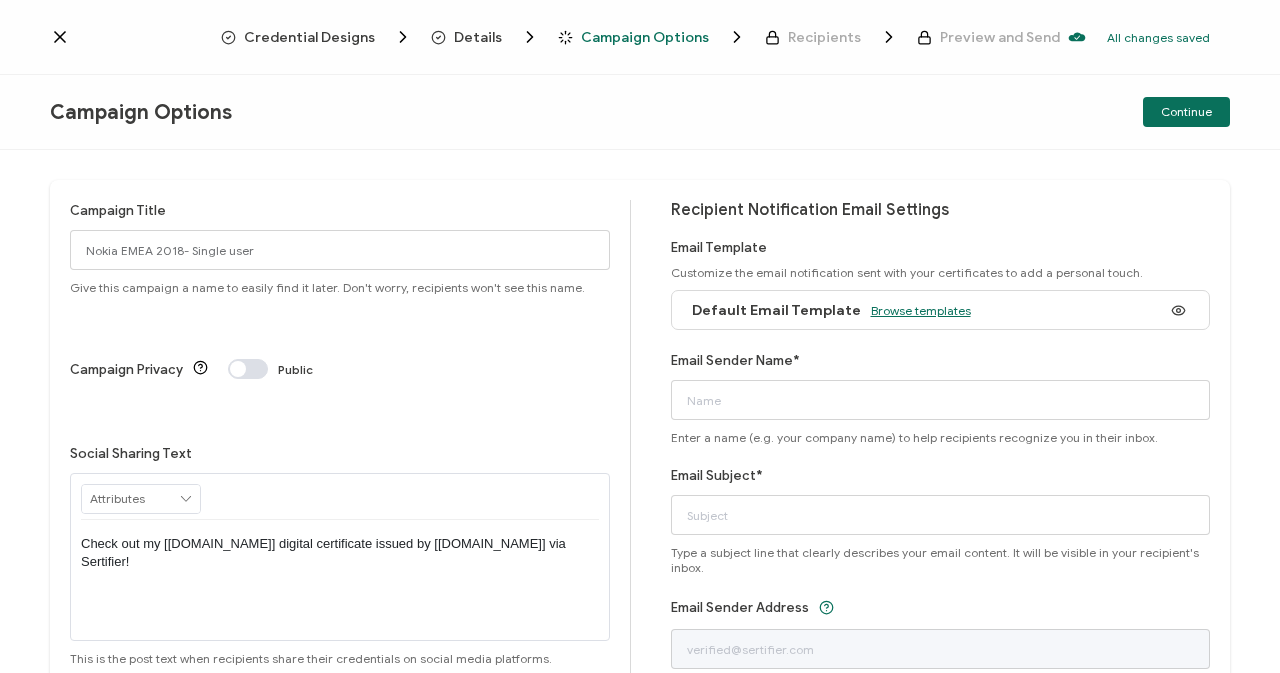 click on "Browse templates" at bounding box center (921, 310) 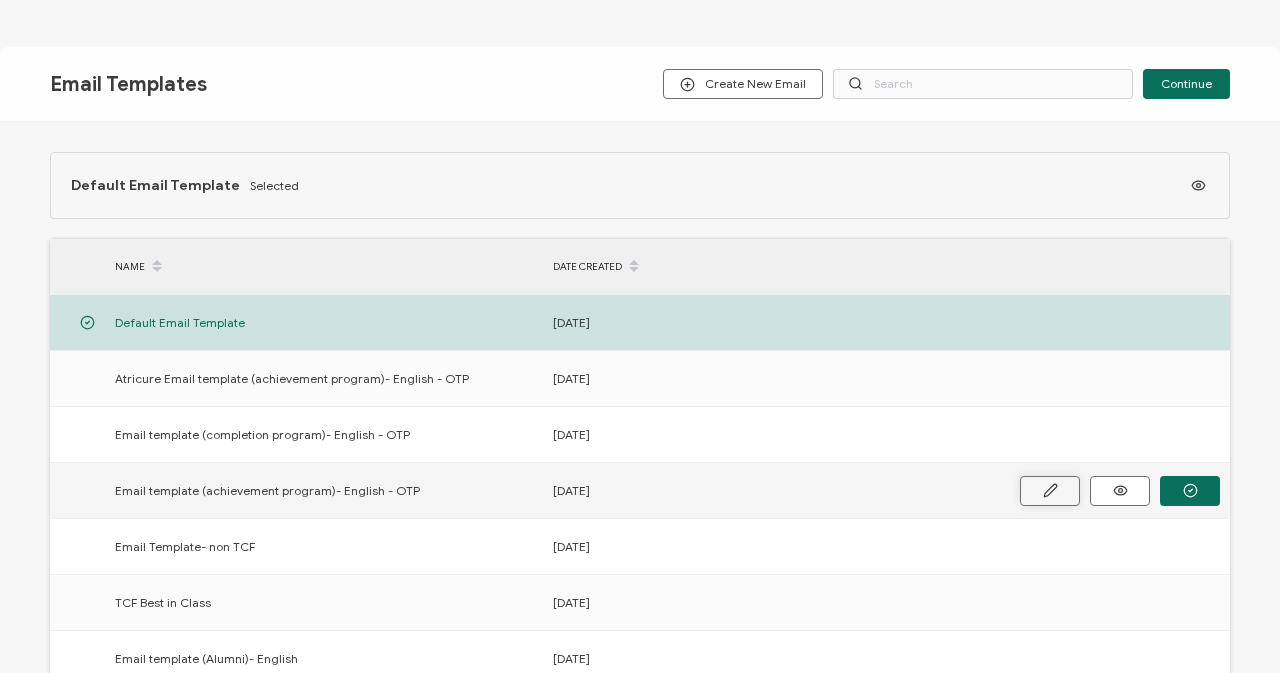 click 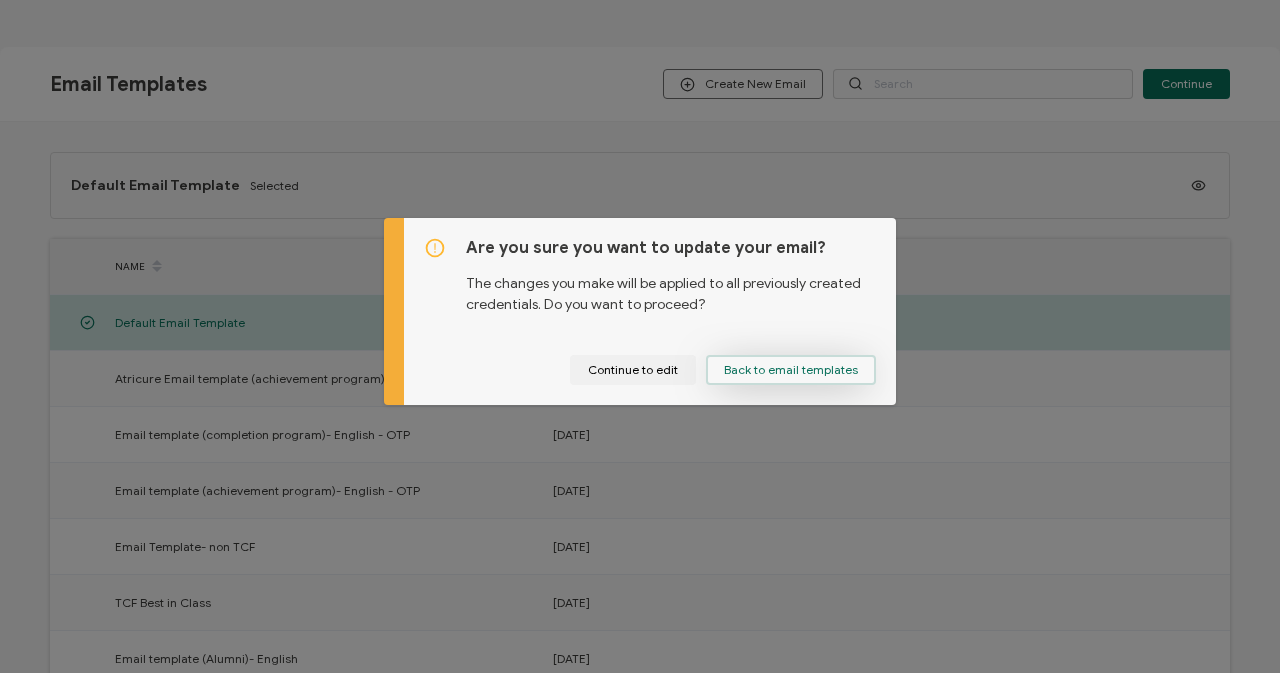 click on "Back to email templates" at bounding box center [791, 370] 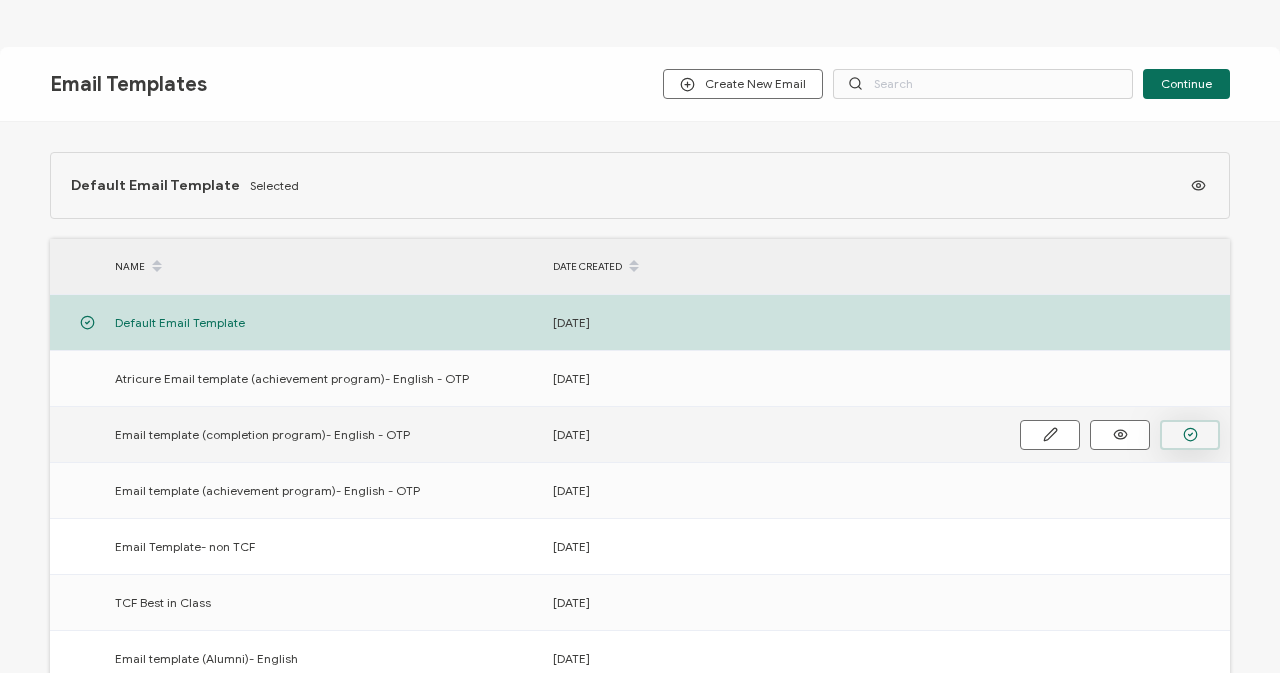 click 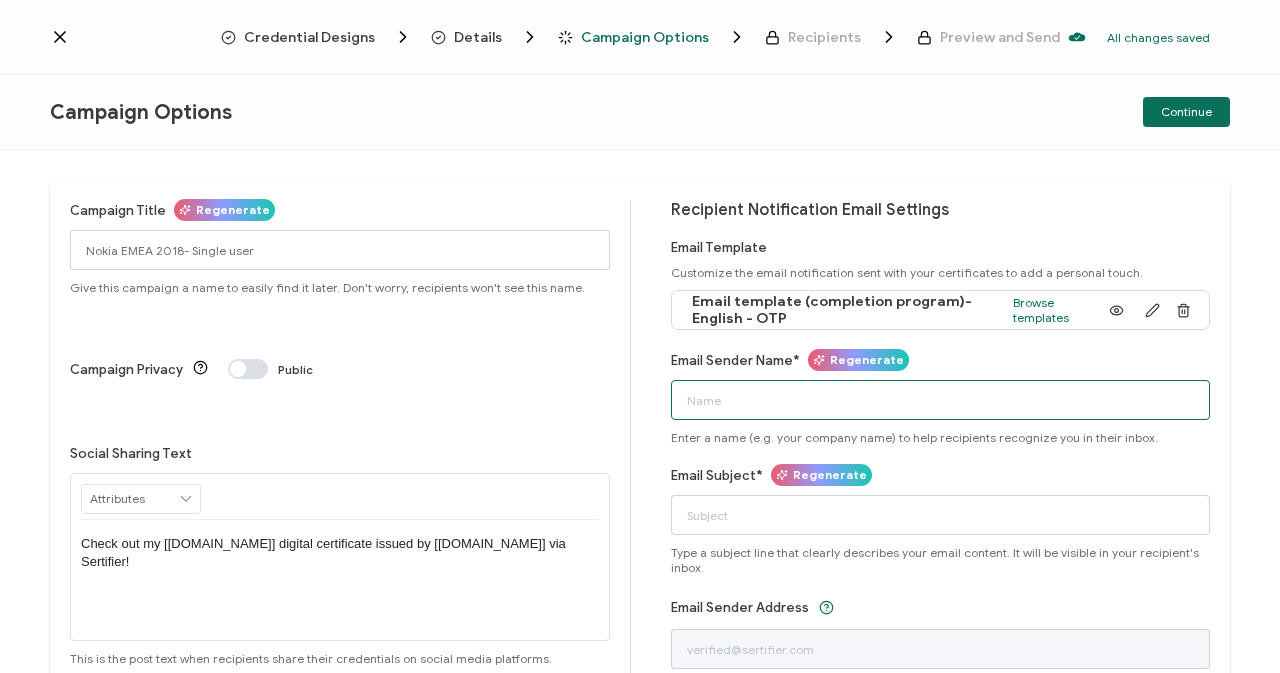 click on "Email Sender Name*" at bounding box center [941, 400] 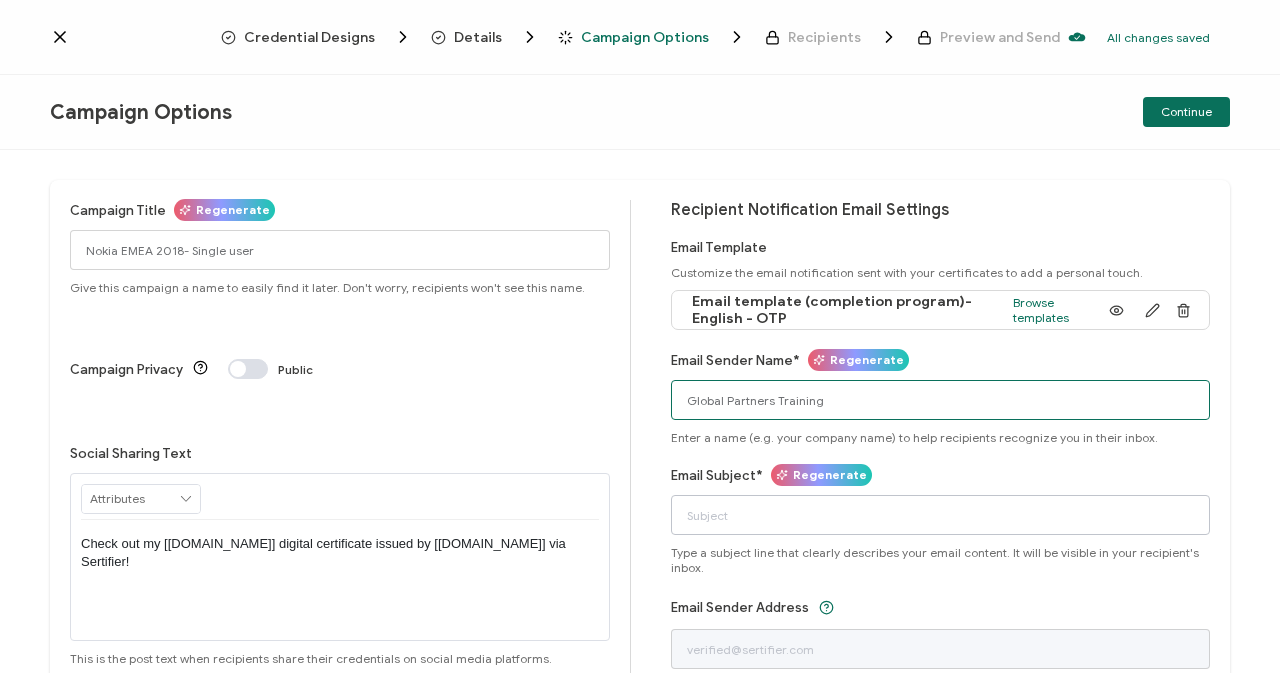 type on "Global Partners Training" 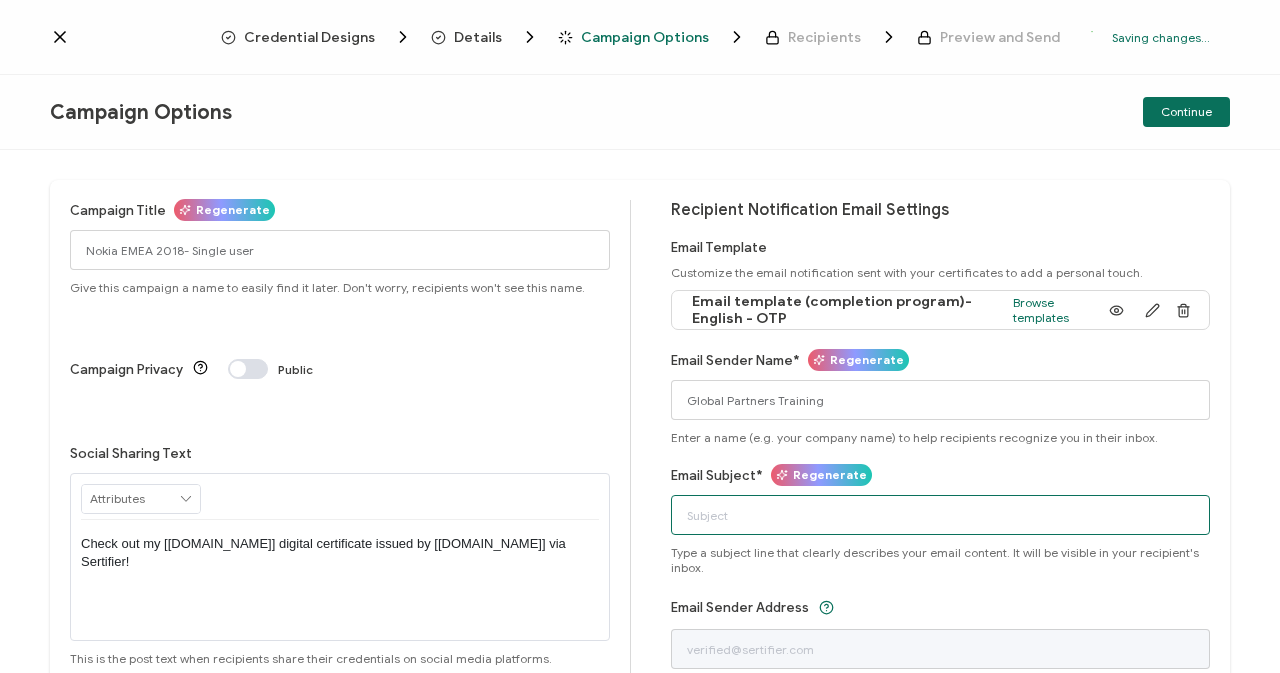 click on "Email Subject*" at bounding box center (941, 515) 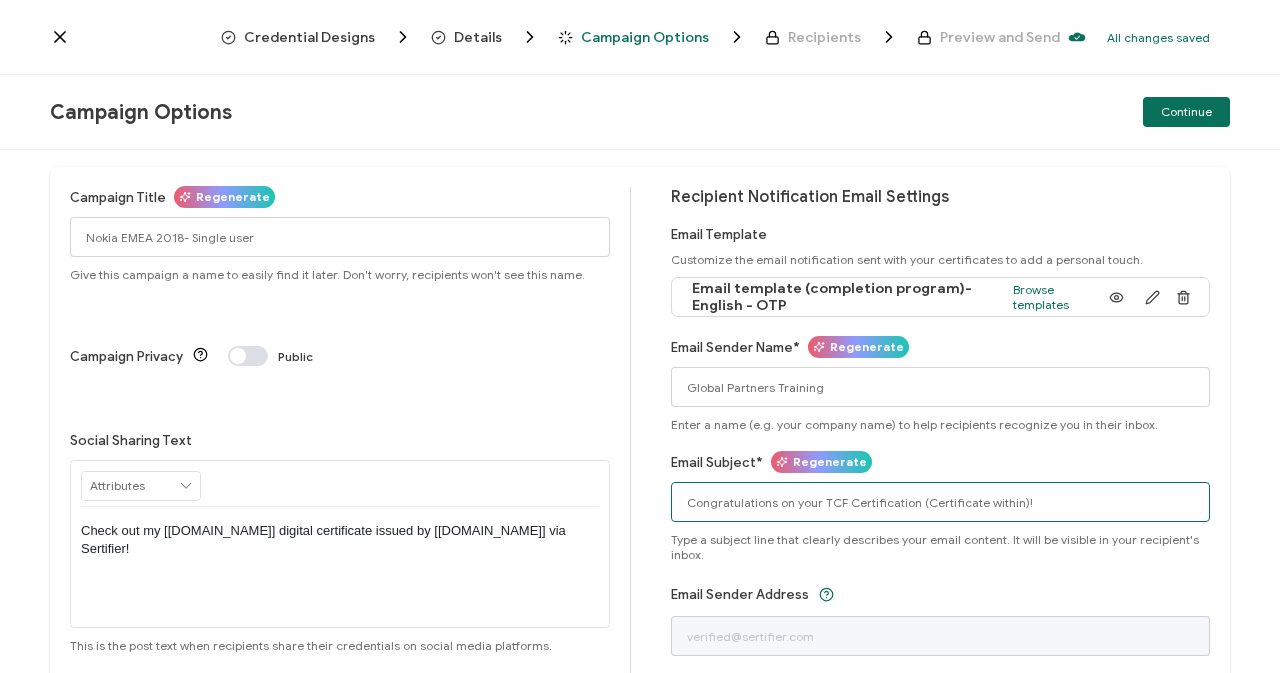 scroll, scrollTop: 0, scrollLeft: 0, axis: both 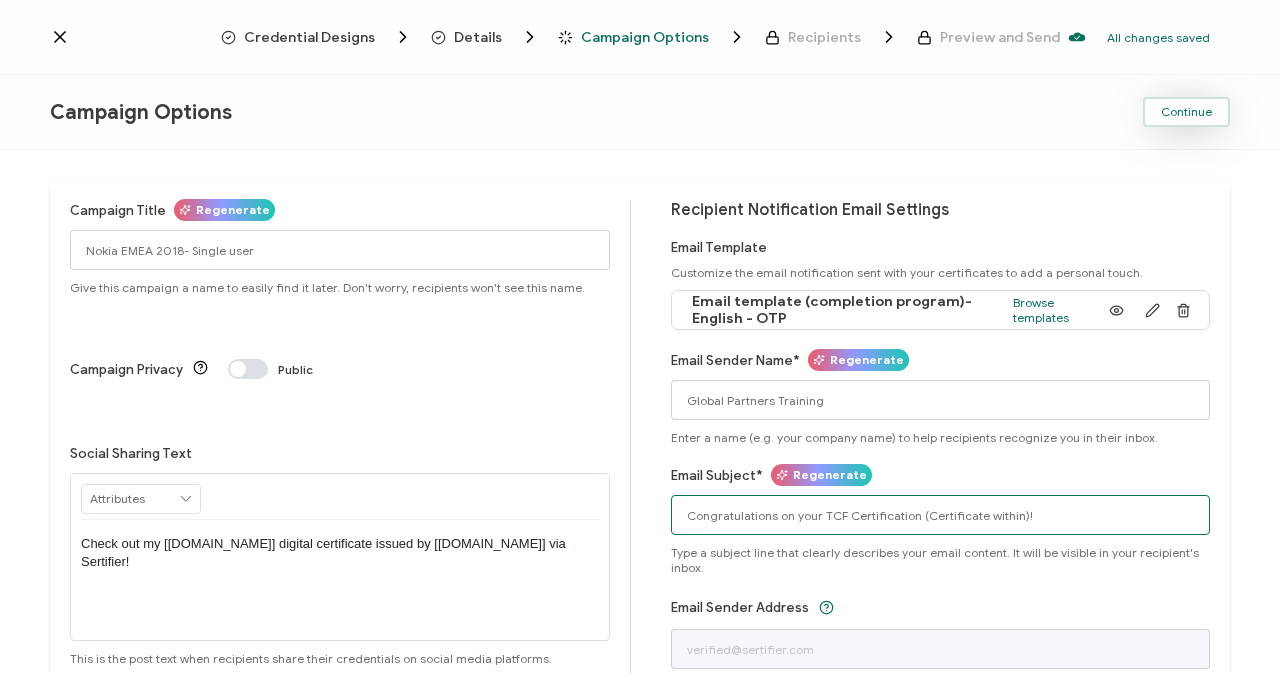 type on "Congratulations on your TCF Certification (Certificate within)!" 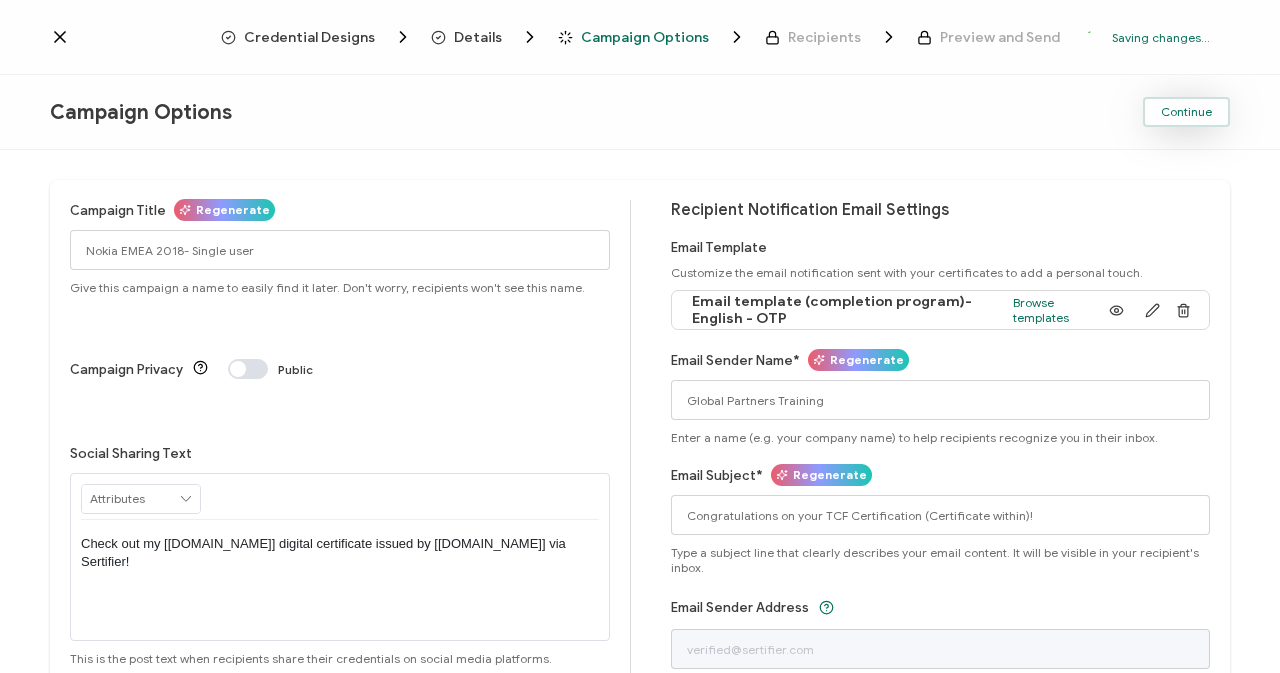 click on "Continue" at bounding box center [1186, 112] 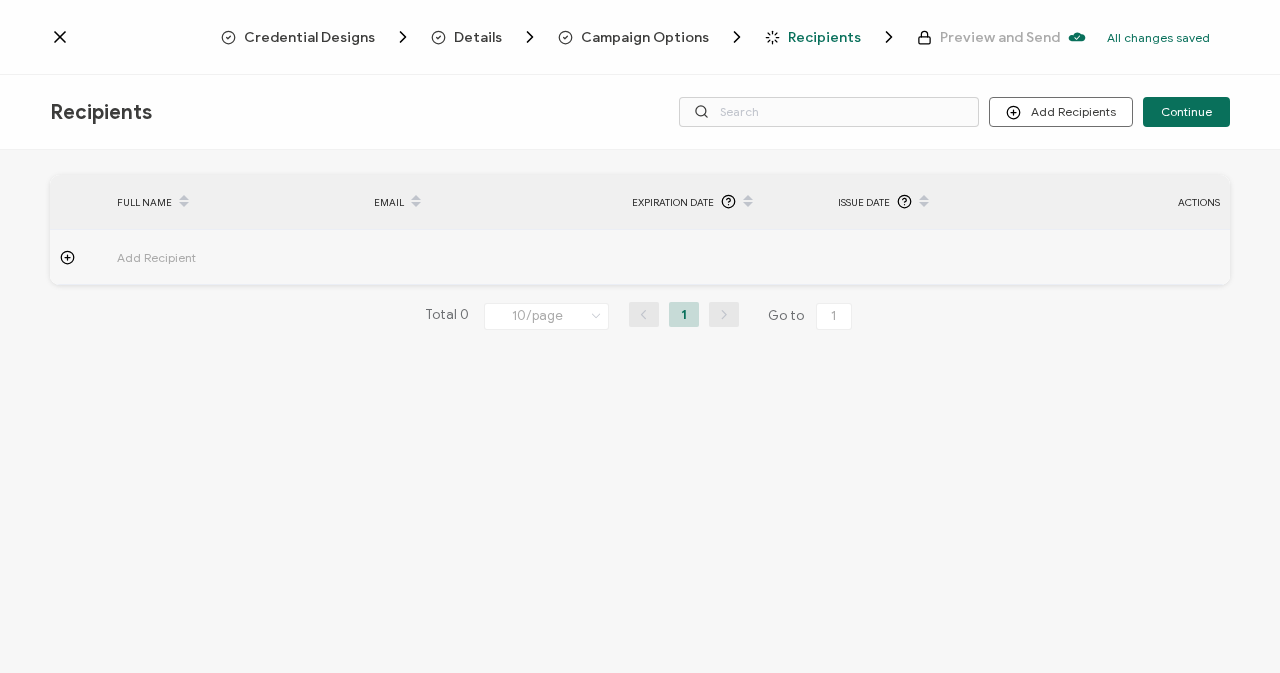 click on "Add Recipient" at bounding box center [212, 257] 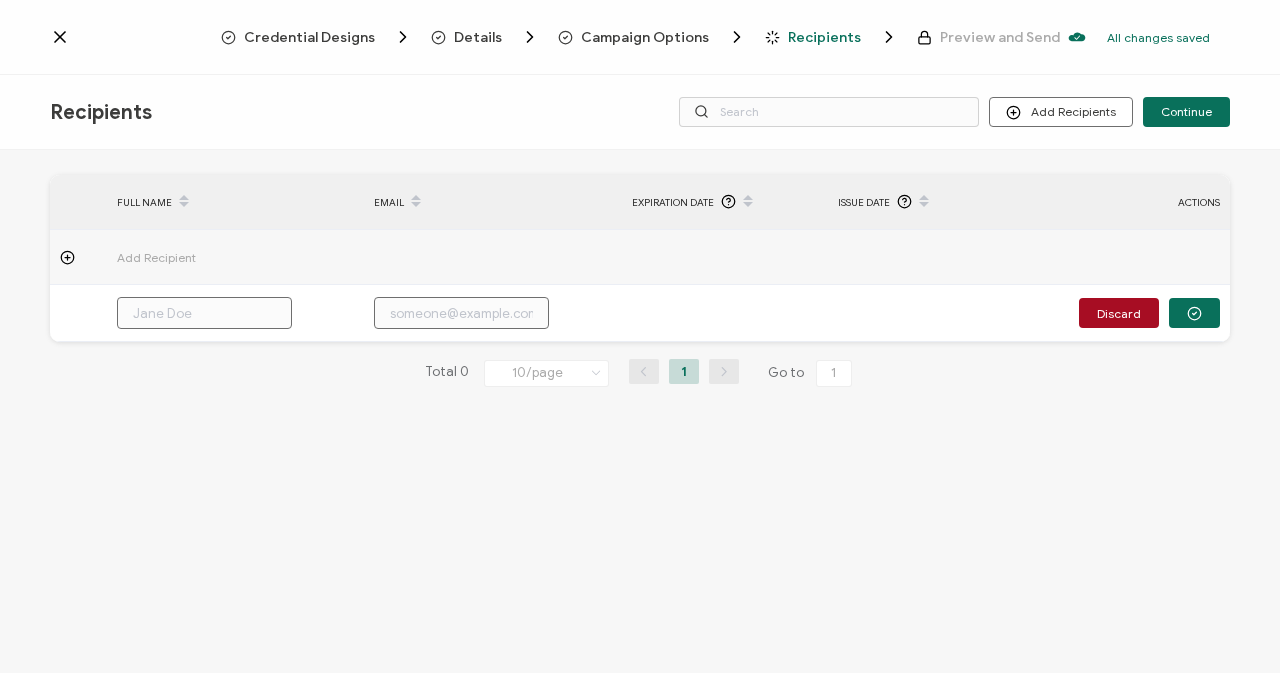 click 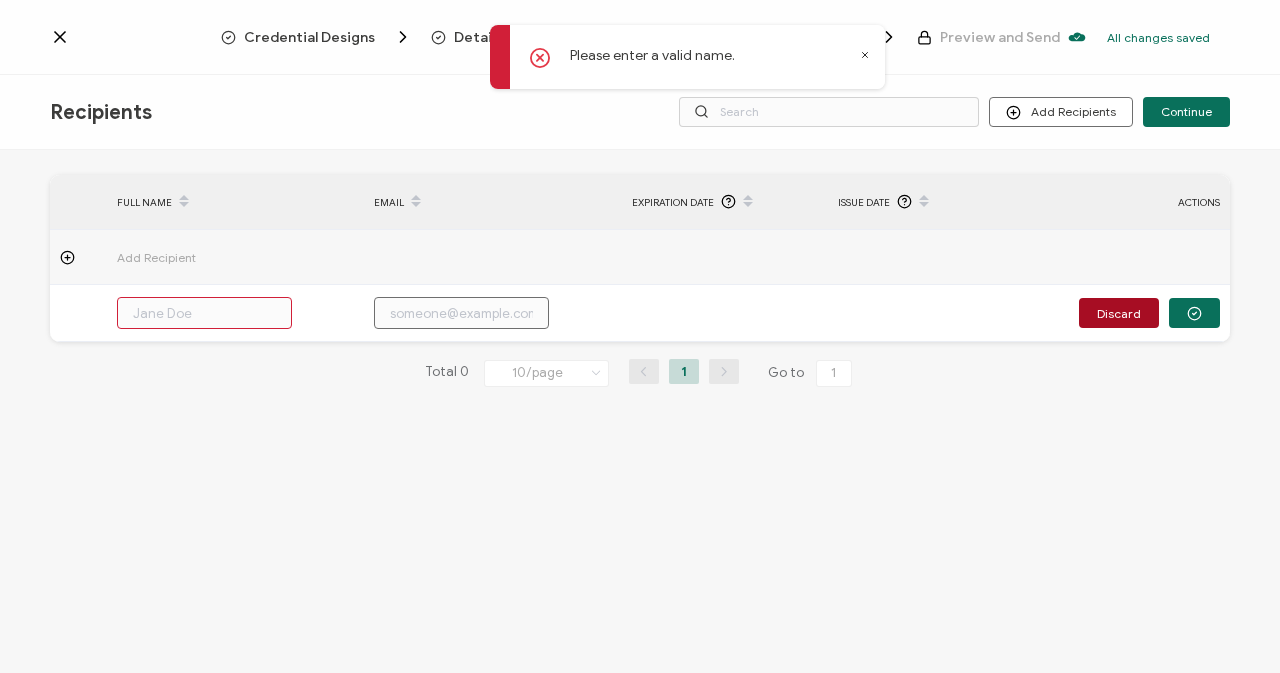 click on "Please enter a valid name." at bounding box center [687, 57] 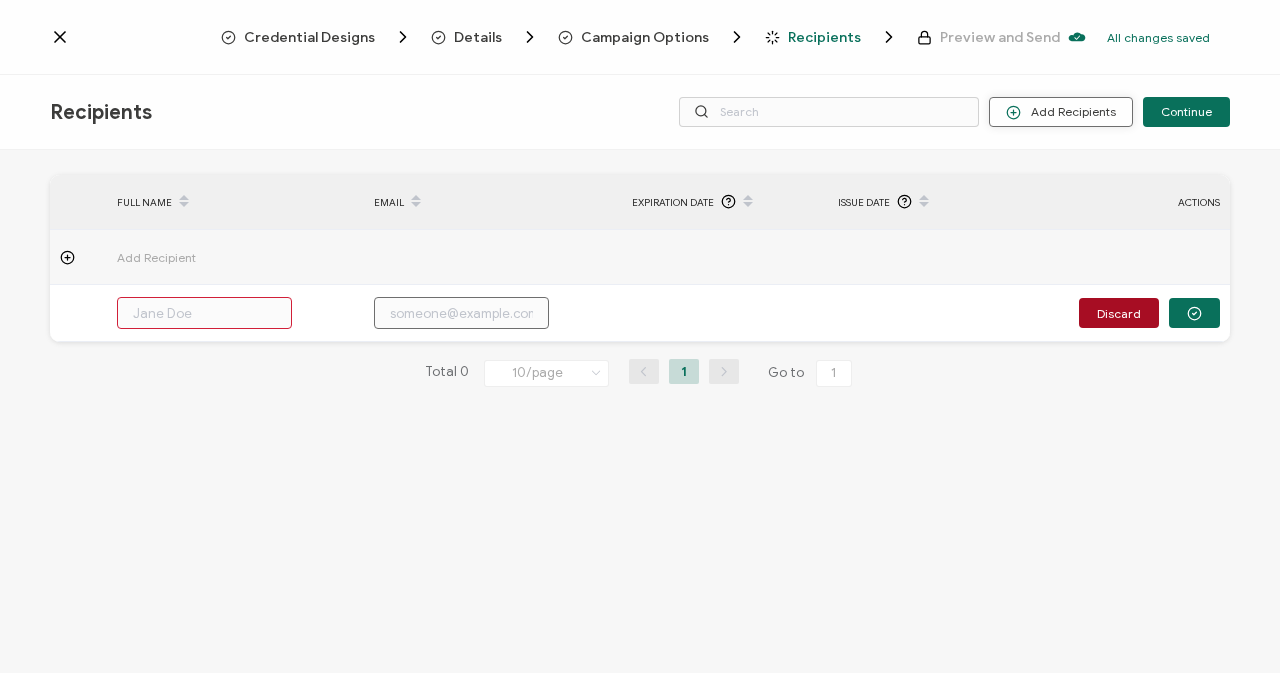 click on "Add Recipients" at bounding box center (1061, 112) 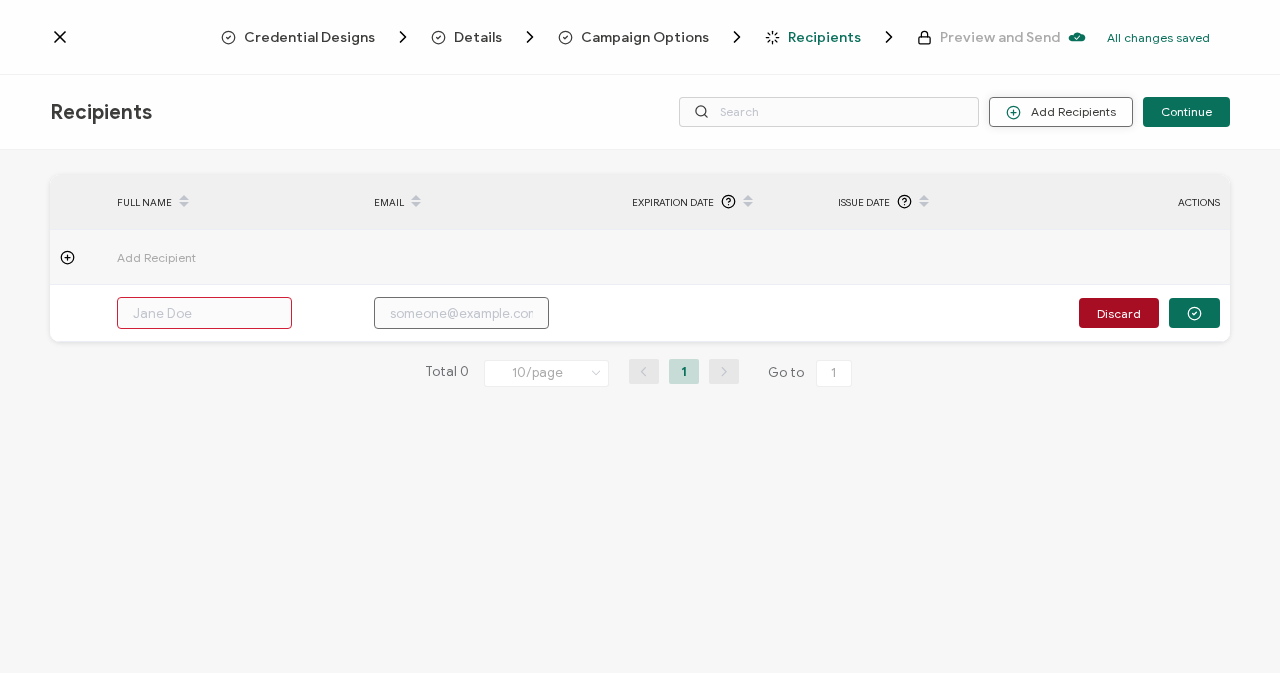 click on "Add Recipients" at bounding box center [1061, 112] 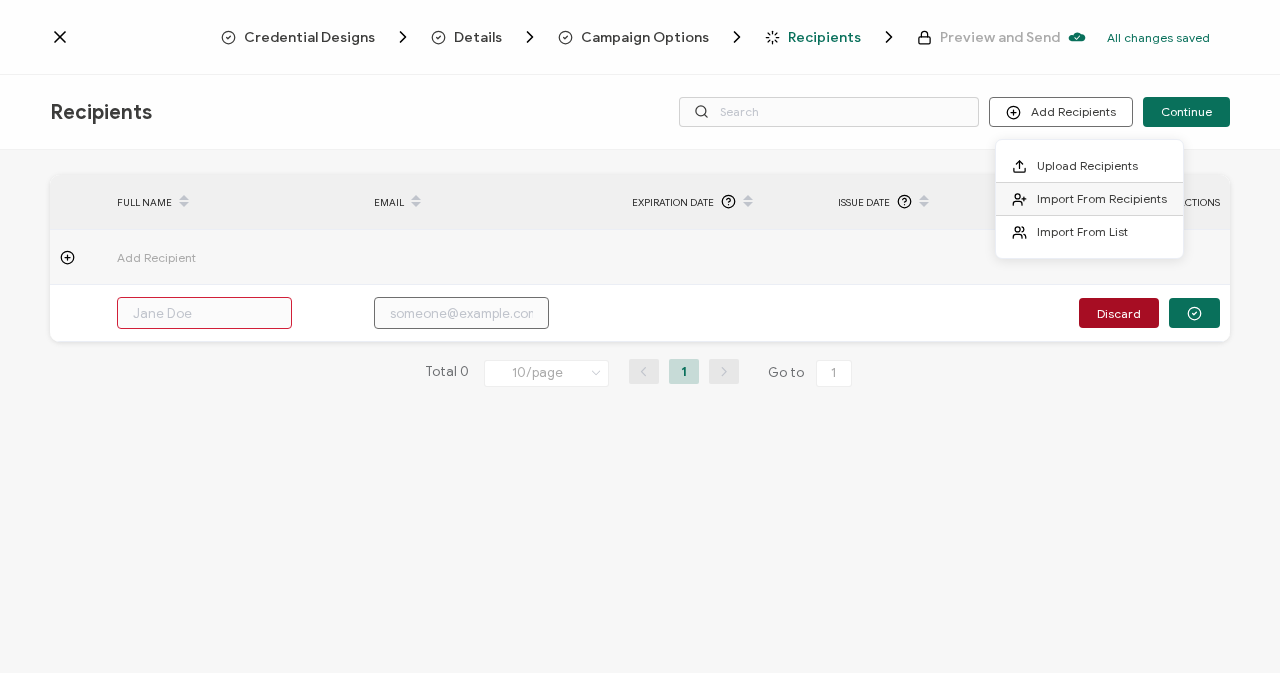 click on "Import From Recipients" at bounding box center (1102, 198) 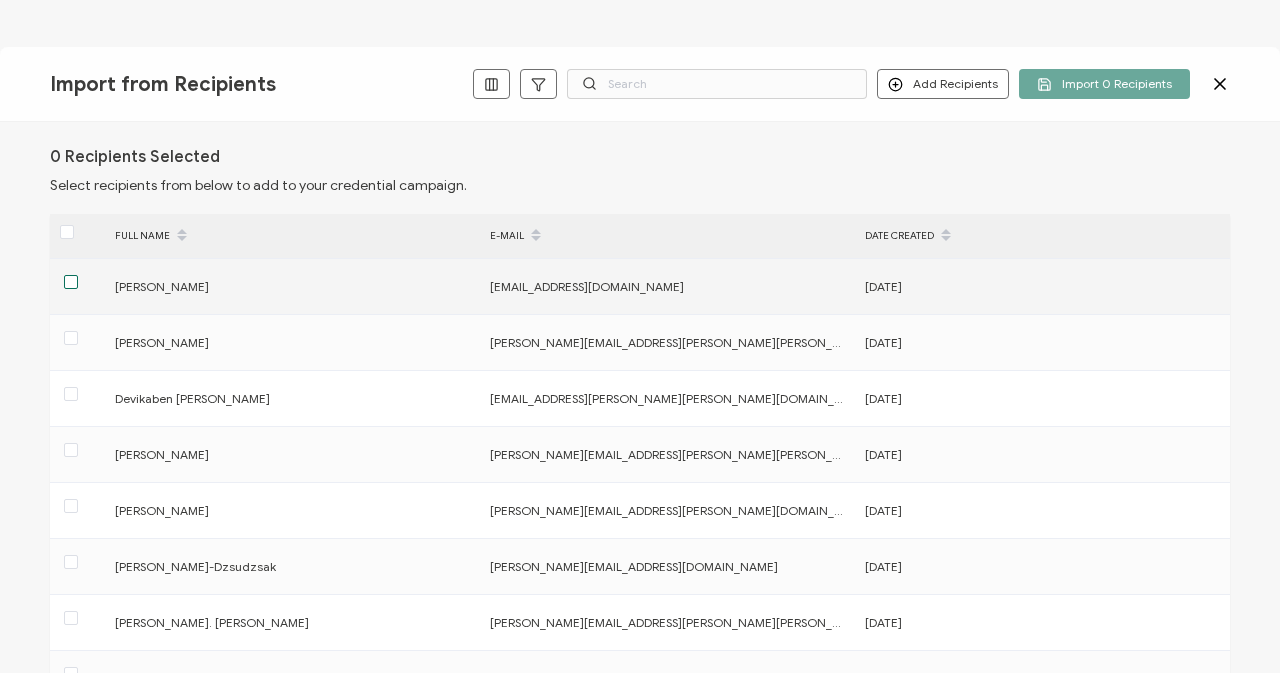 click at bounding box center (71, 282) 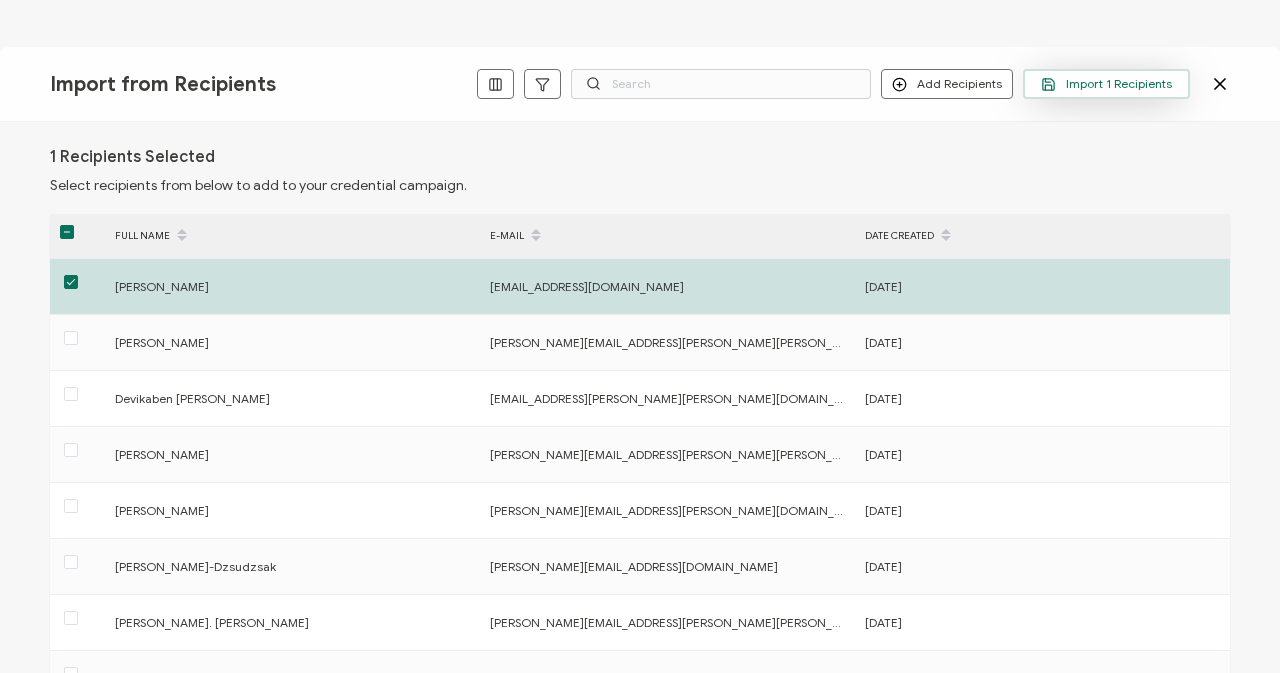 click on "Import 1 Recipients" at bounding box center (1106, 84) 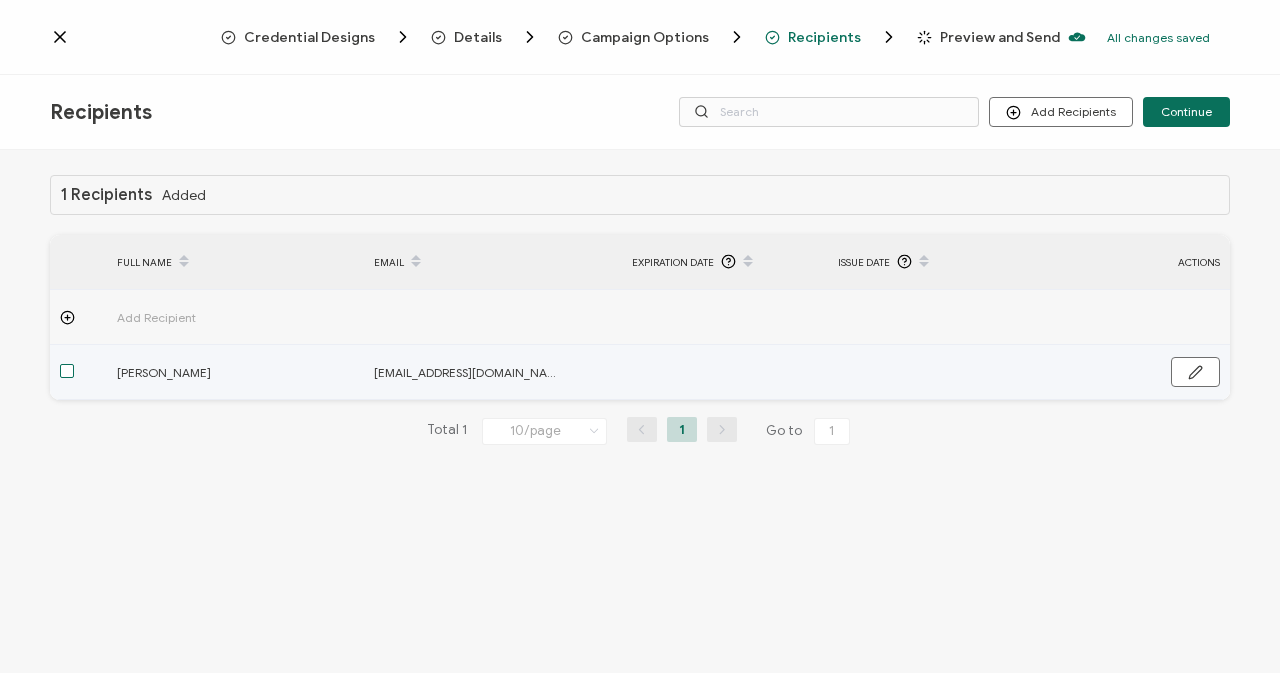 click at bounding box center (67, 371) 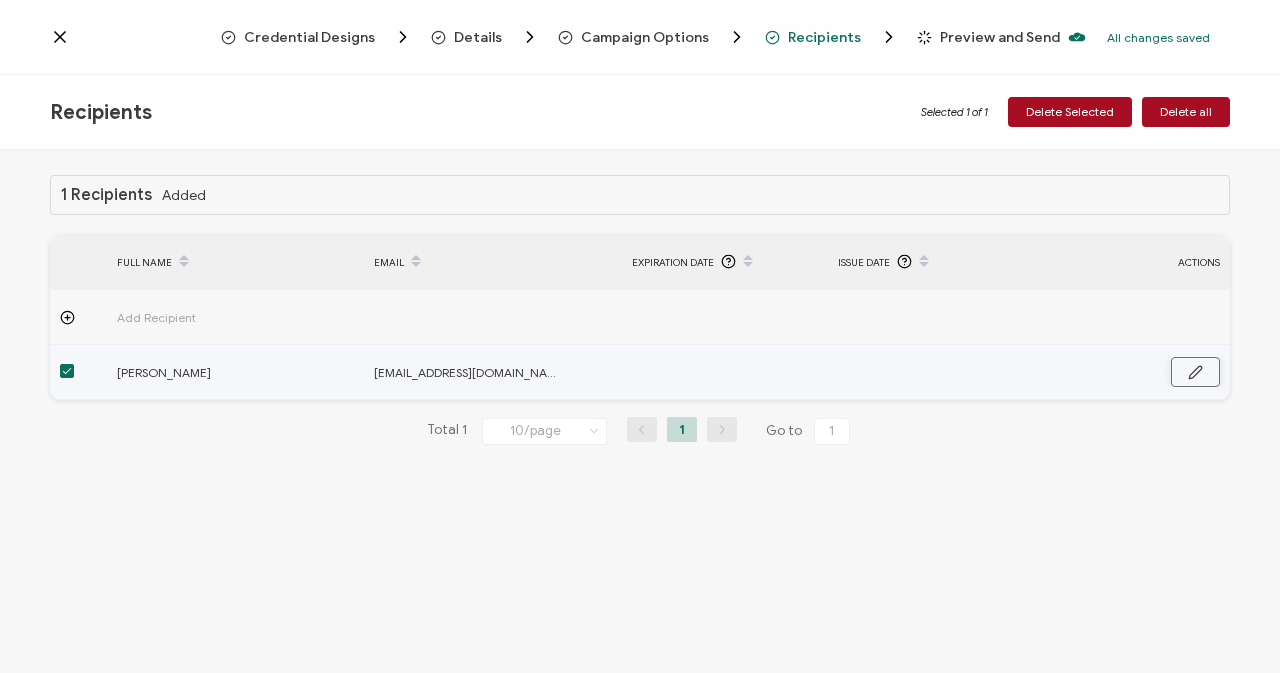 click at bounding box center (1195, 372) 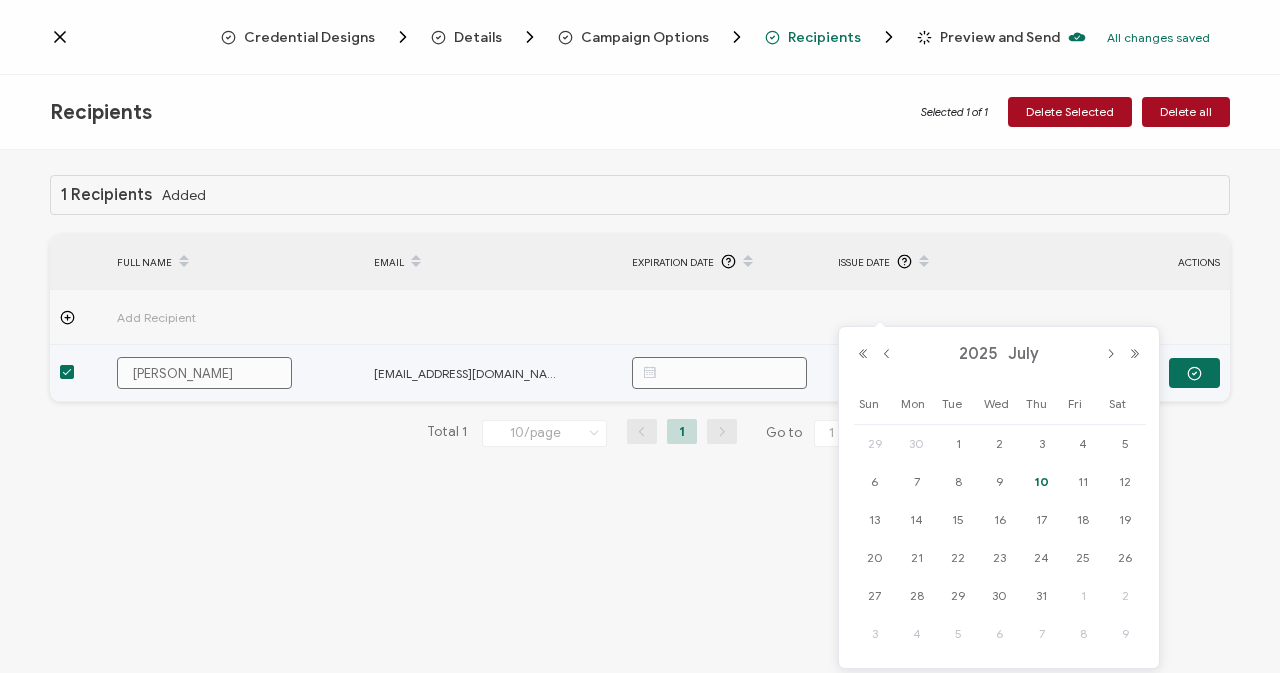 click at bounding box center [925, 373] 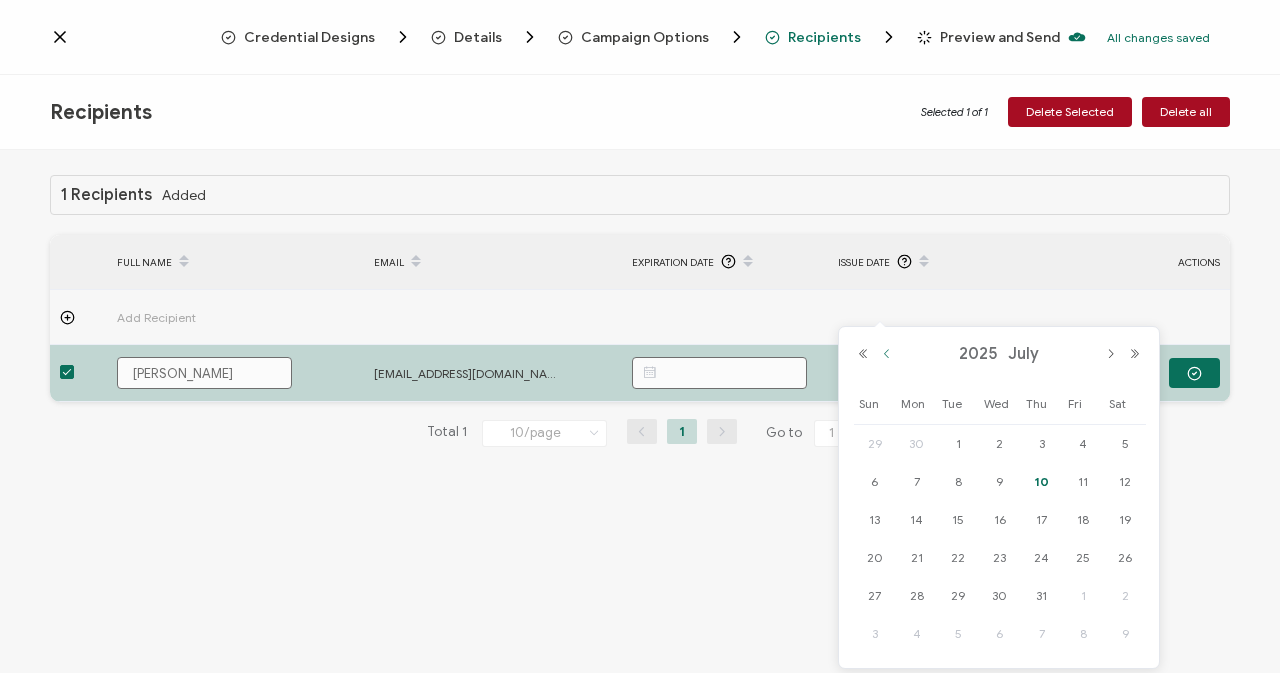 click at bounding box center (887, 354) 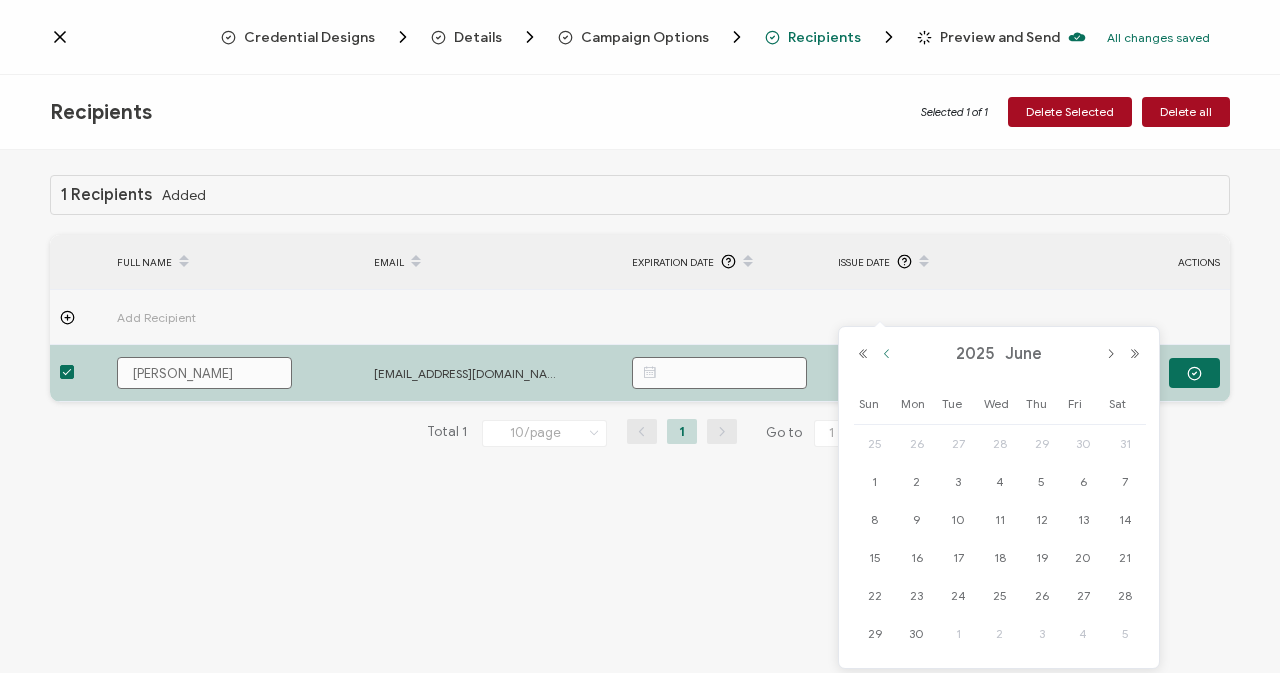 click at bounding box center (887, 354) 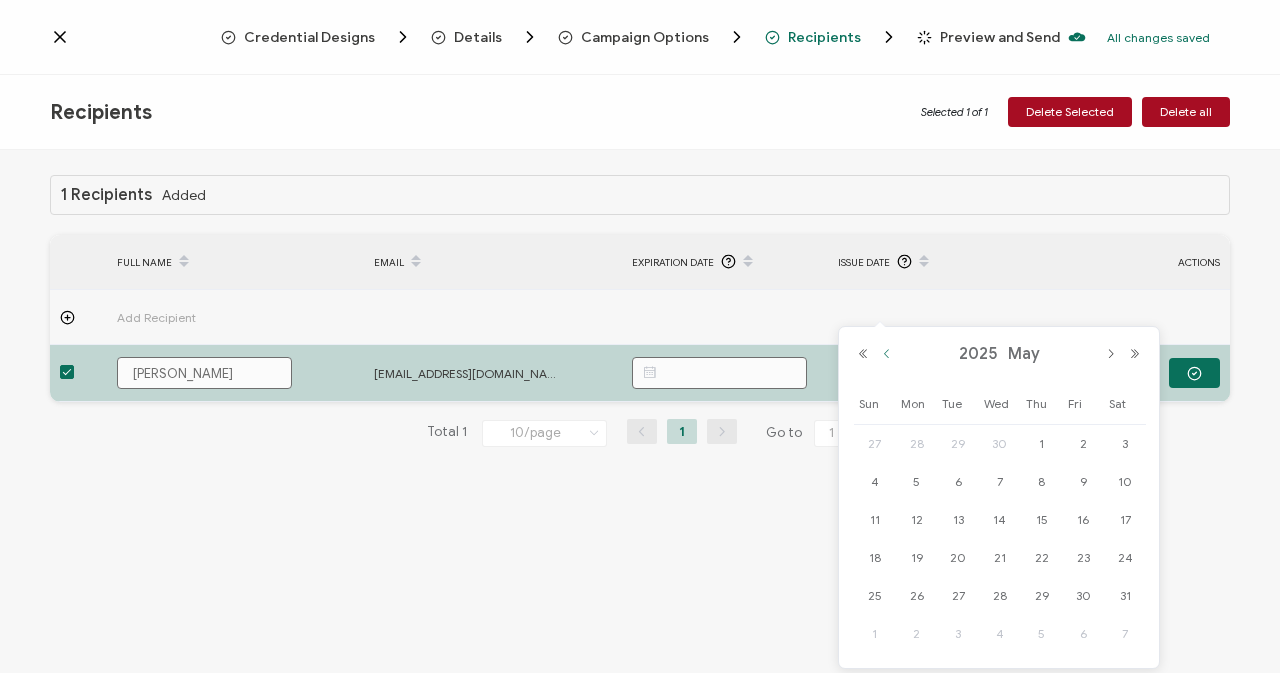 click at bounding box center (887, 354) 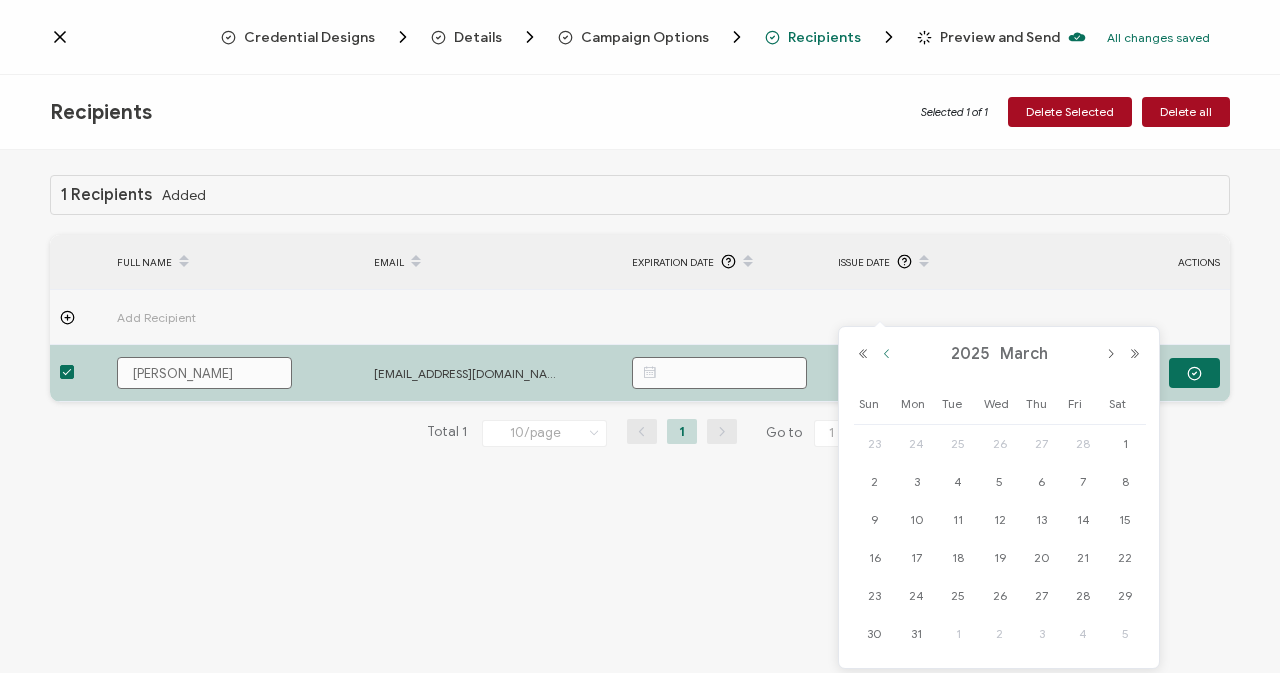 click at bounding box center (887, 354) 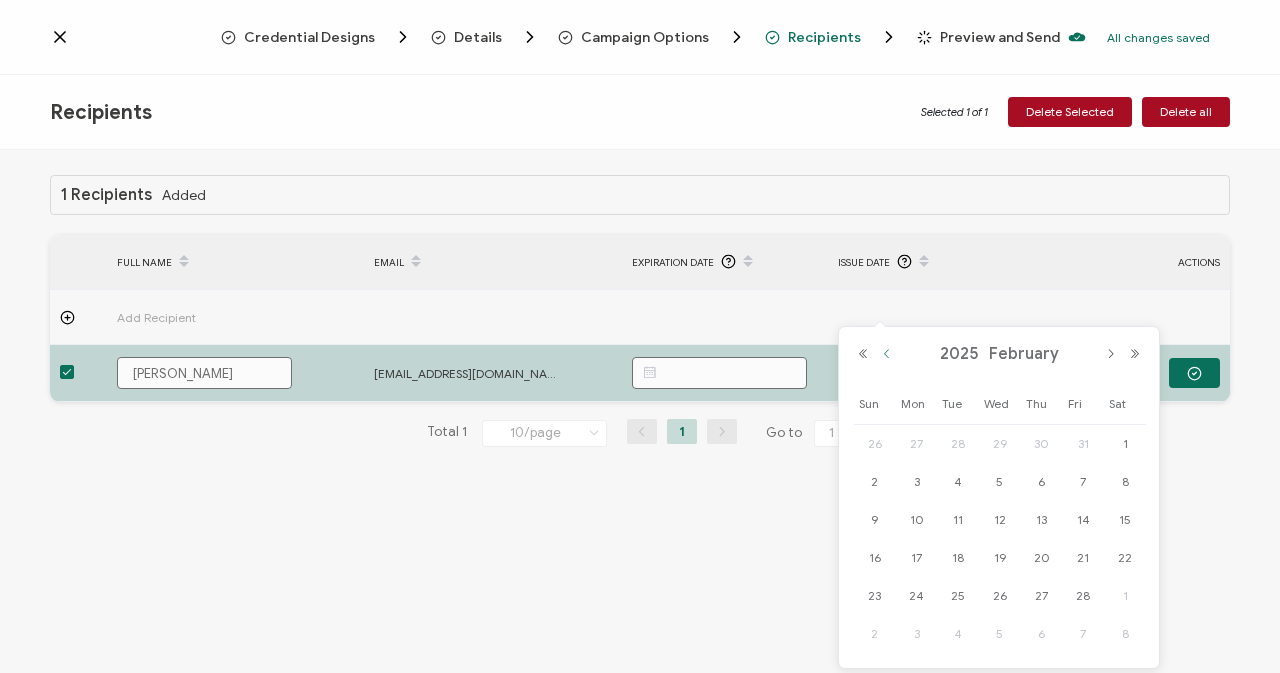 click at bounding box center (887, 354) 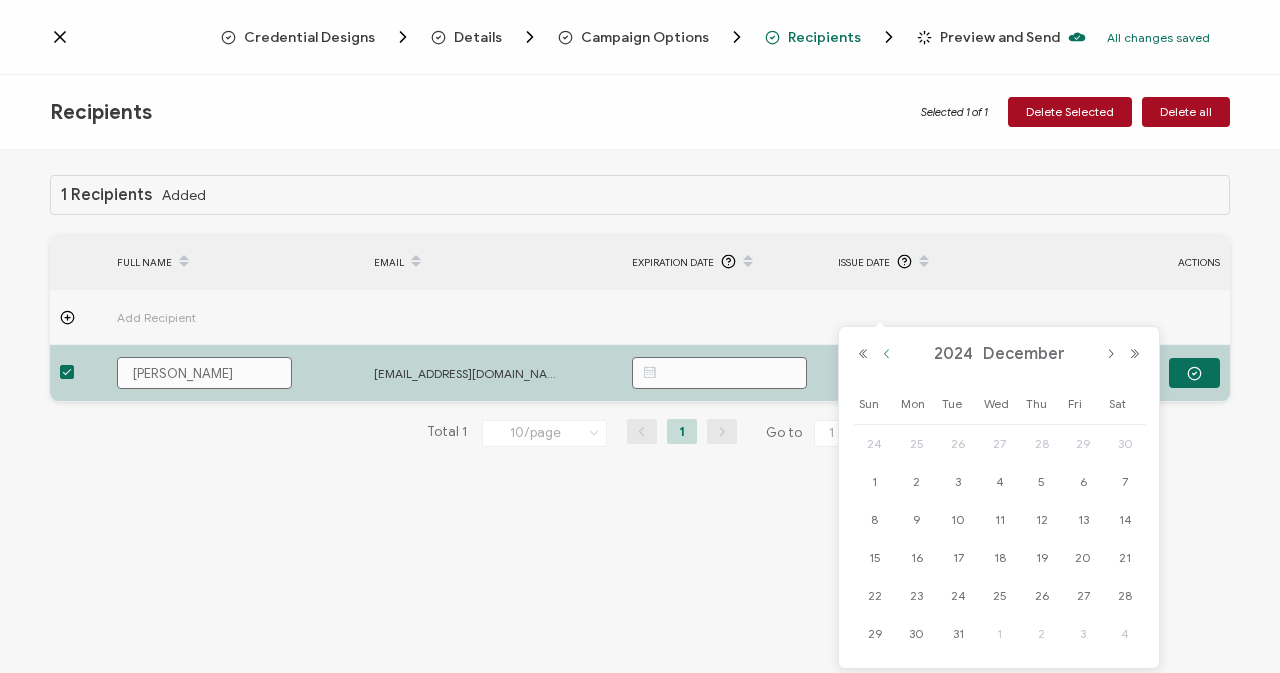 click at bounding box center (887, 354) 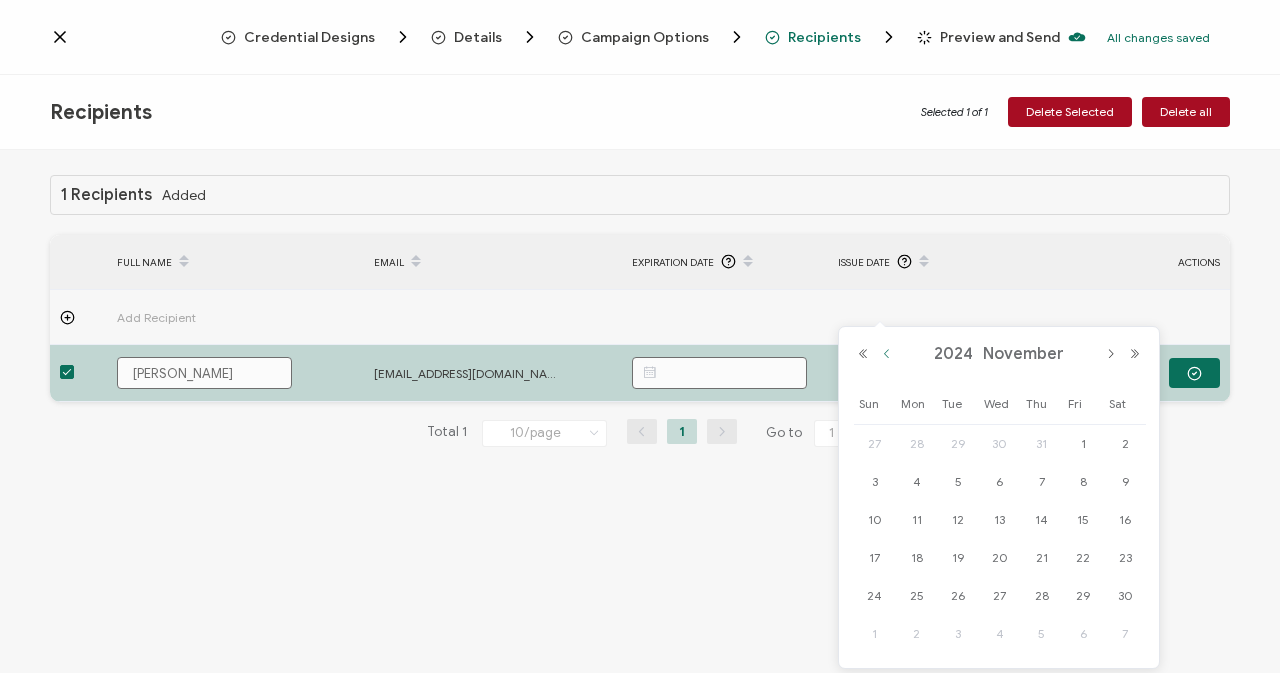 click at bounding box center [887, 354] 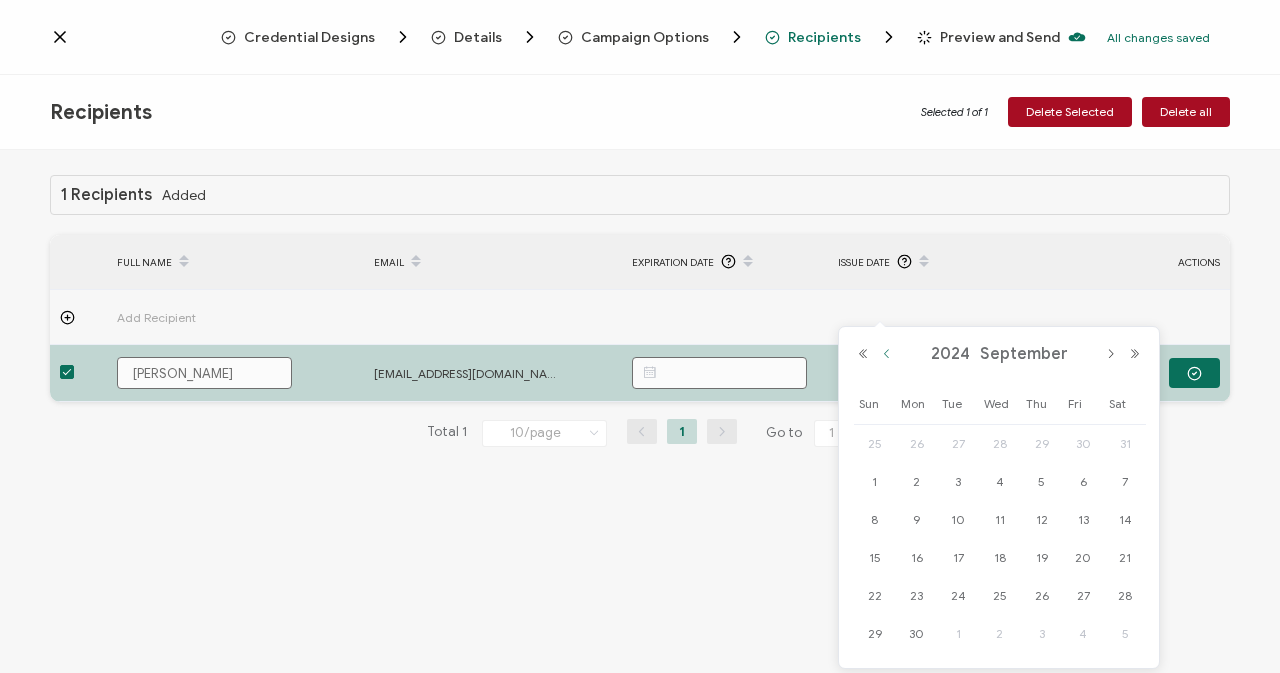 click at bounding box center [887, 354] 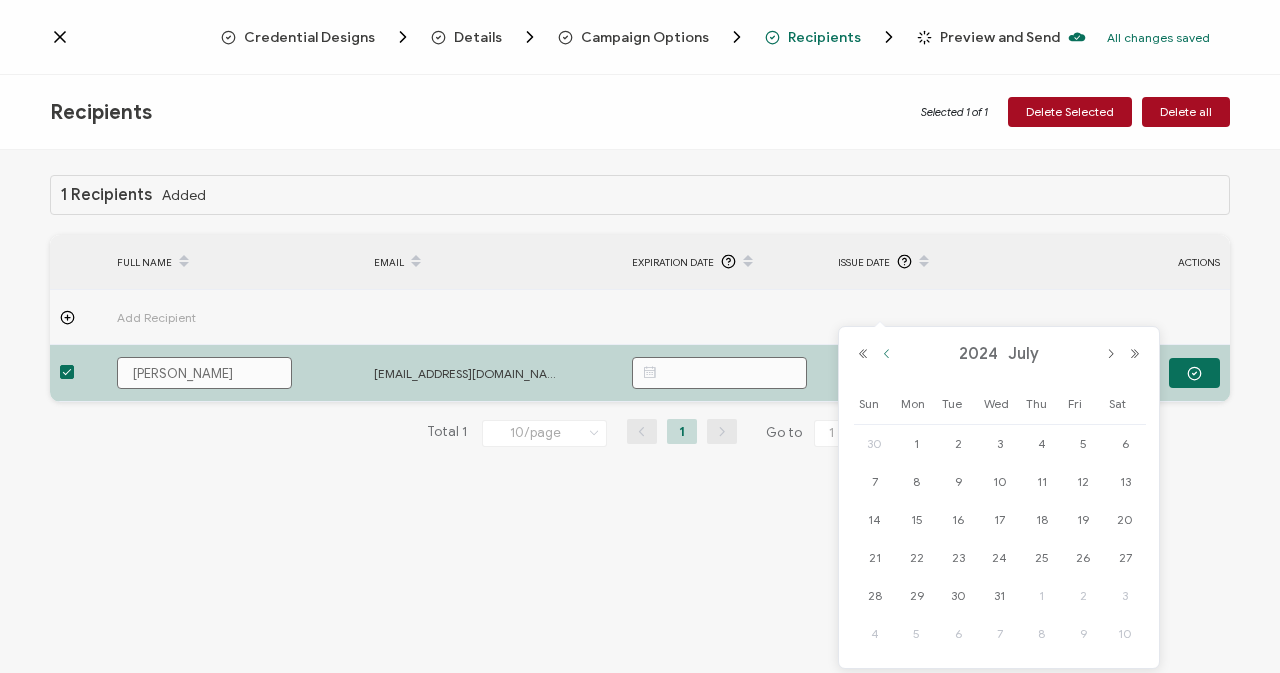 click at bounding box center [887, 354] 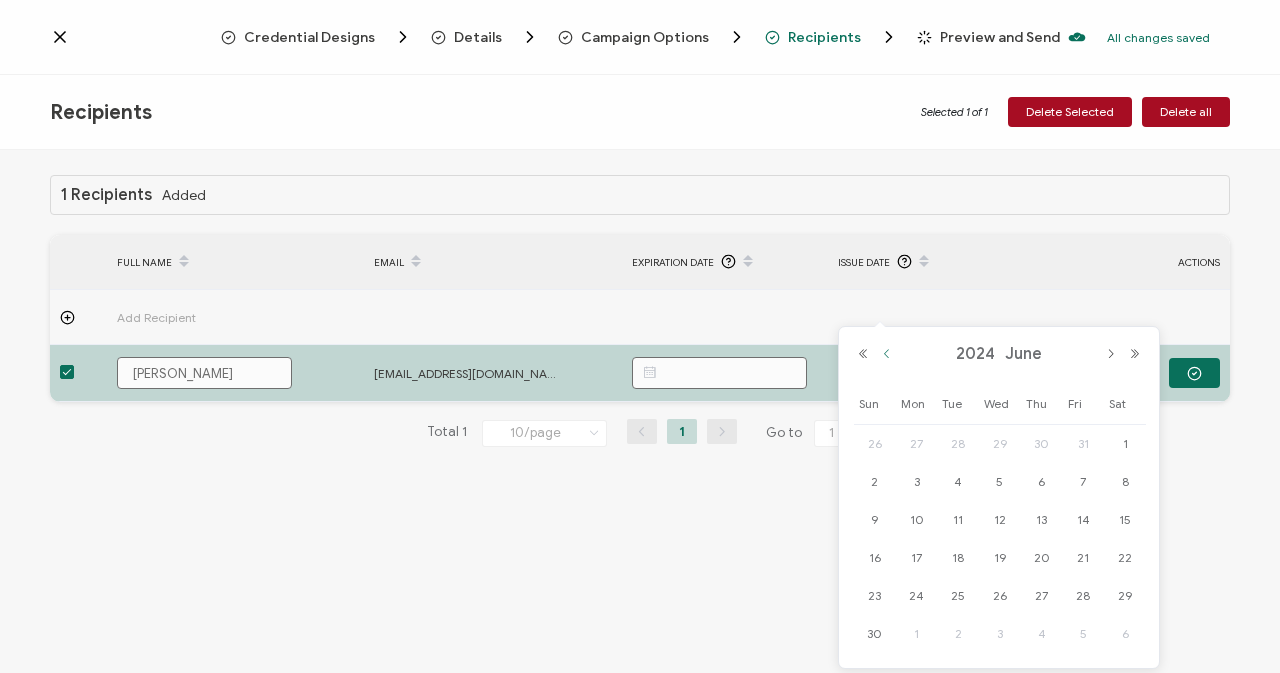 click at bounding box center [887, 354] 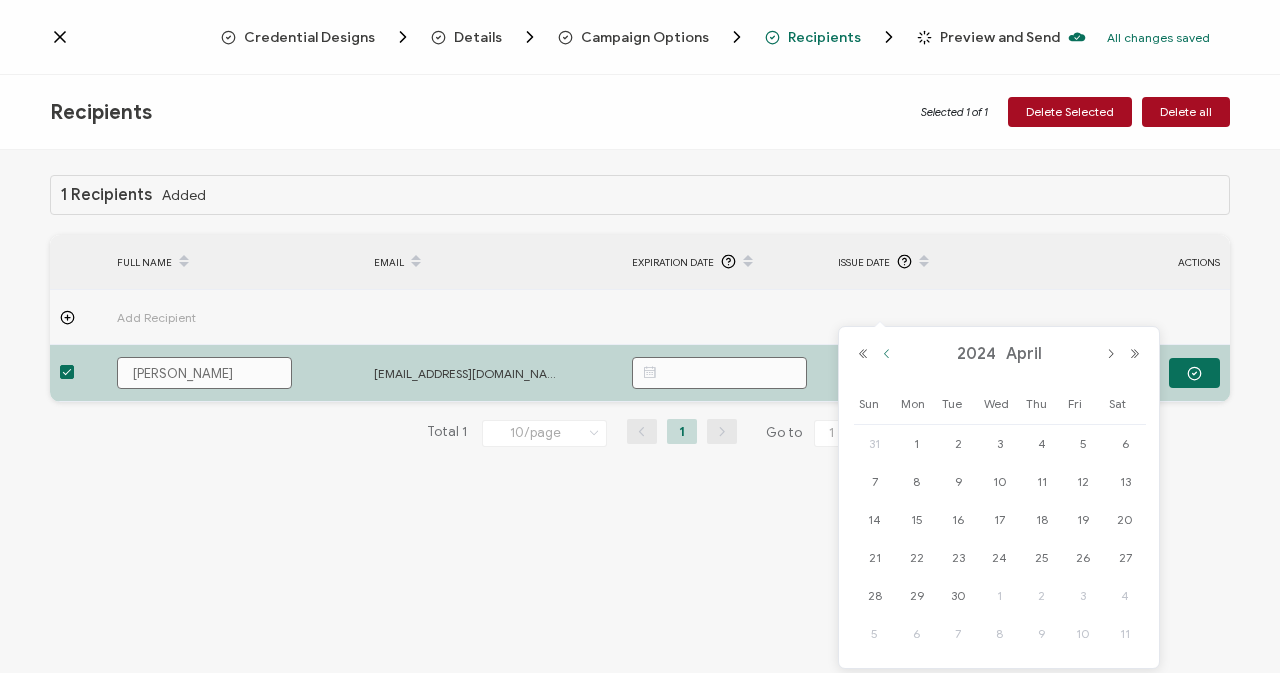 click at bounding box center (887, 354) 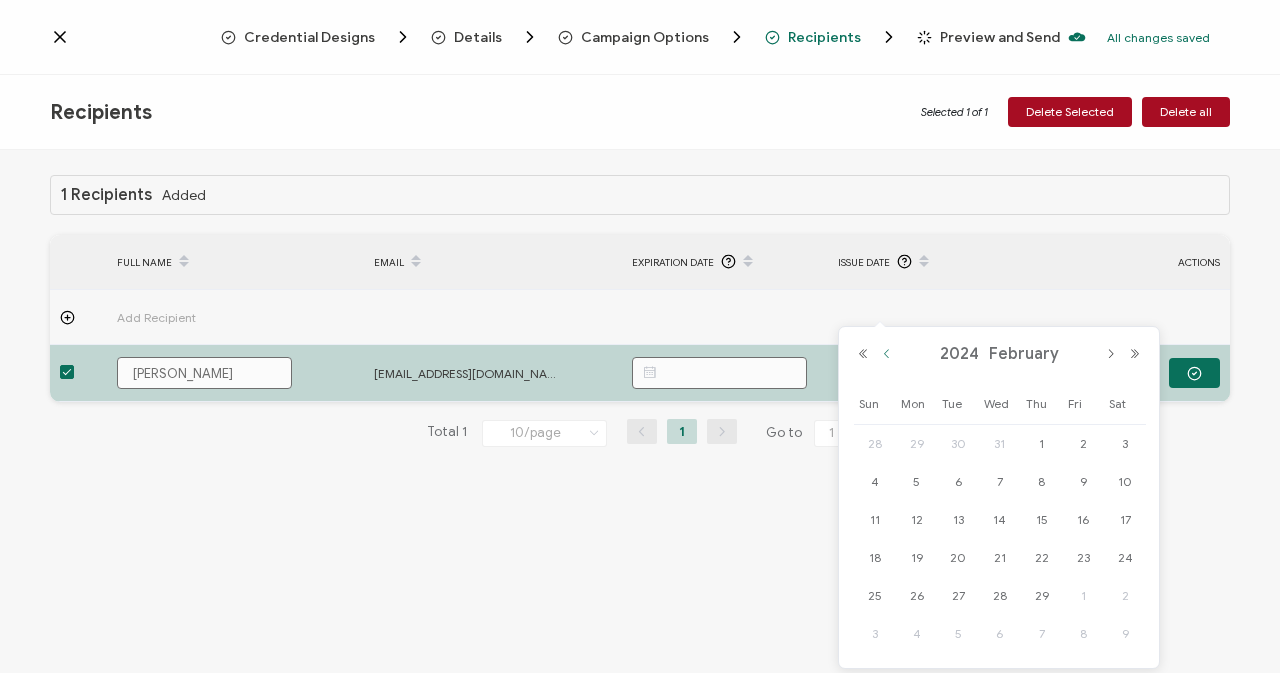 click at bounding box center [887, 354] 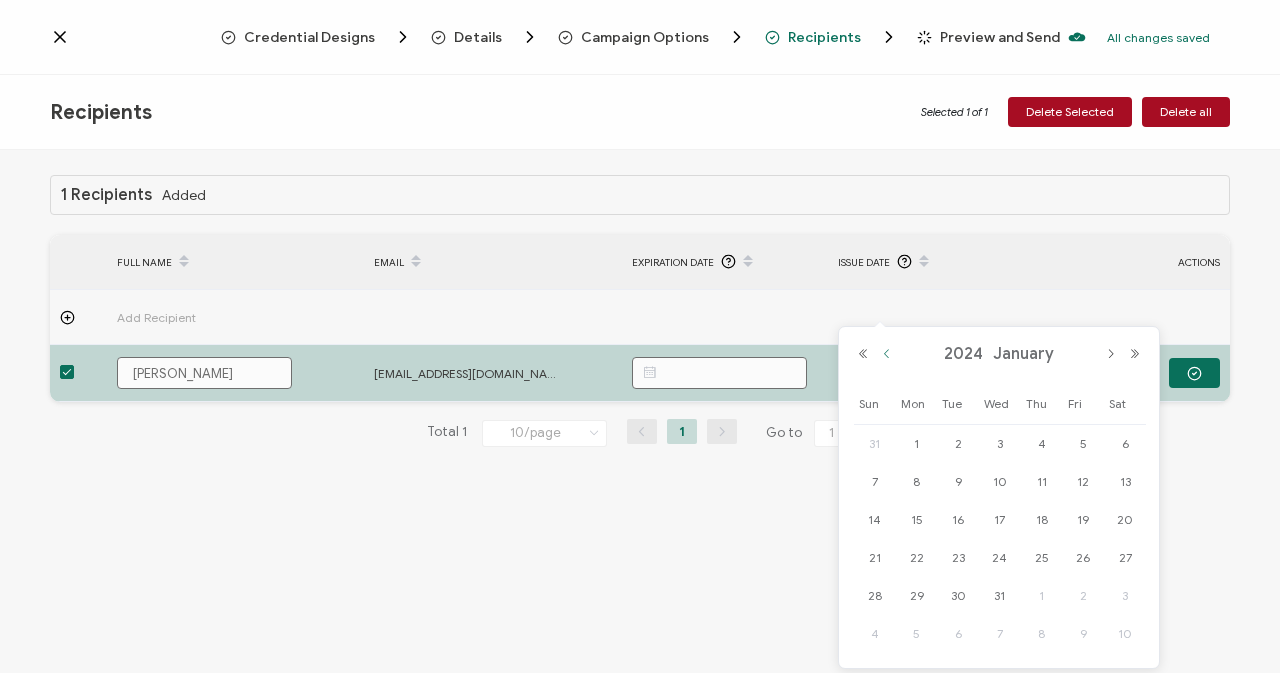 click at bounding box center [887, 354] 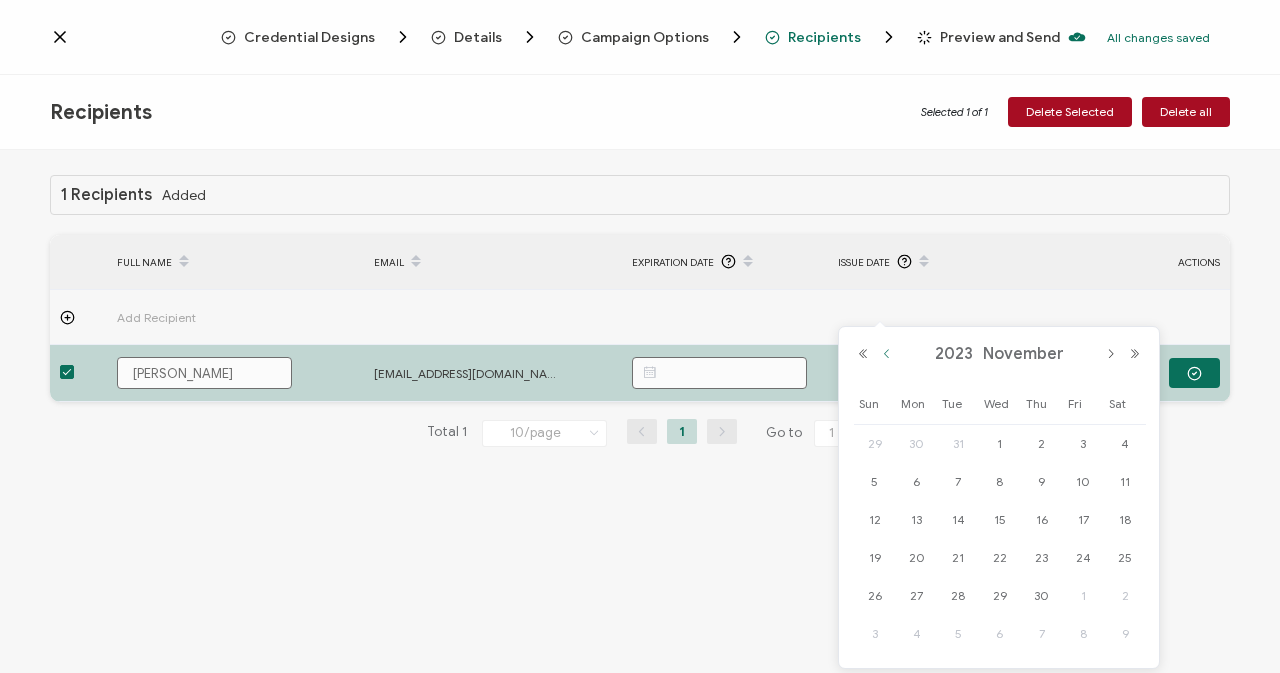 click at bounding box center (887, 354) 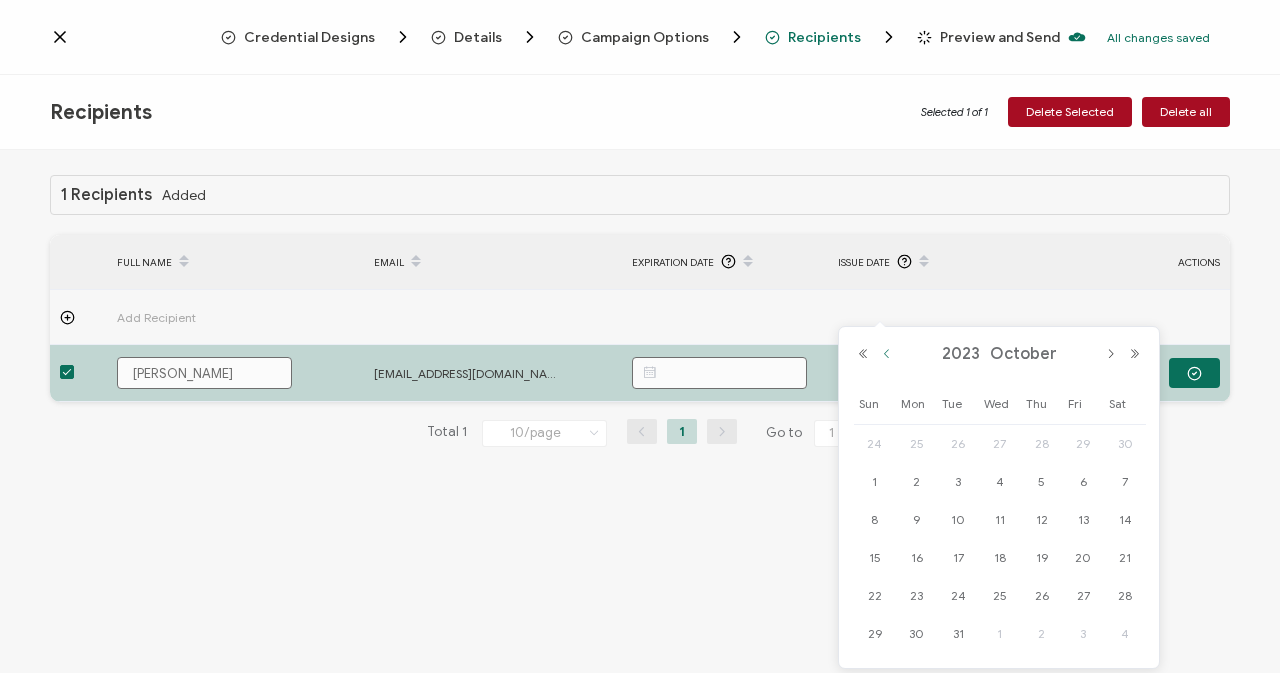 click at bounding box center (887, 354) 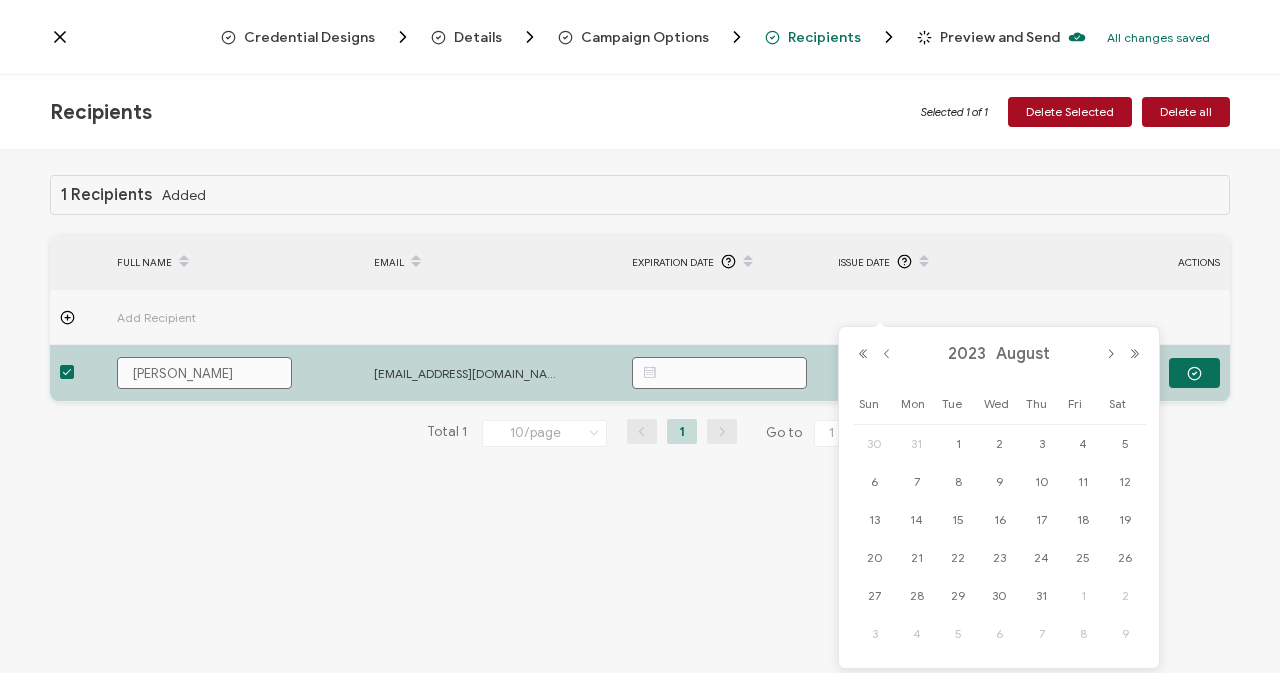 click at bounding box center (887, 354) 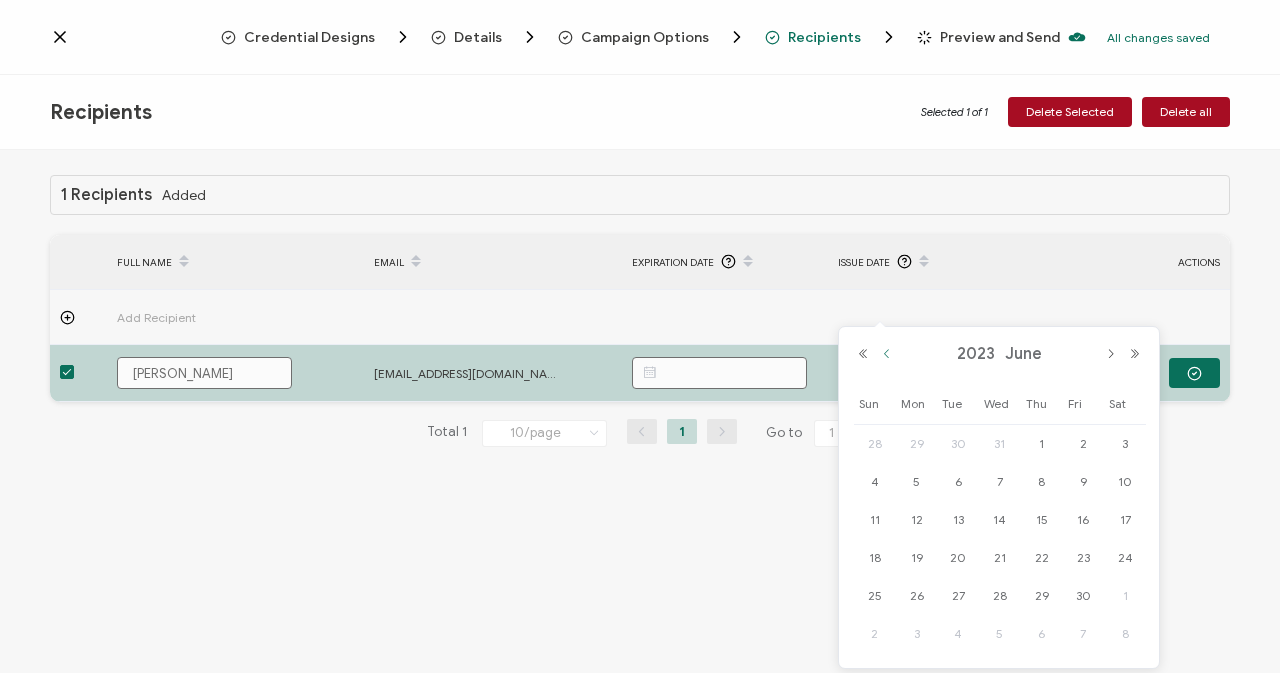 click at bounding box center [887, 354] 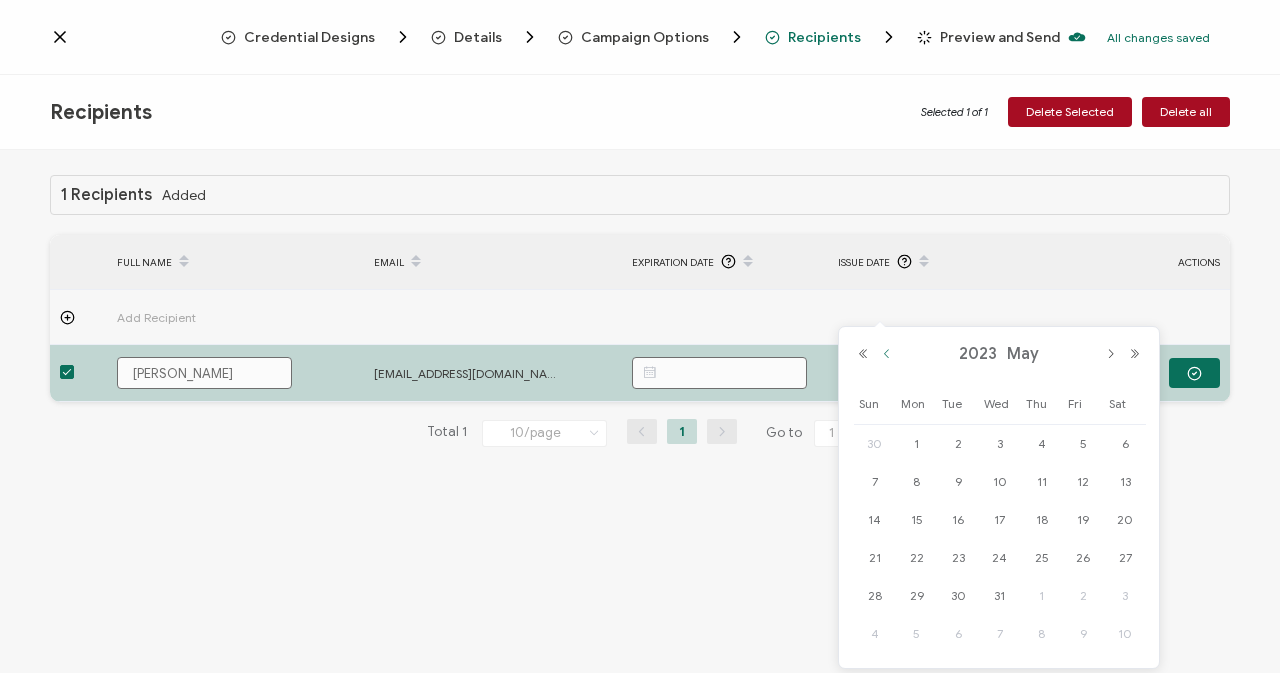 click at bounding box center (887, 354) 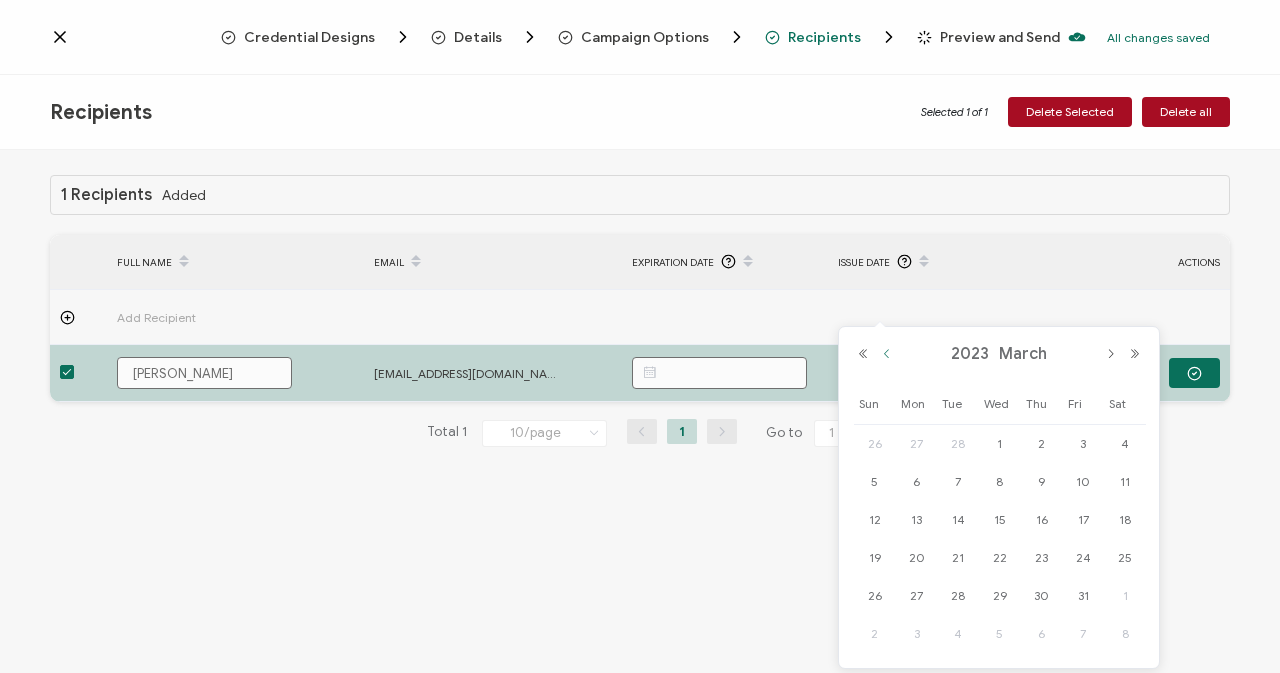 click at bounding box center (887, 354) 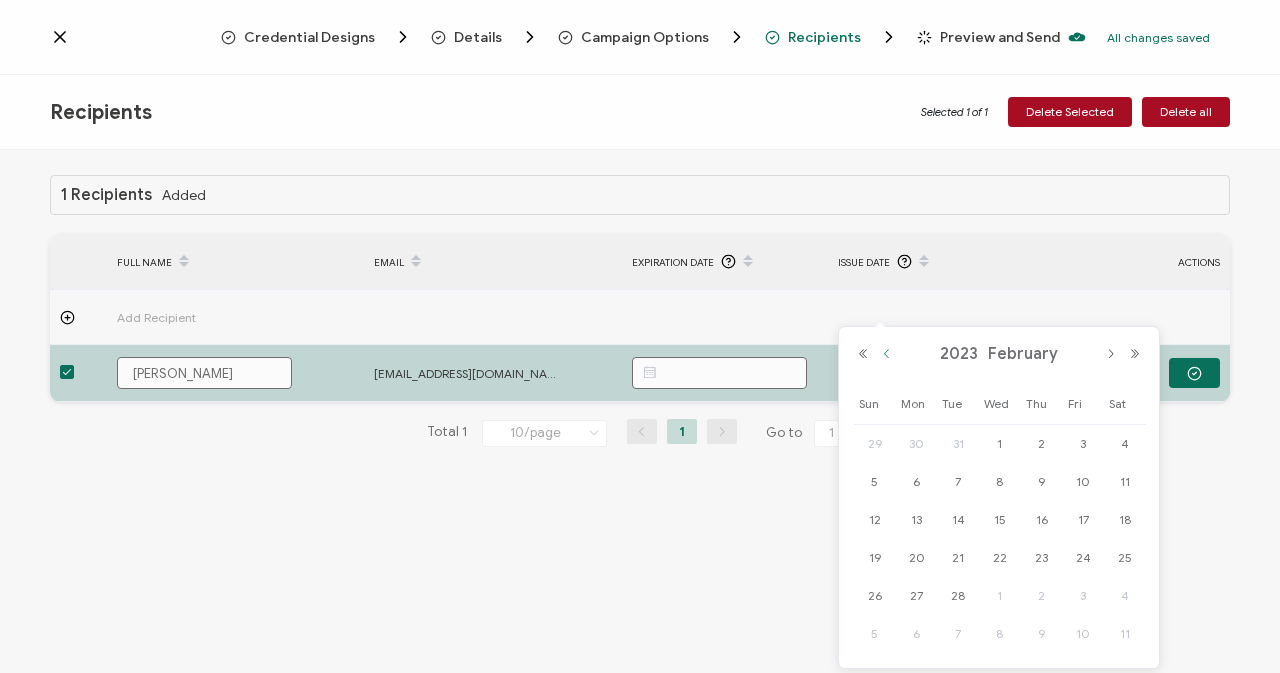 click at bounding box center [887, 354] 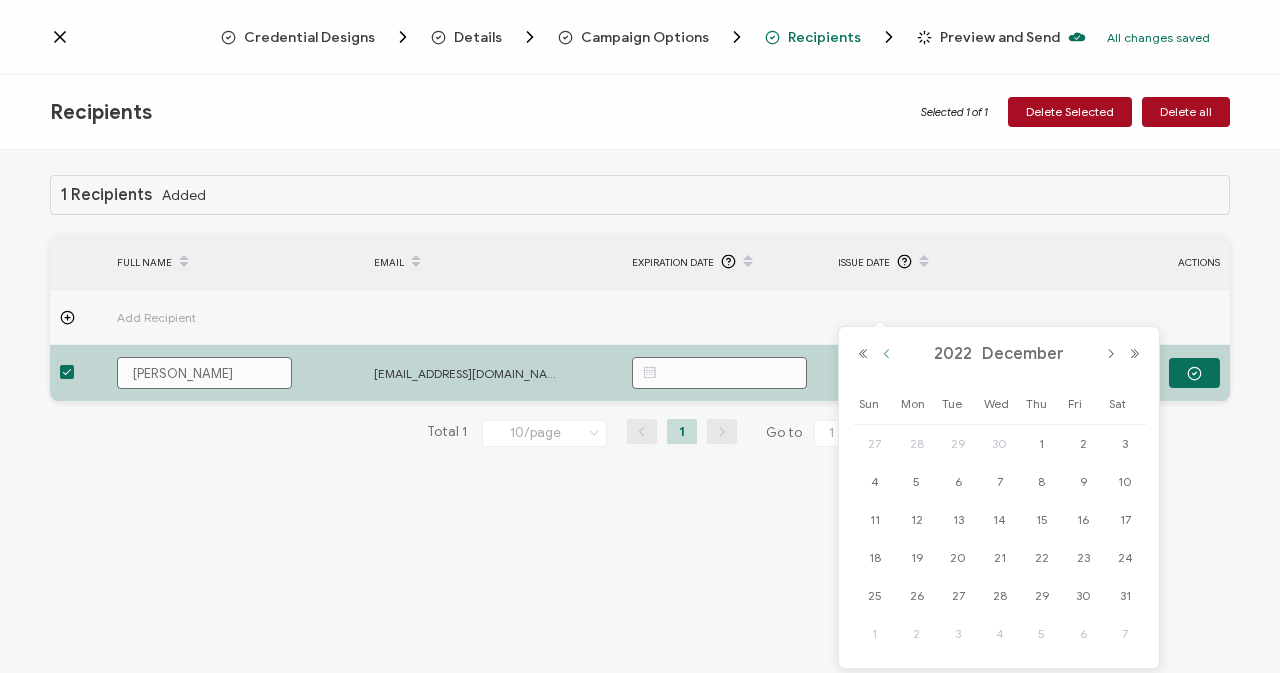 click at bounding box center (887, 354) 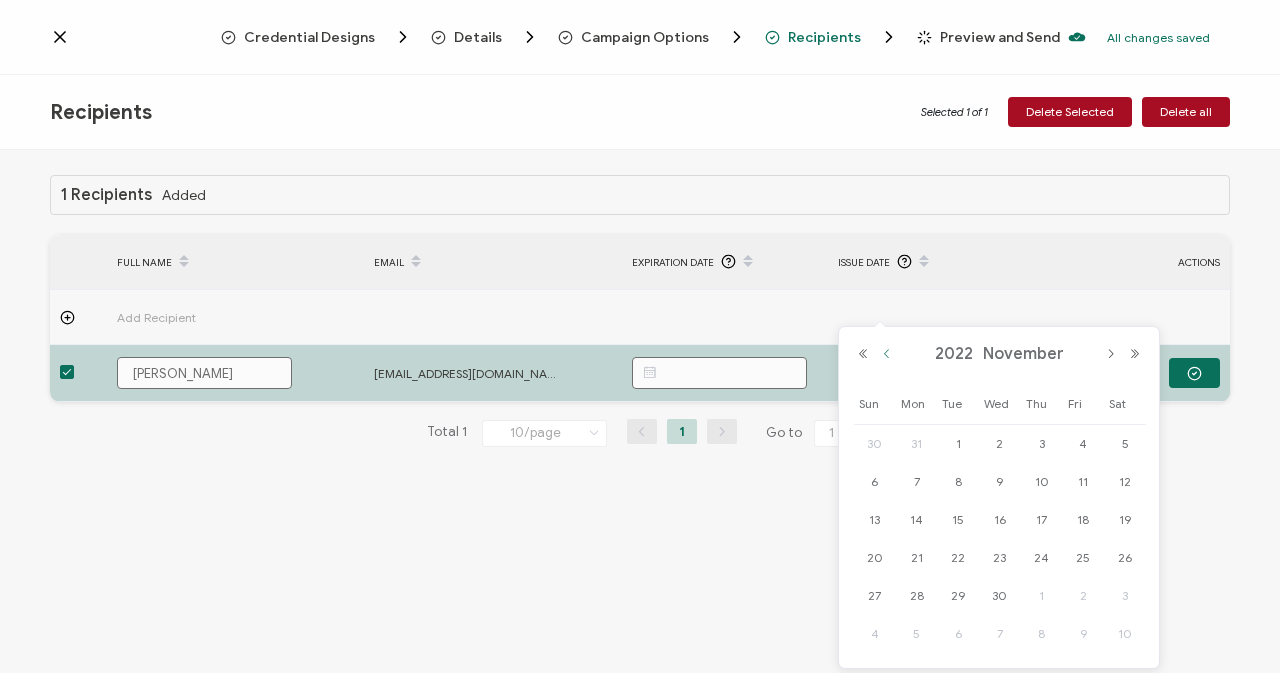 click at bounding box center (887, 354) 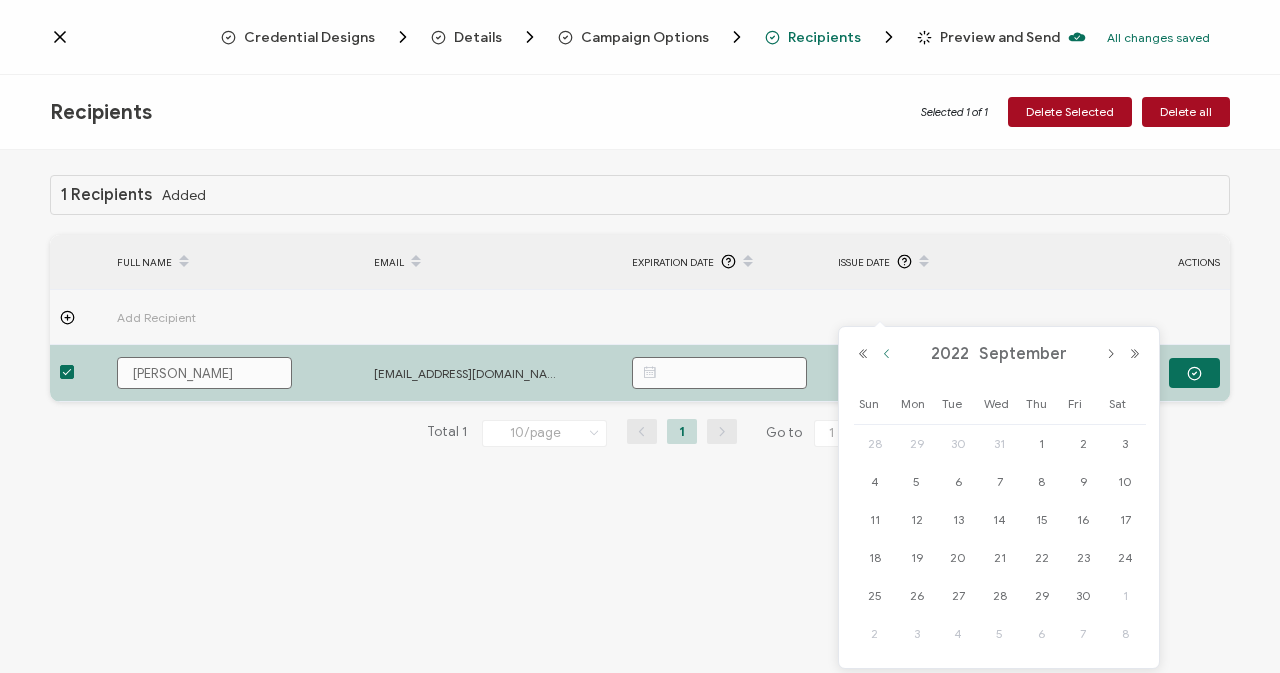 click at bounding box center [887, 354] 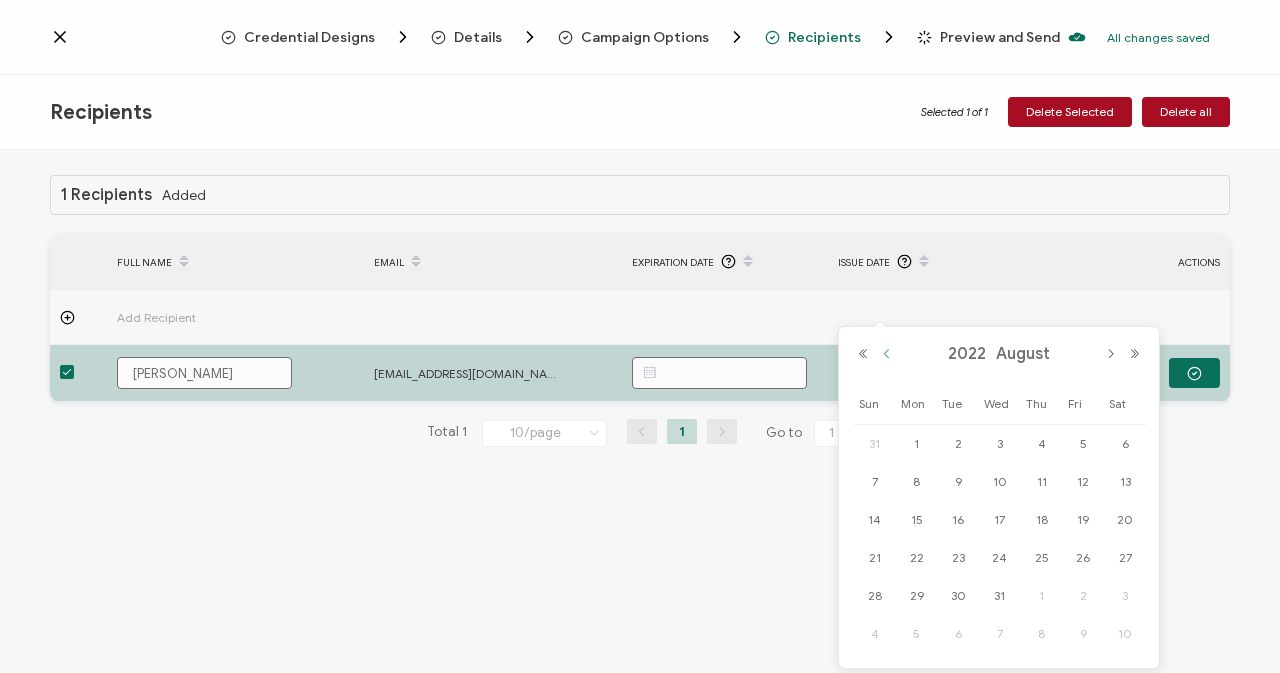 click at bounding box center [887, 354] 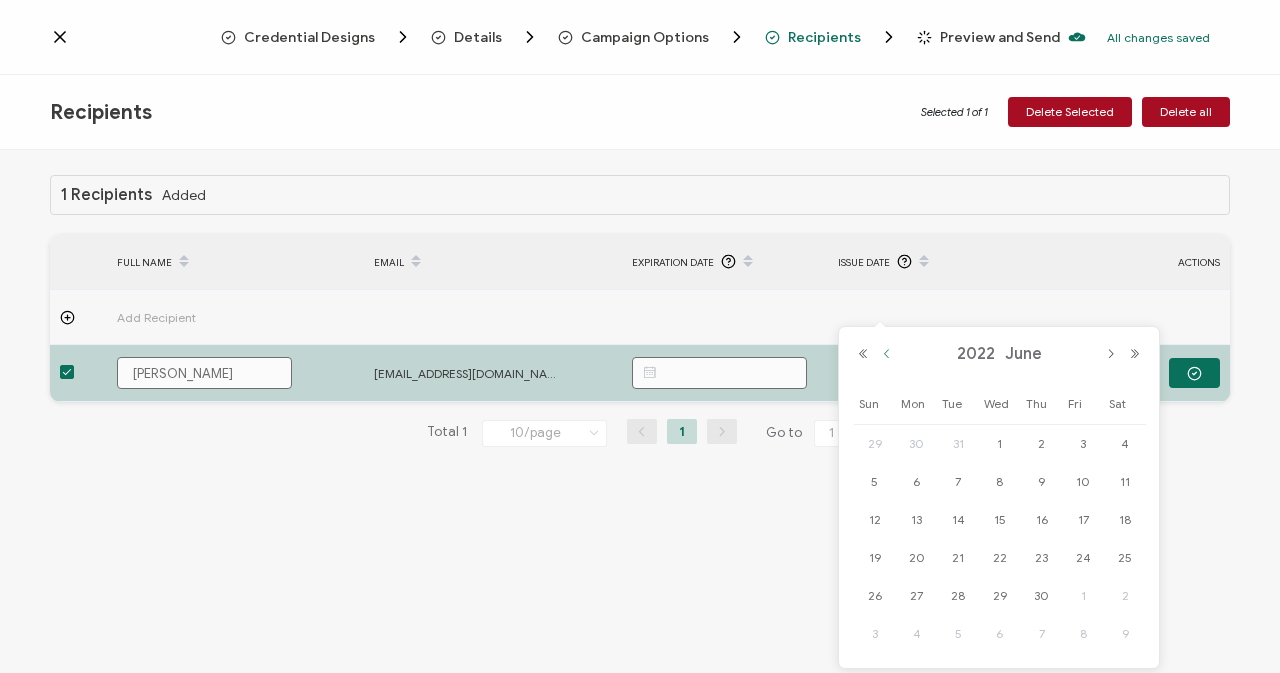 click at bounding box center [887, 354] 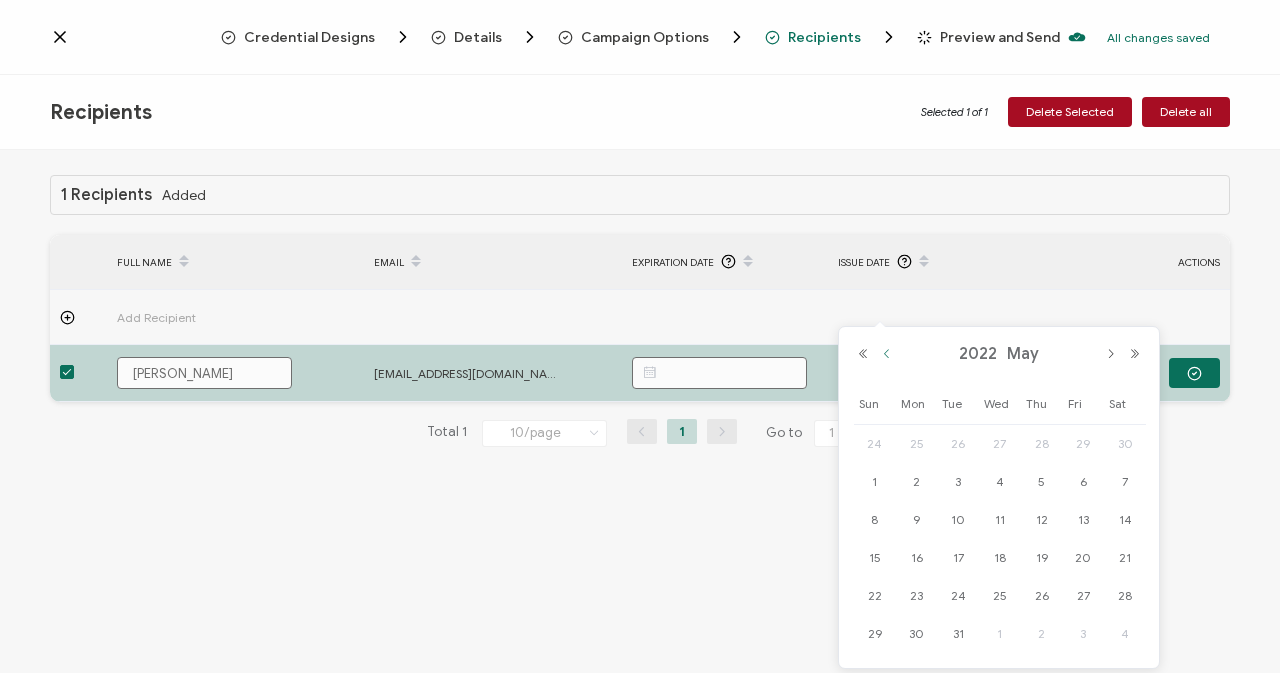 click at bounding box center [887, 354] 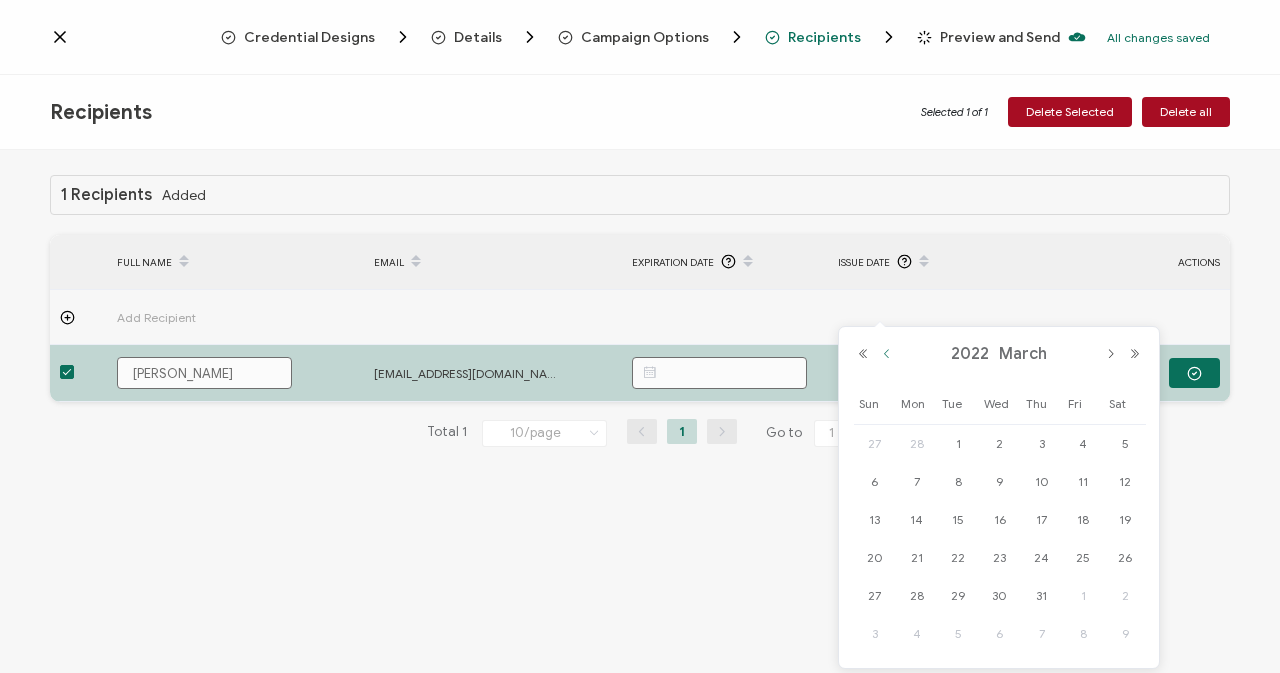 click at bounding box center [887, 354] 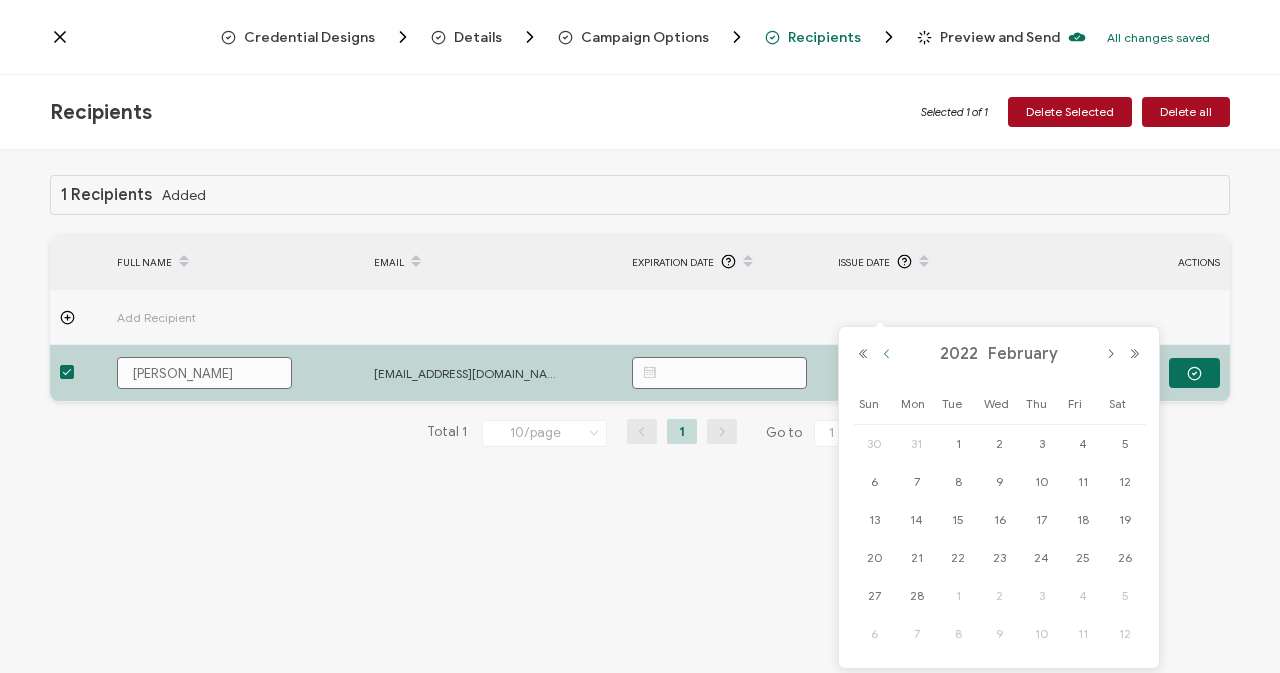 click at bounding box center [887, 354] 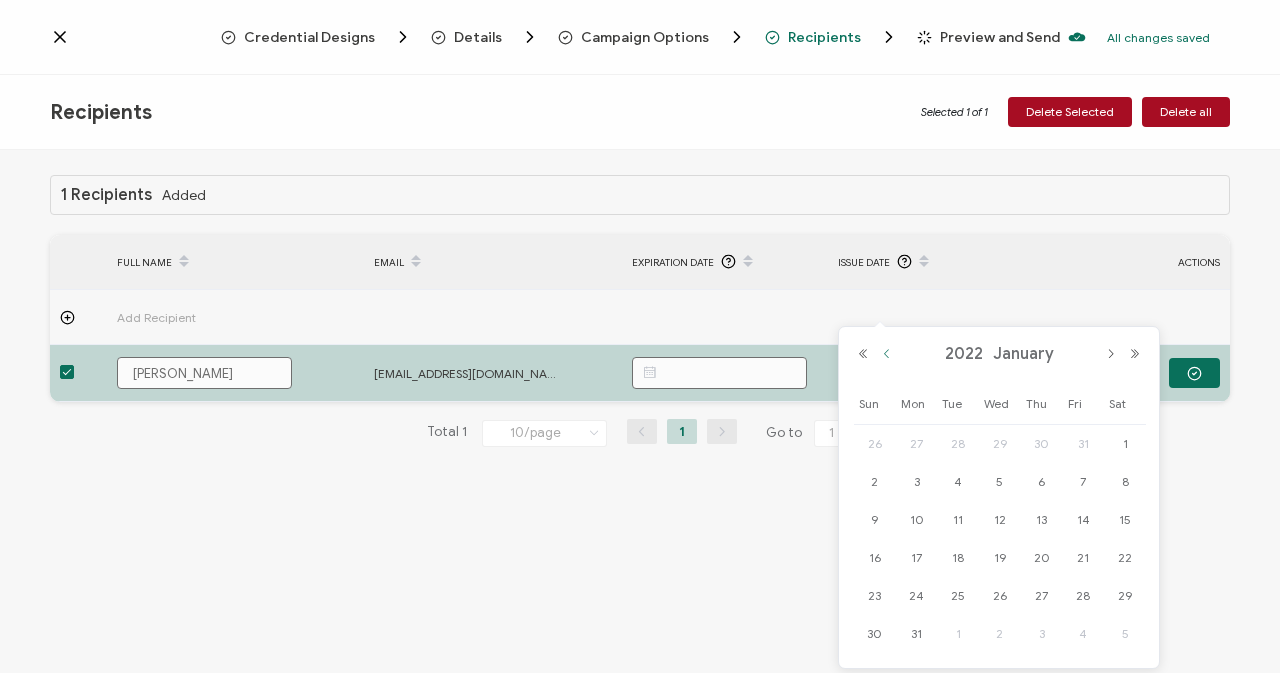 click at bounding box center (887, 354) 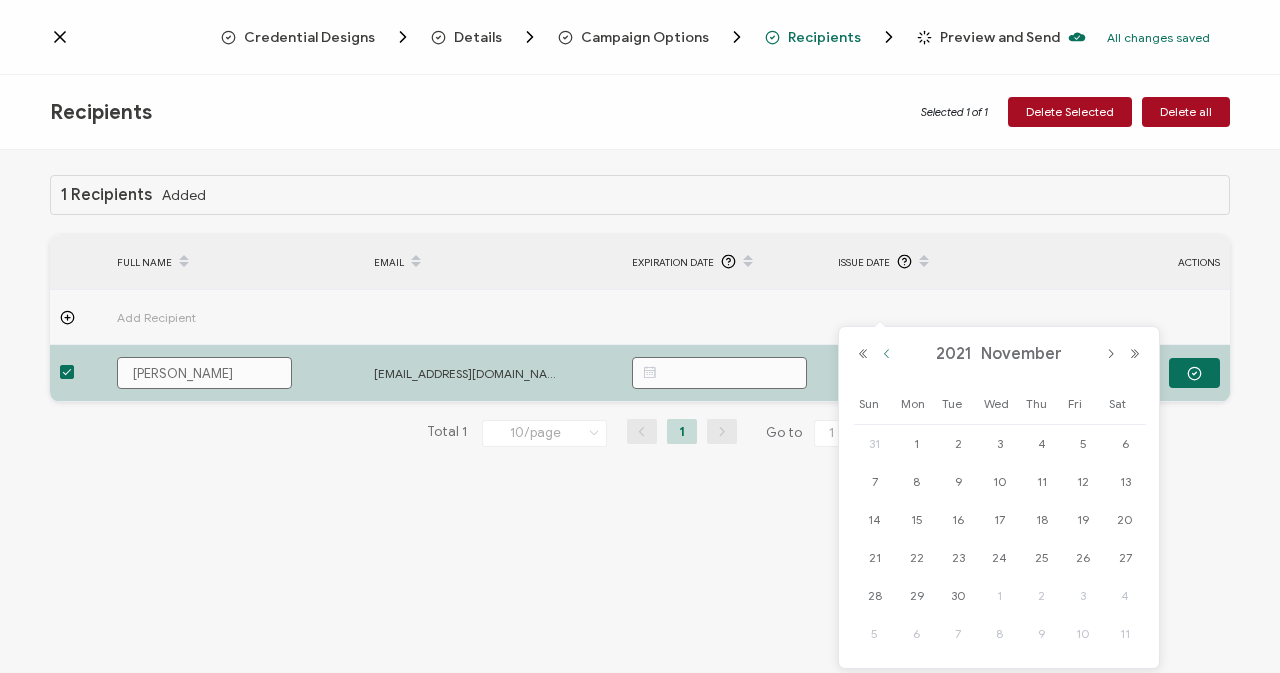 click at bounding box center (887, 354) 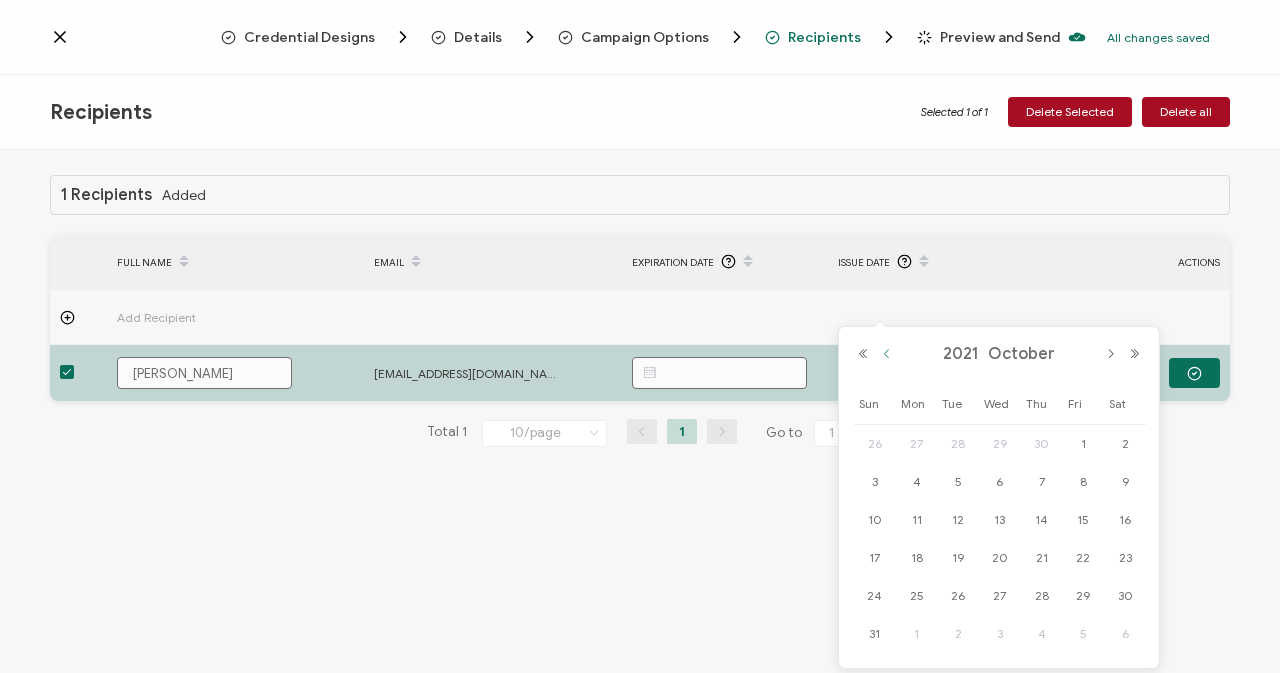 click at bounding box center [887, 354] 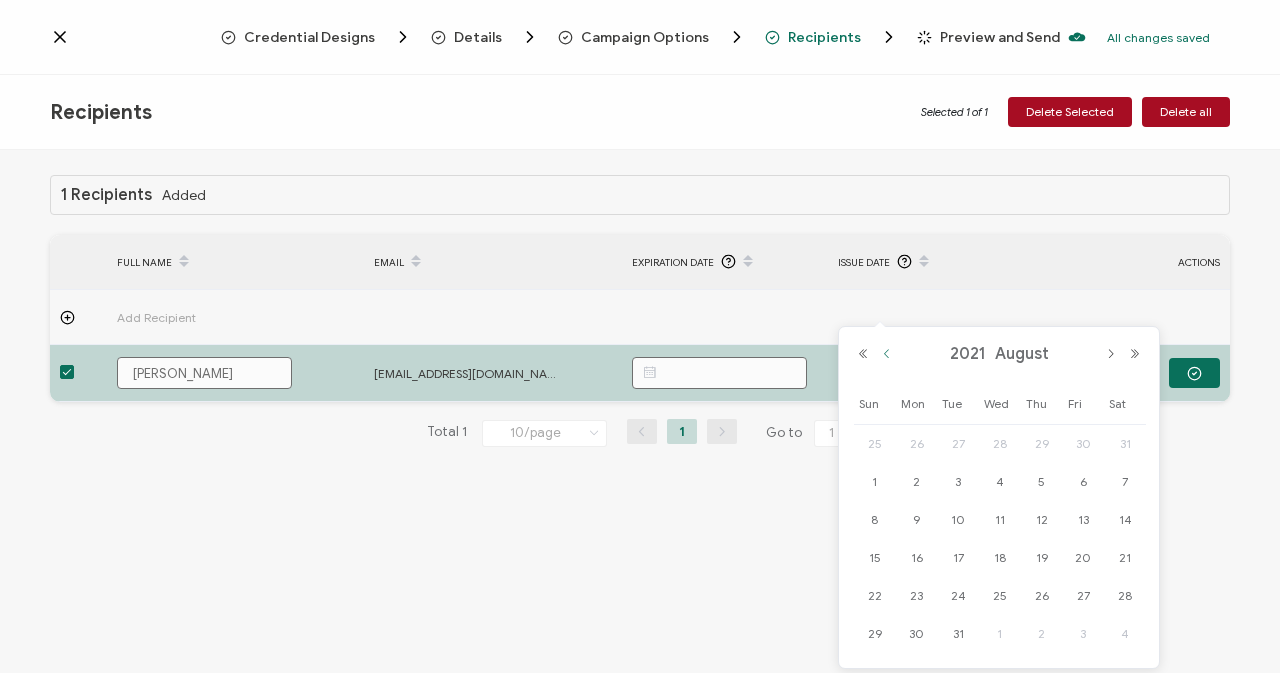 click at bounding box center (887, 354) 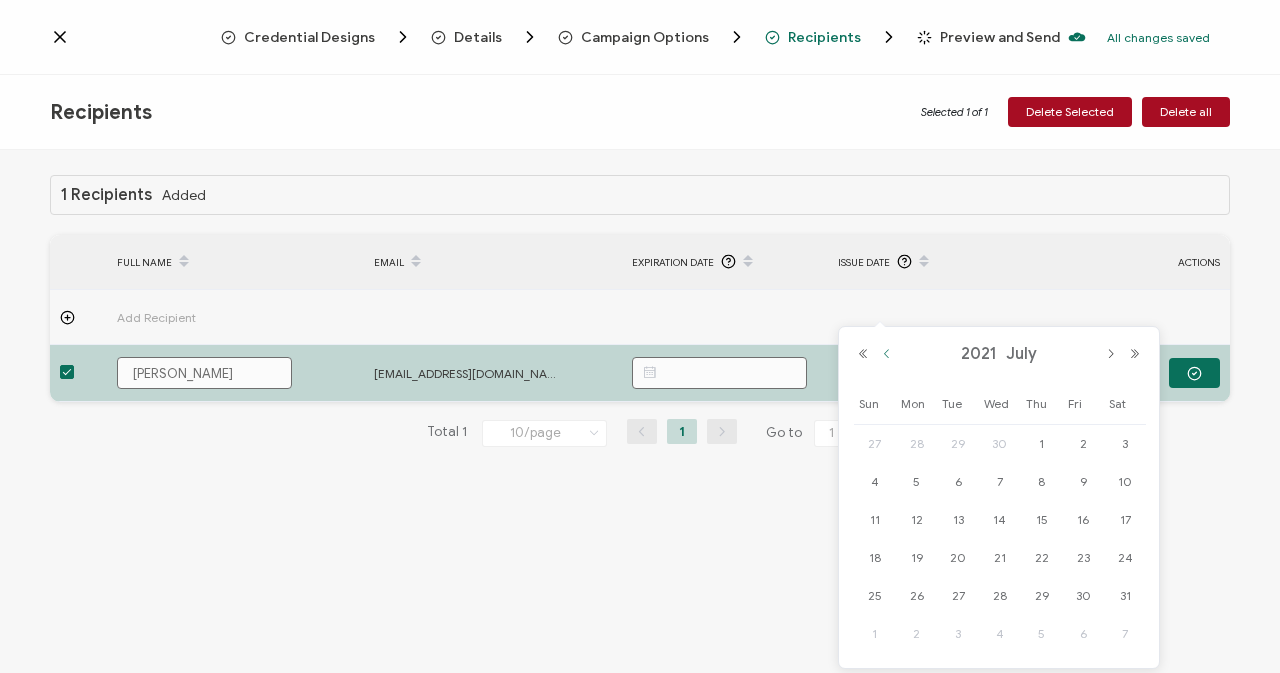 click at bounding box center (887, 354) 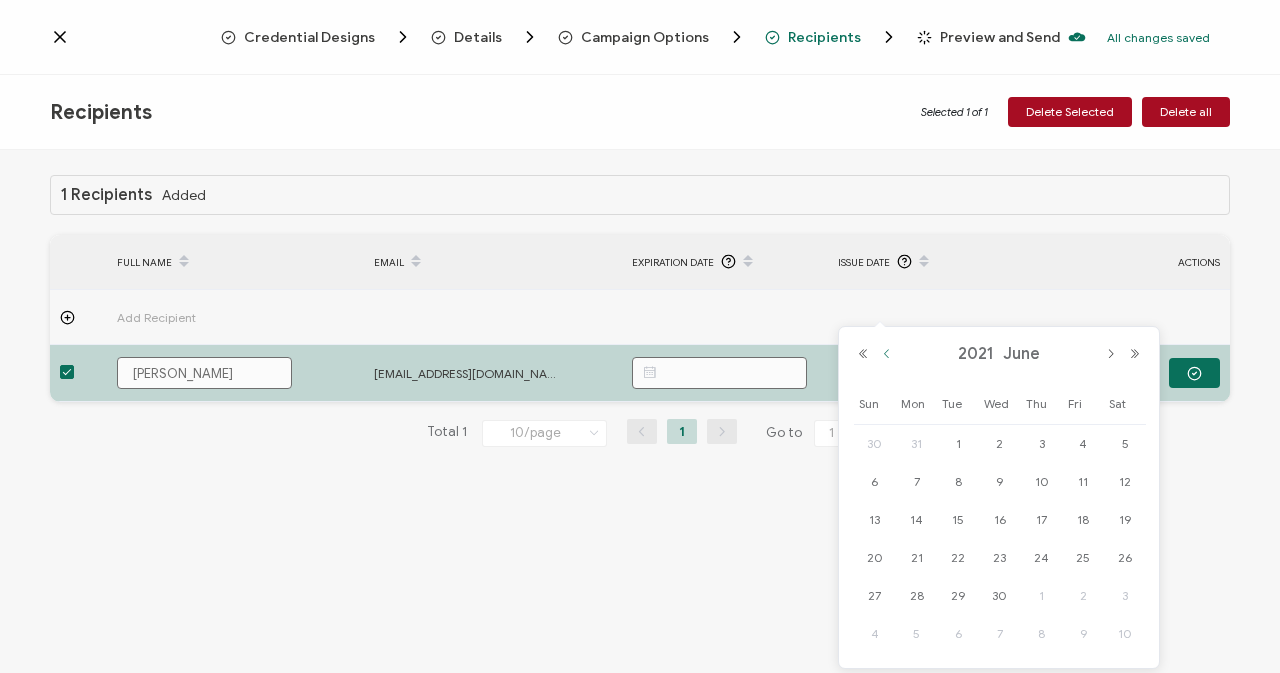 click at bounding box center [887, 354] 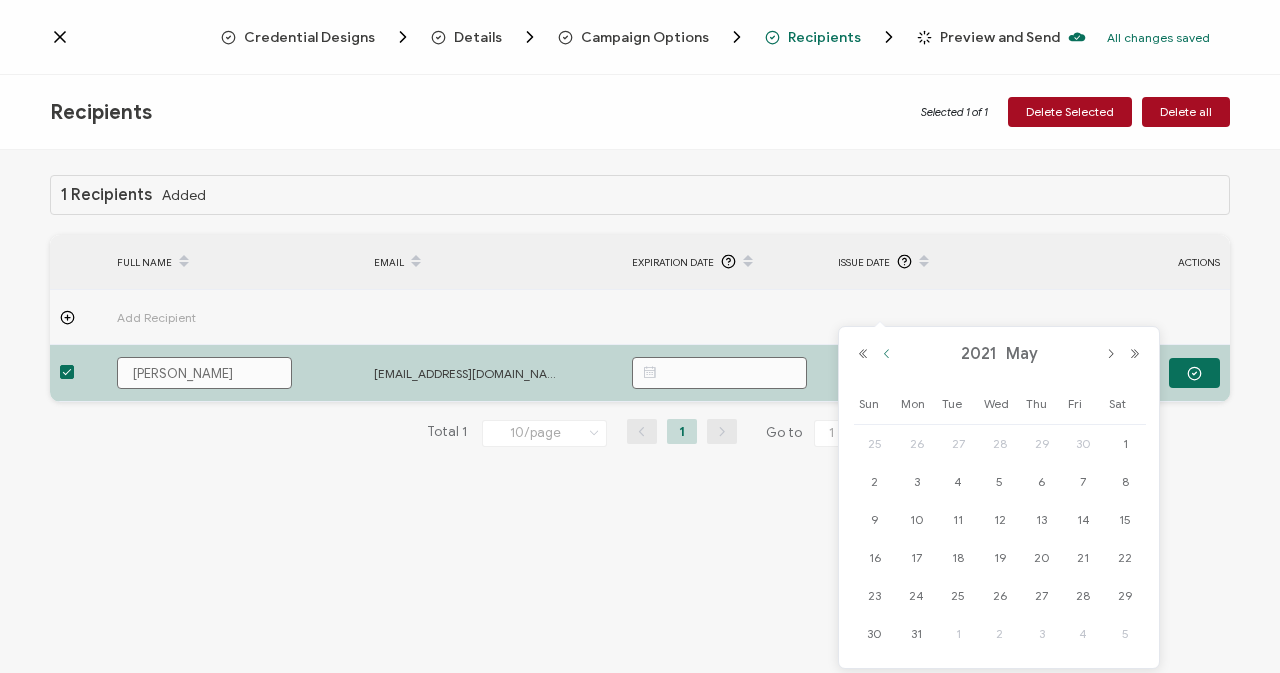 click at bounding box center [887, 354] 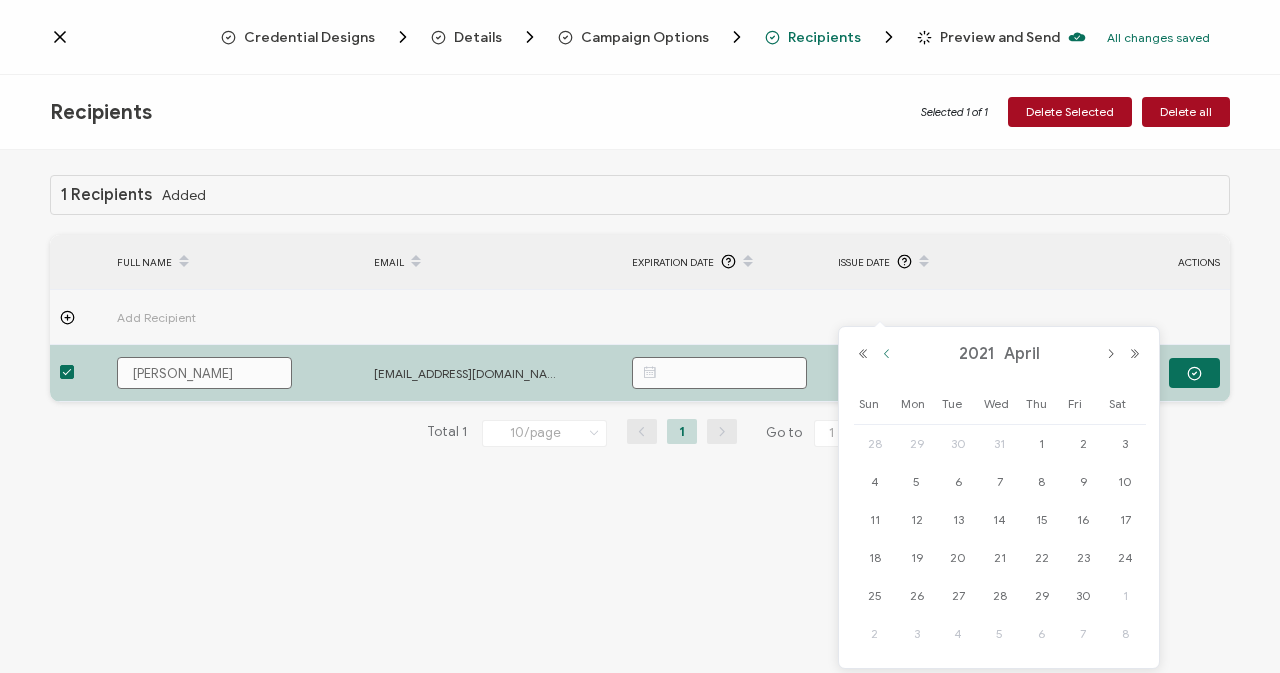 click at bounding box center (887, 354) 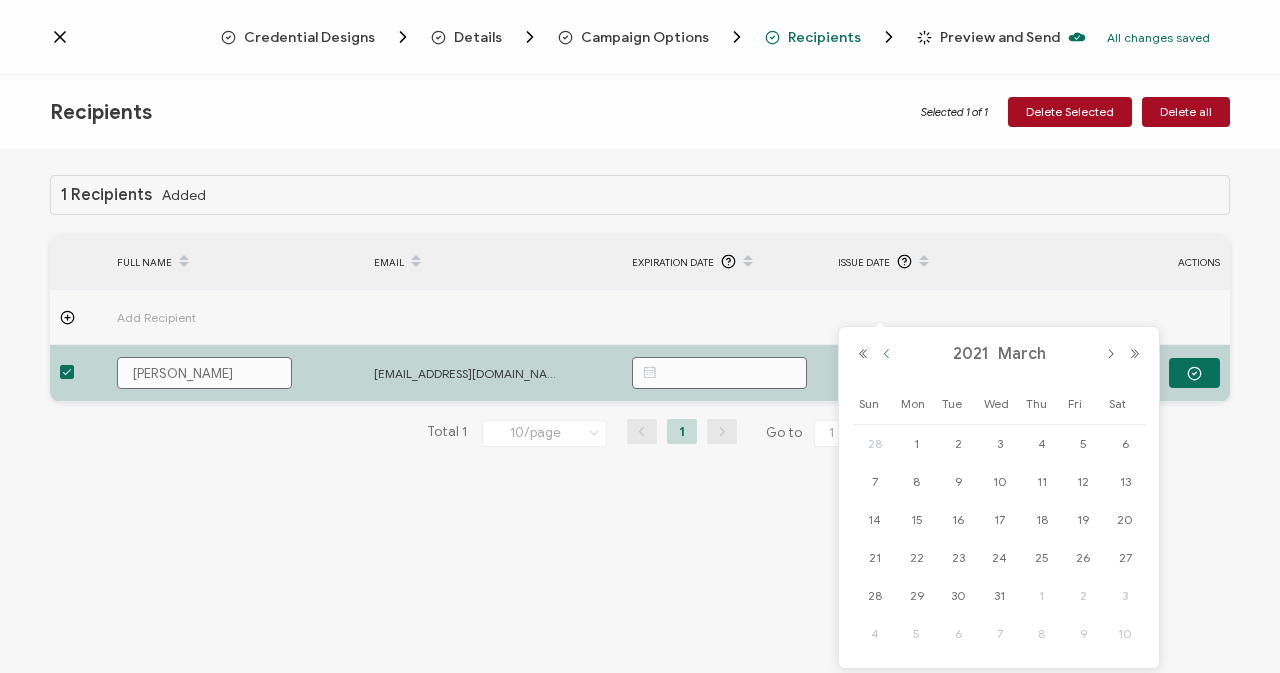 click at bounding box center (887, 354) 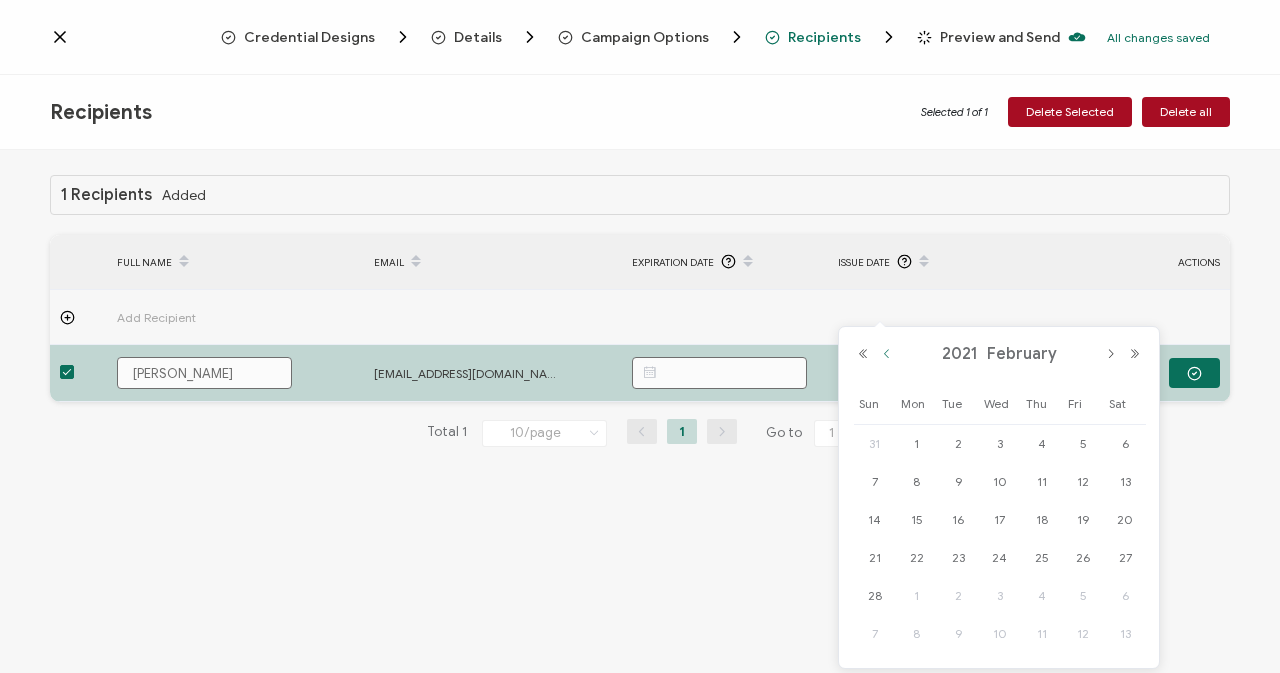 click at bounding box center (887, 354) 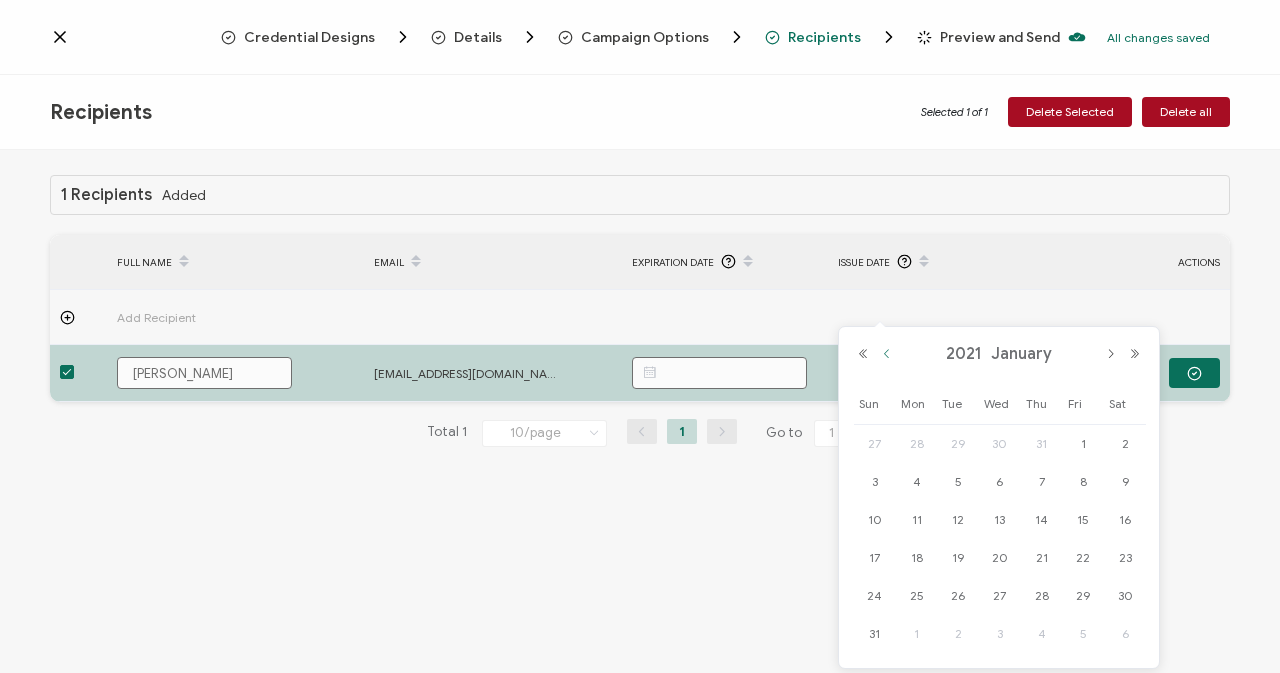 click at bounding box center (887, 354) 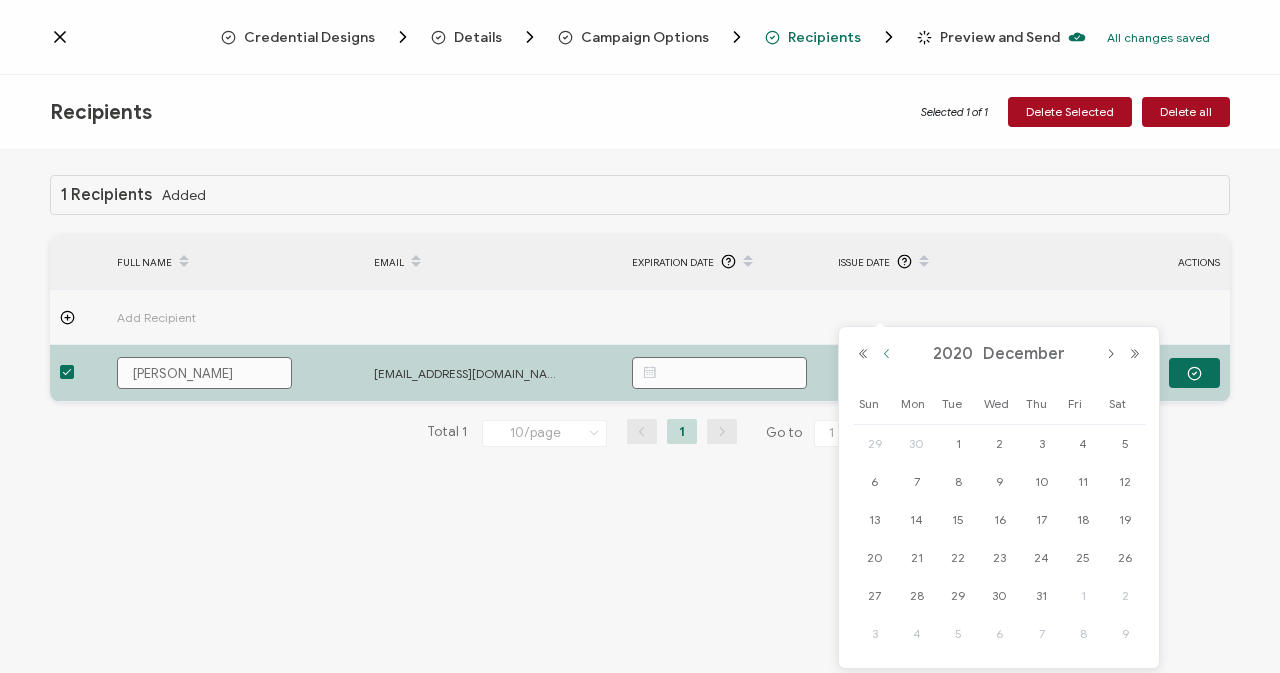 click at bounding box center [887, 354] 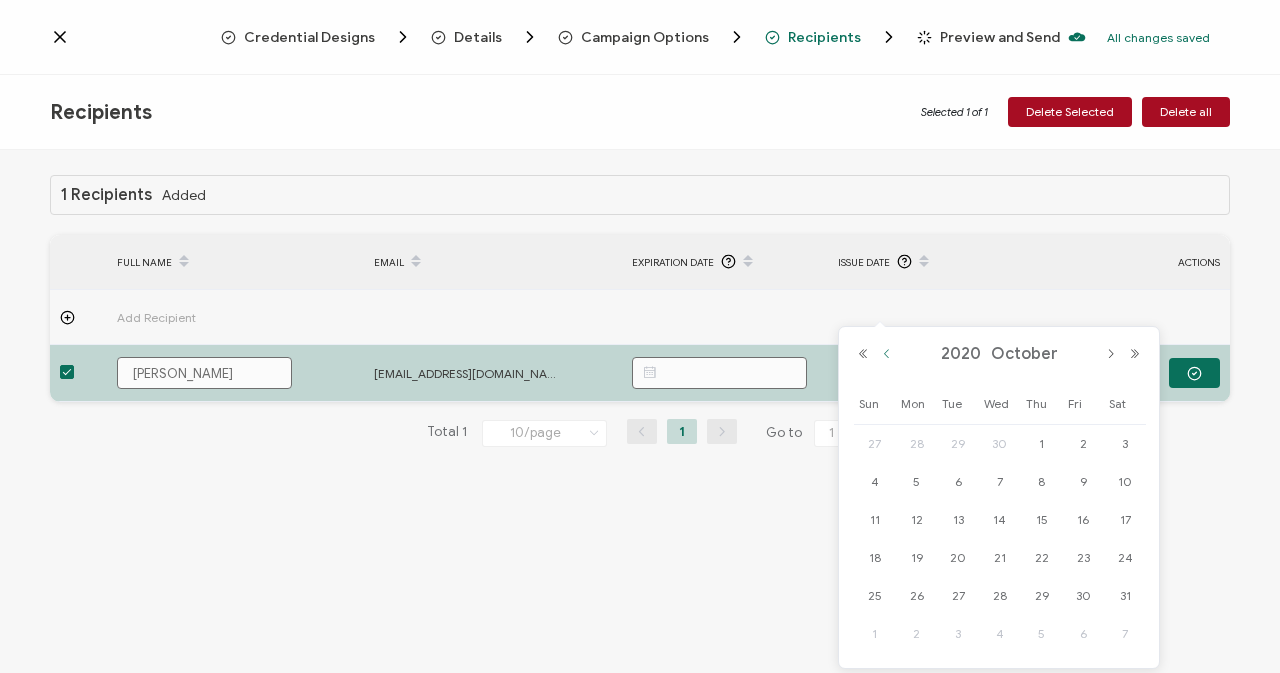 click at bounding box center (887, 354) 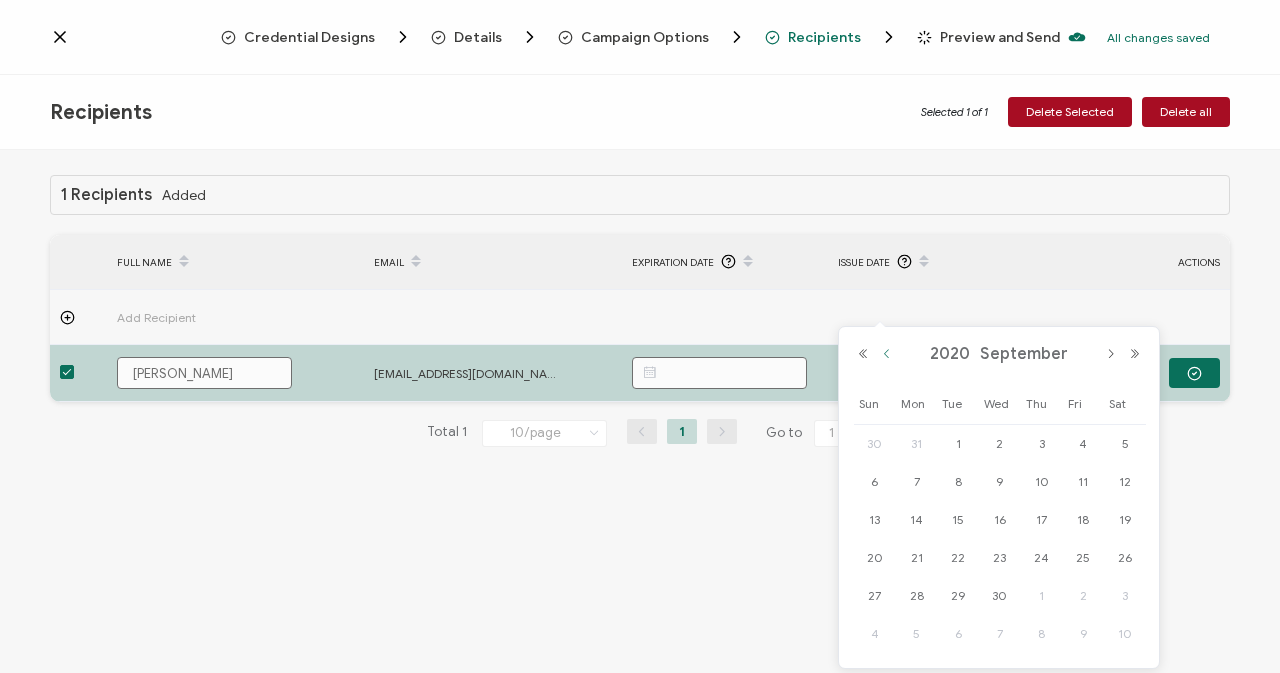 click at bounding box center [887, 354] 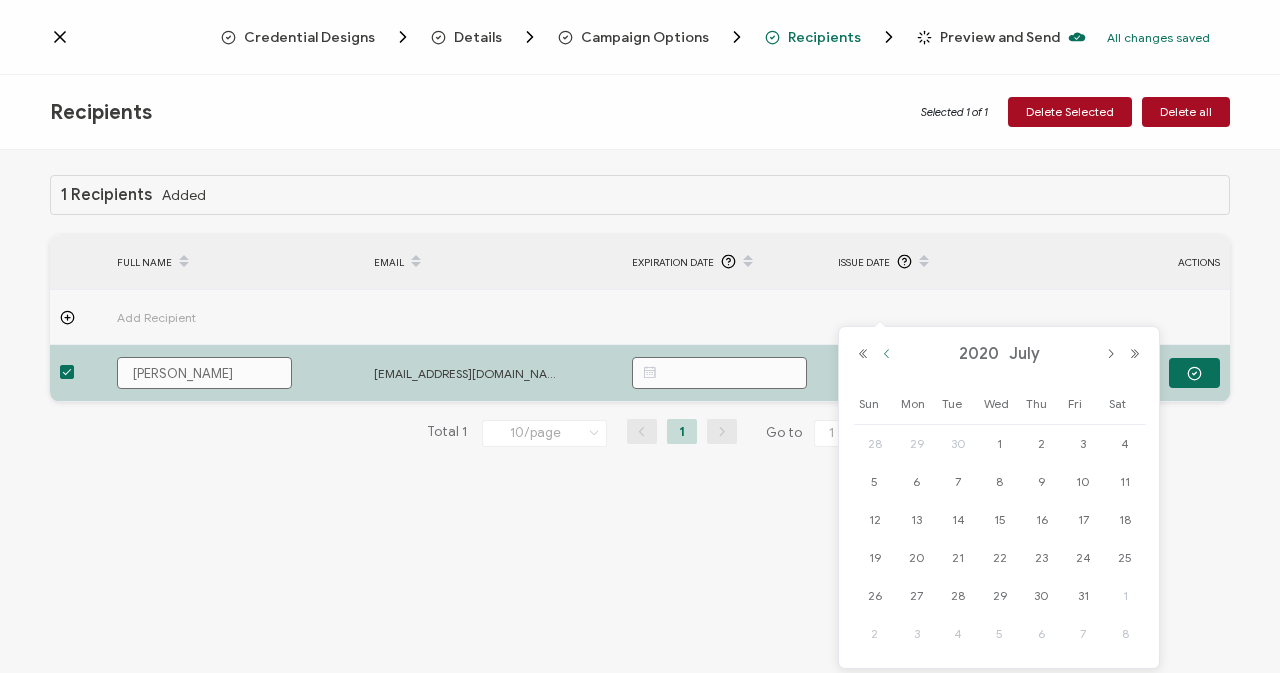 click at bounding box center (887, 354) 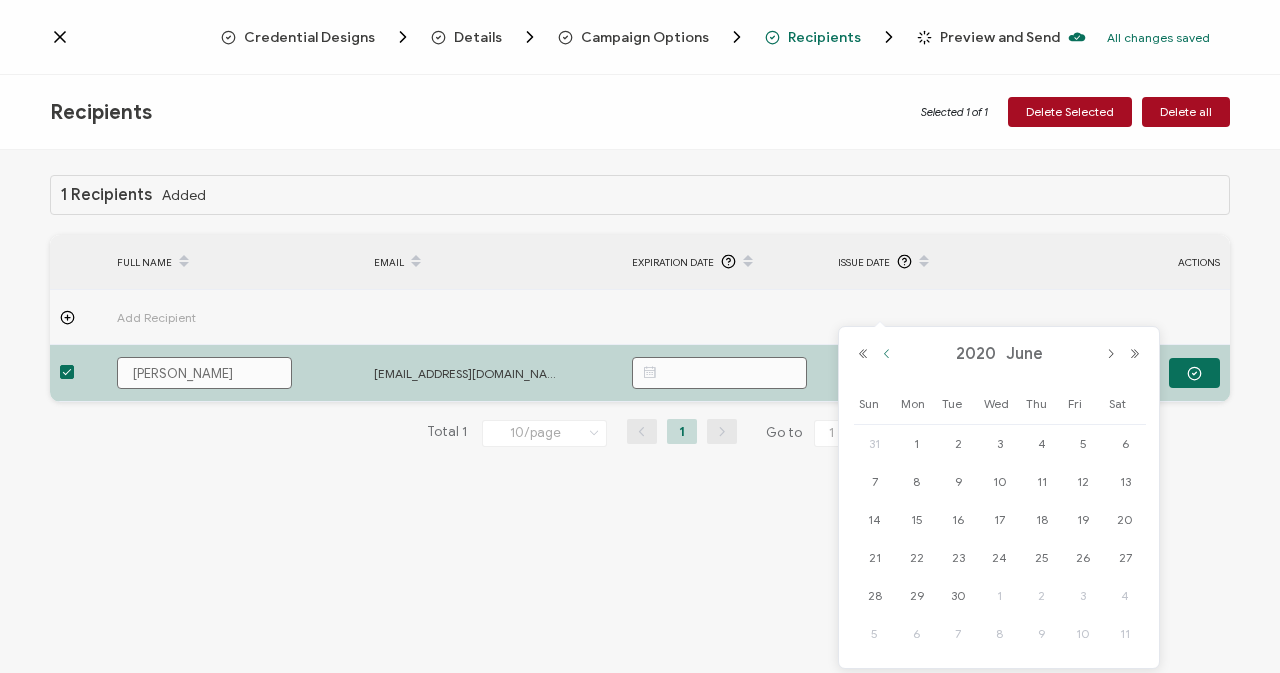 click at bounding box center [887, 354] 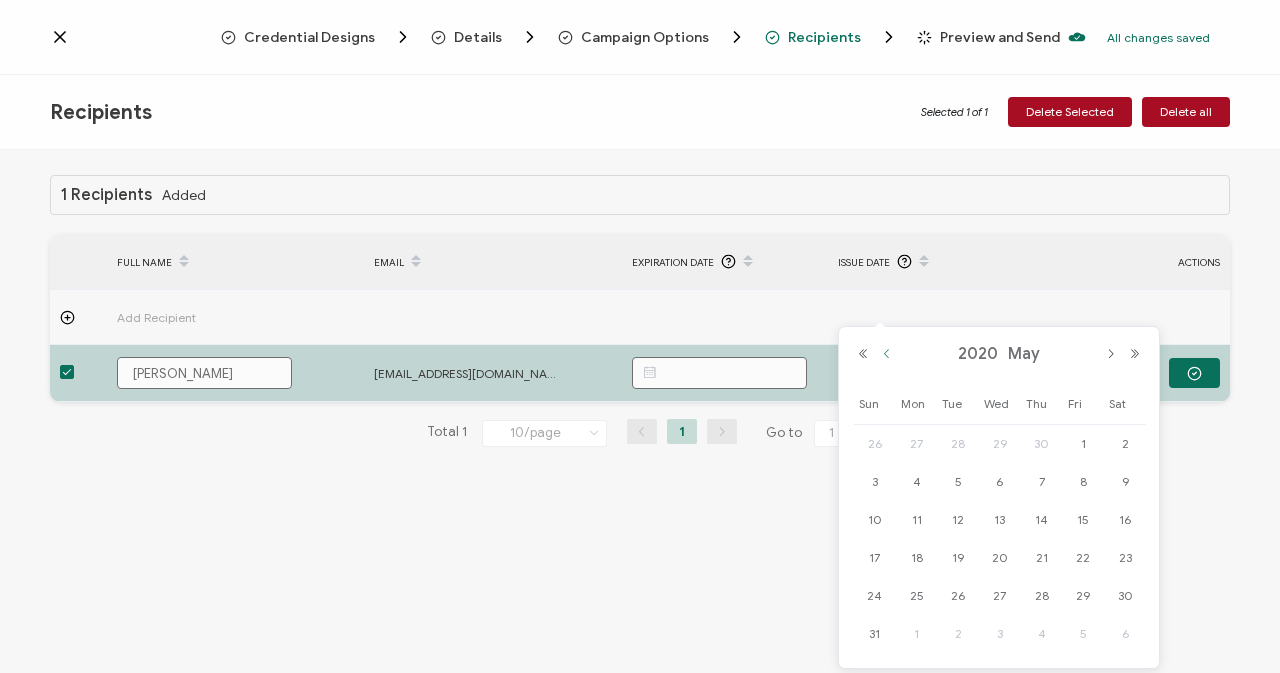 click at bounding box center (887, 354) 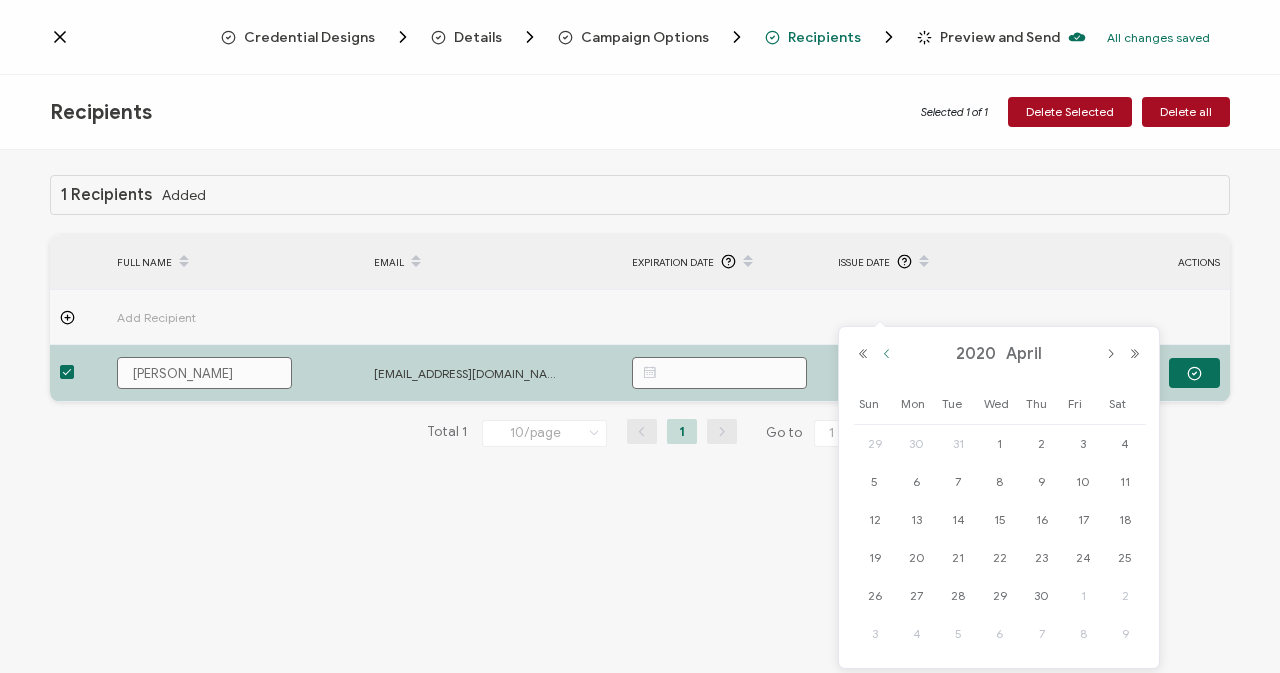 click at bounding box center [887, 354] 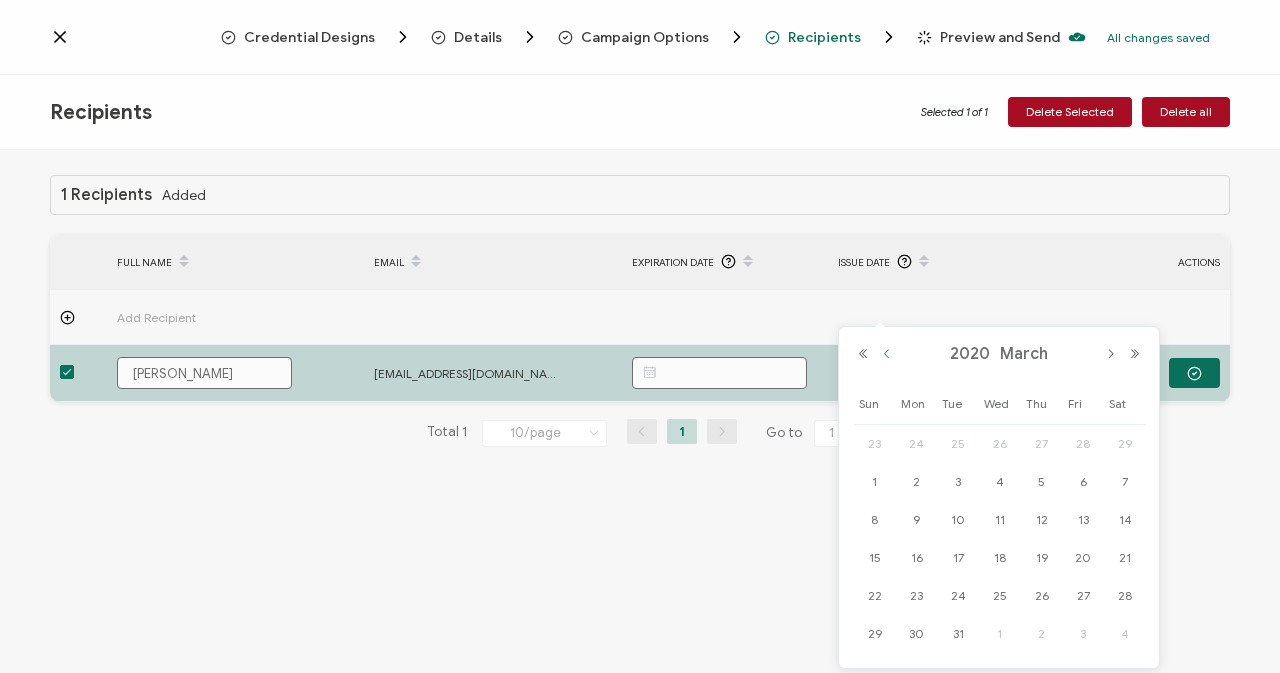 click at bounding box center [887, 354] 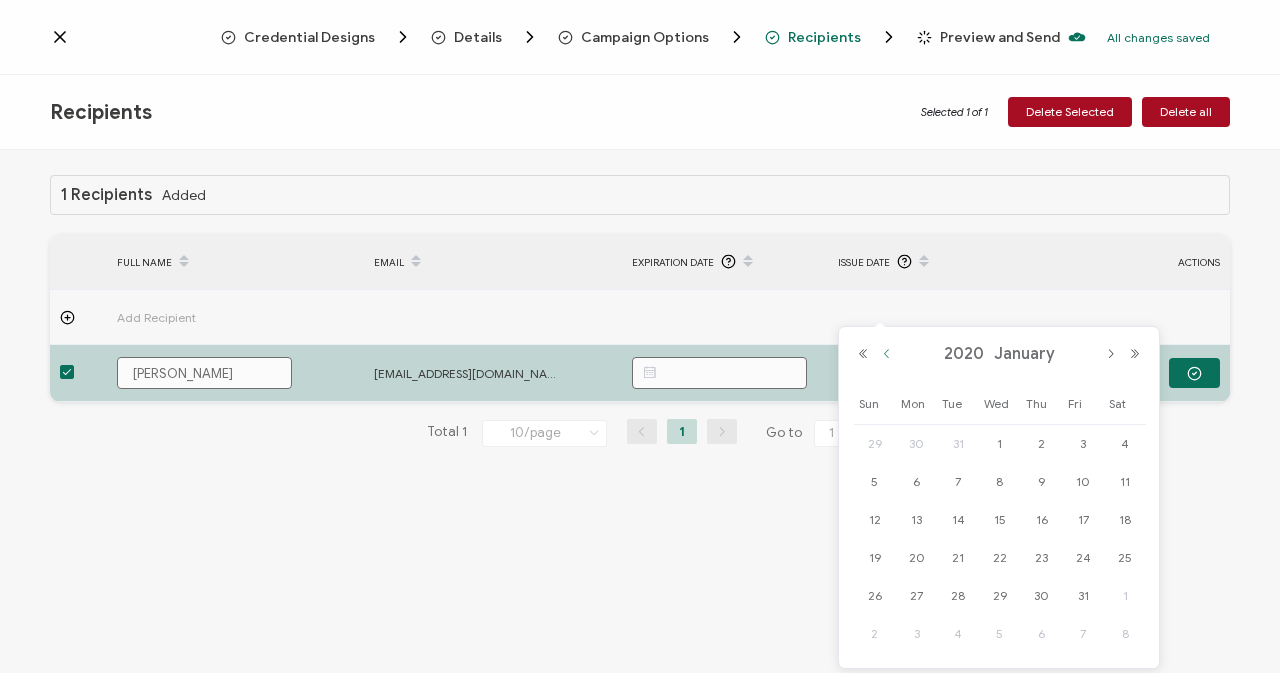click at bounding box center (887, 354) 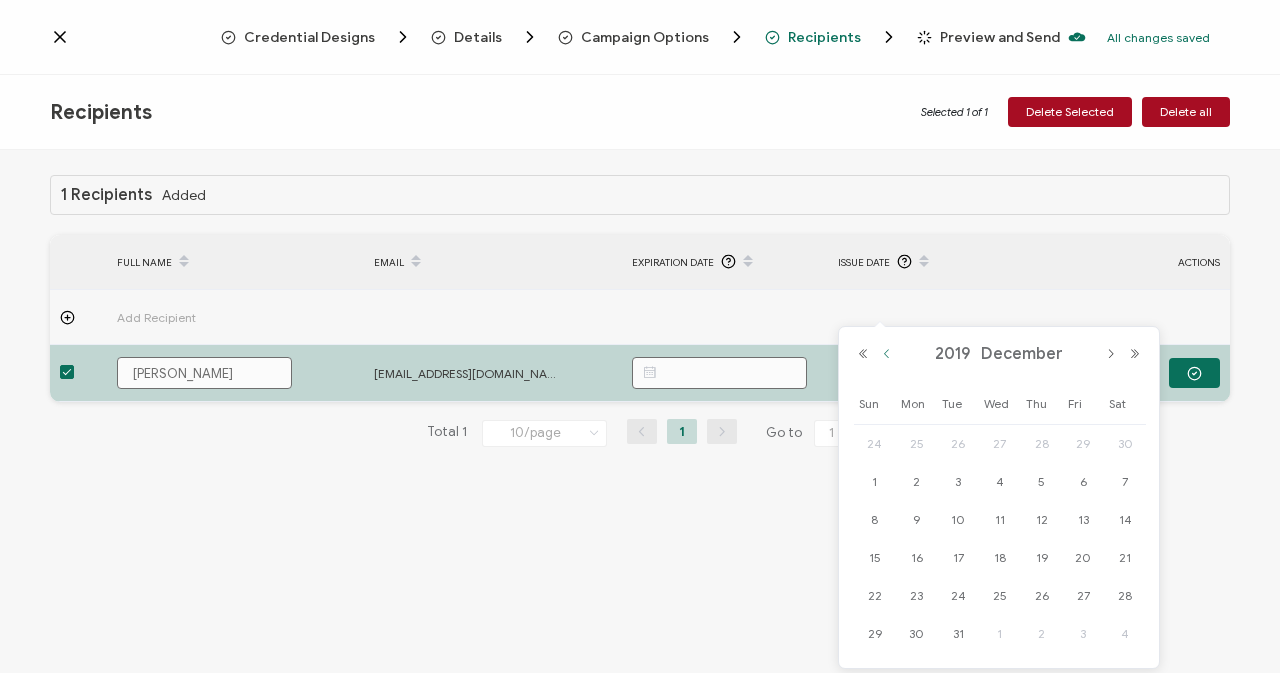 click at bounding box center [887, 354] 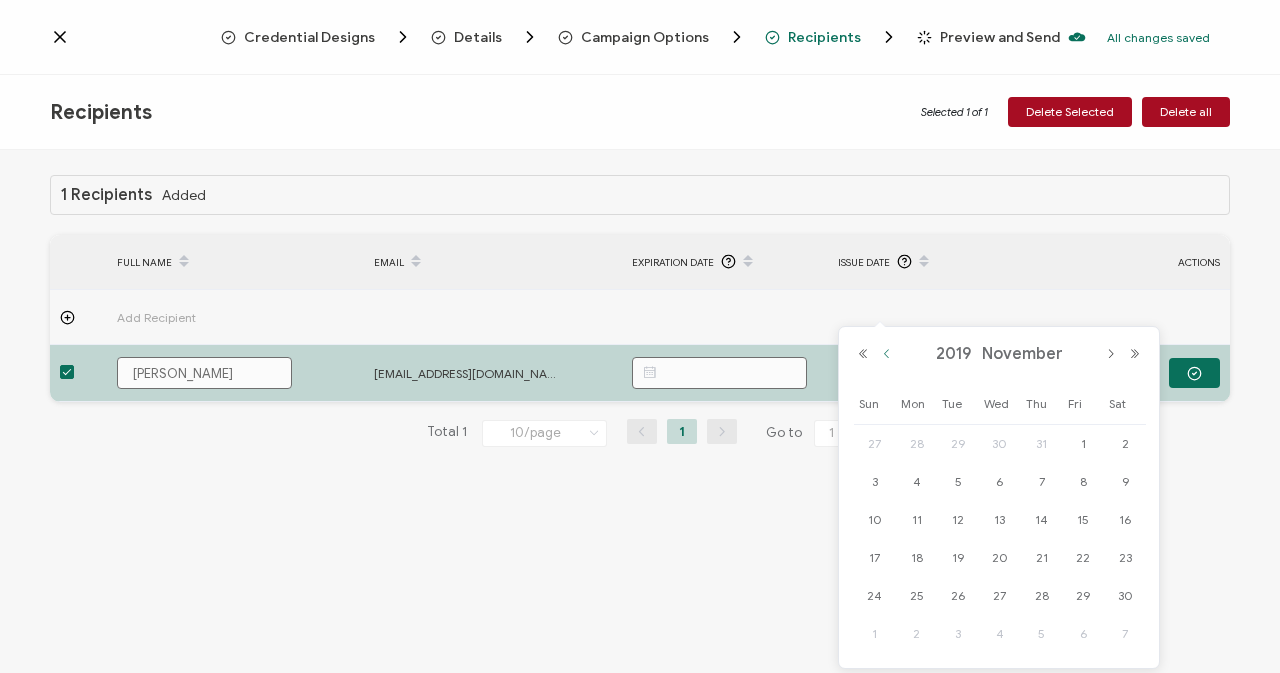 click at bounding box center [887, 354] 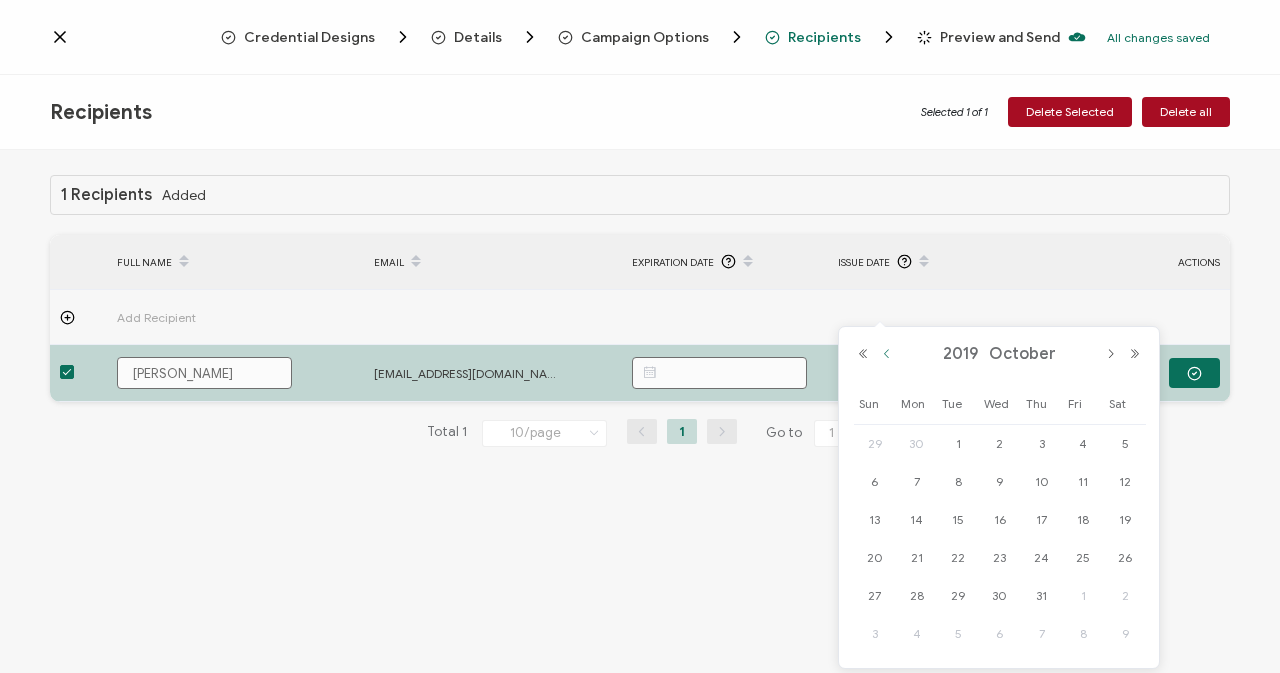 click at bounding box center (887, 354) 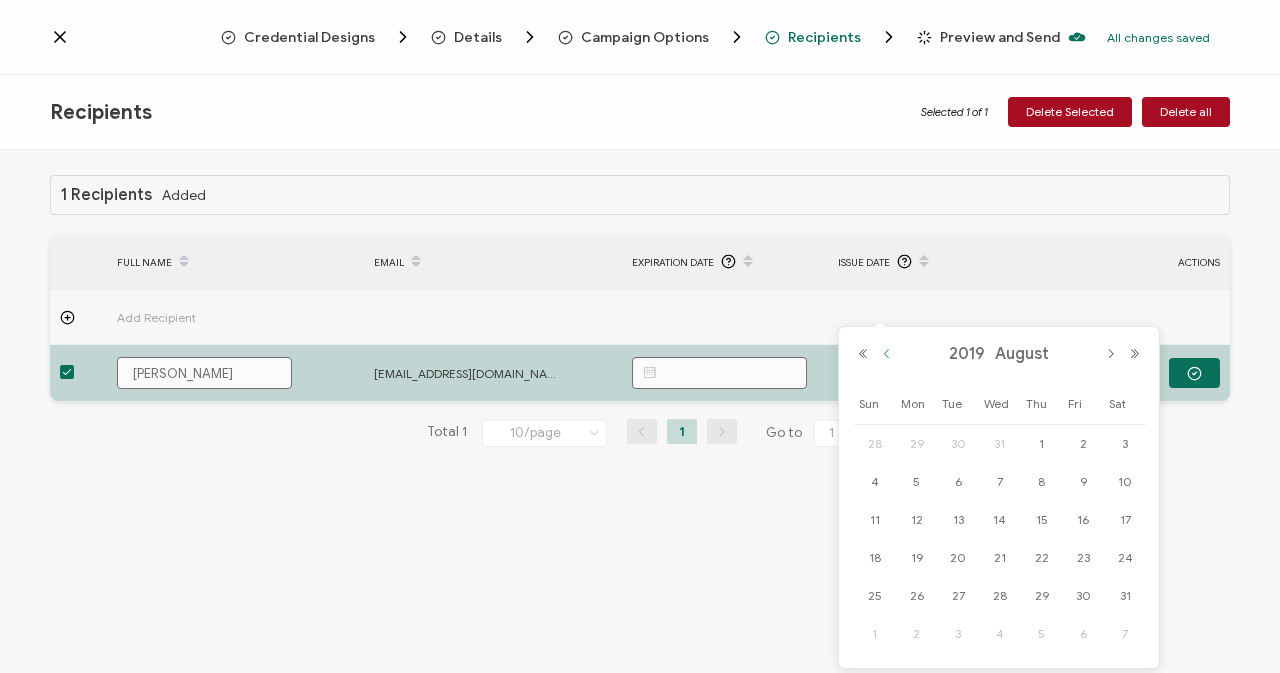 click at bounding box center [887, 354] 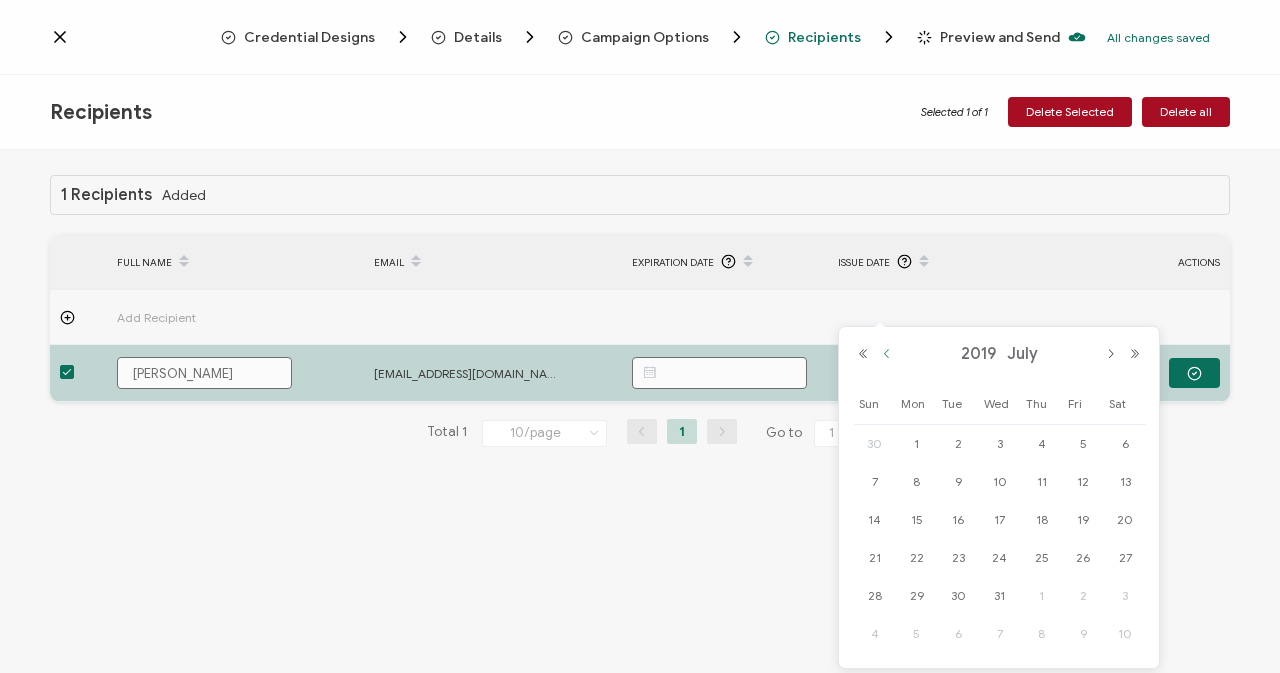 click at bounding box center (887, 354) 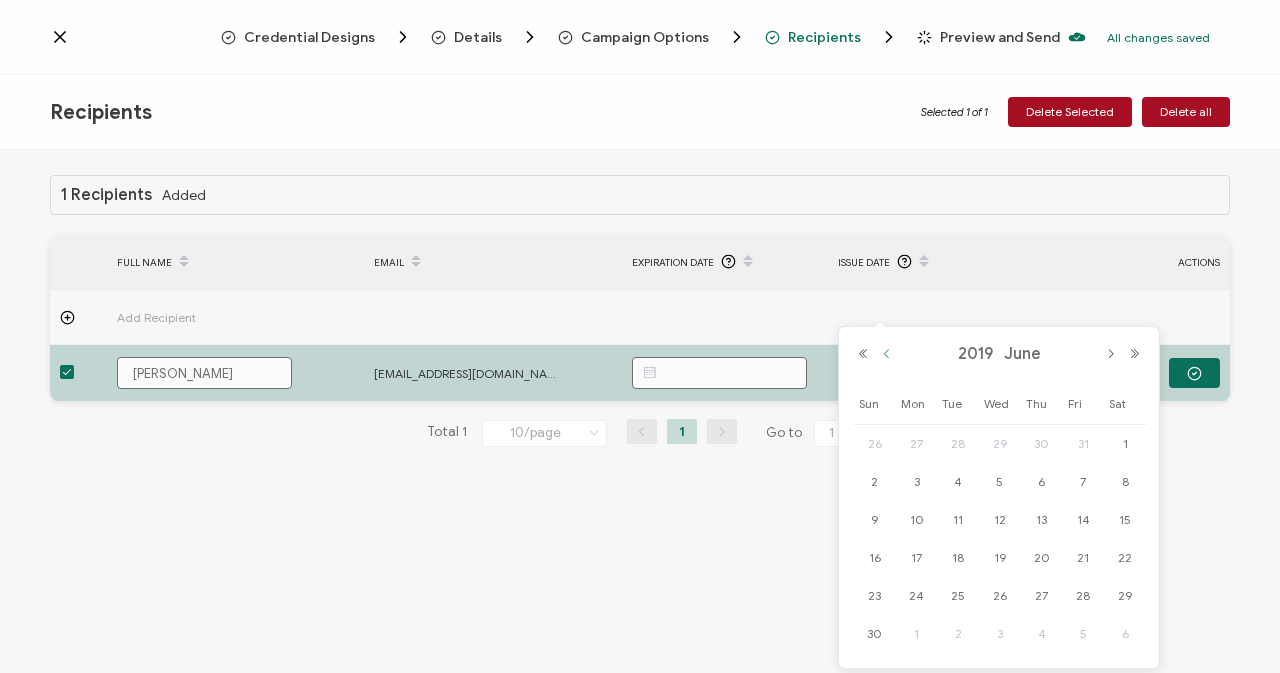 click at bounding box center [887, 354] 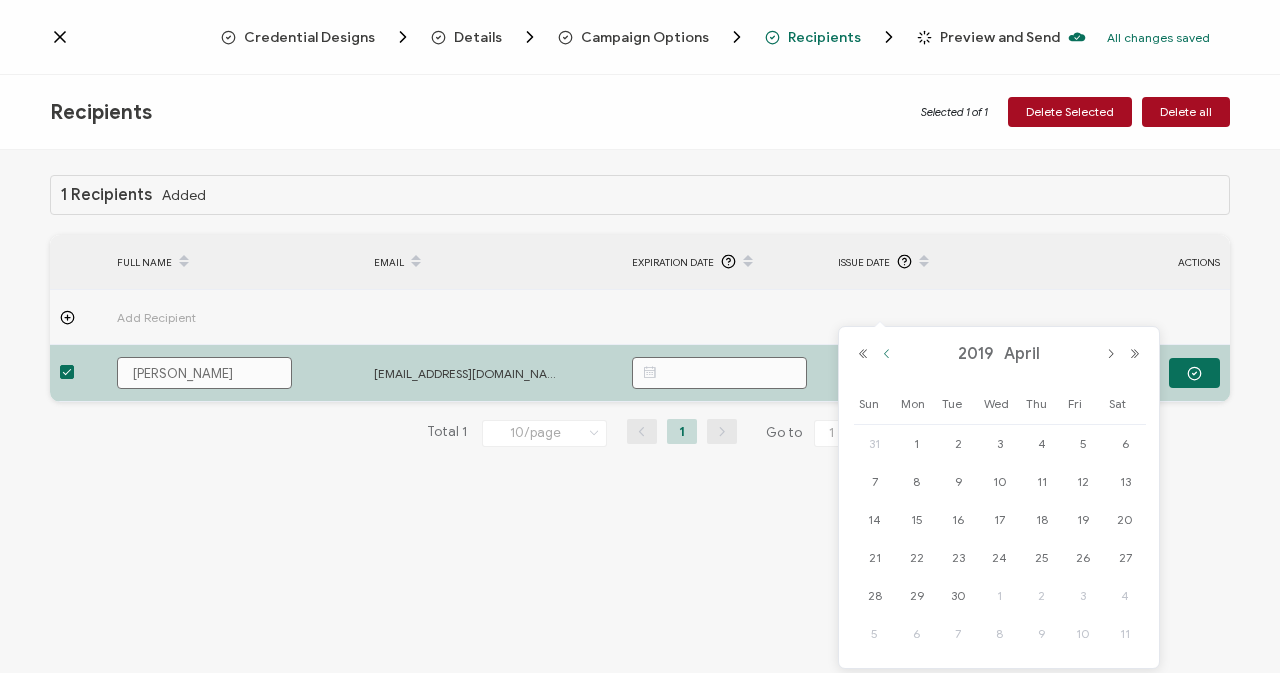 click at bounding box center [887, 354] 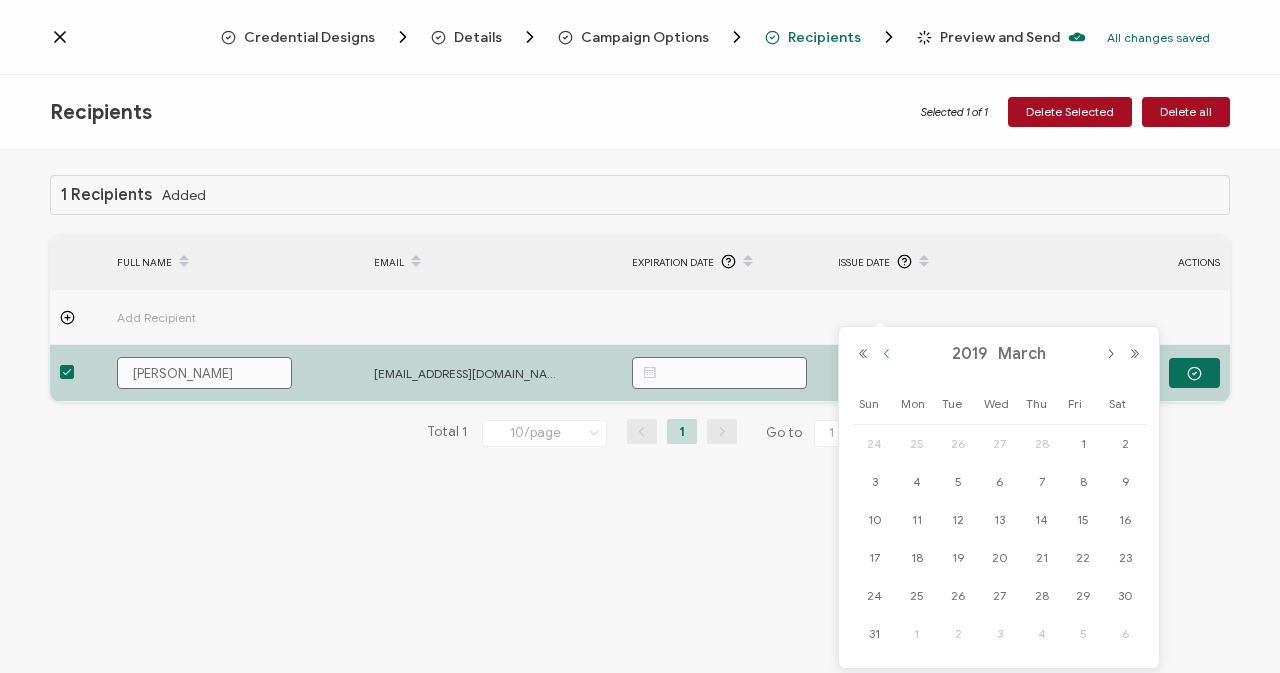 click at bounding box center [887, 354] 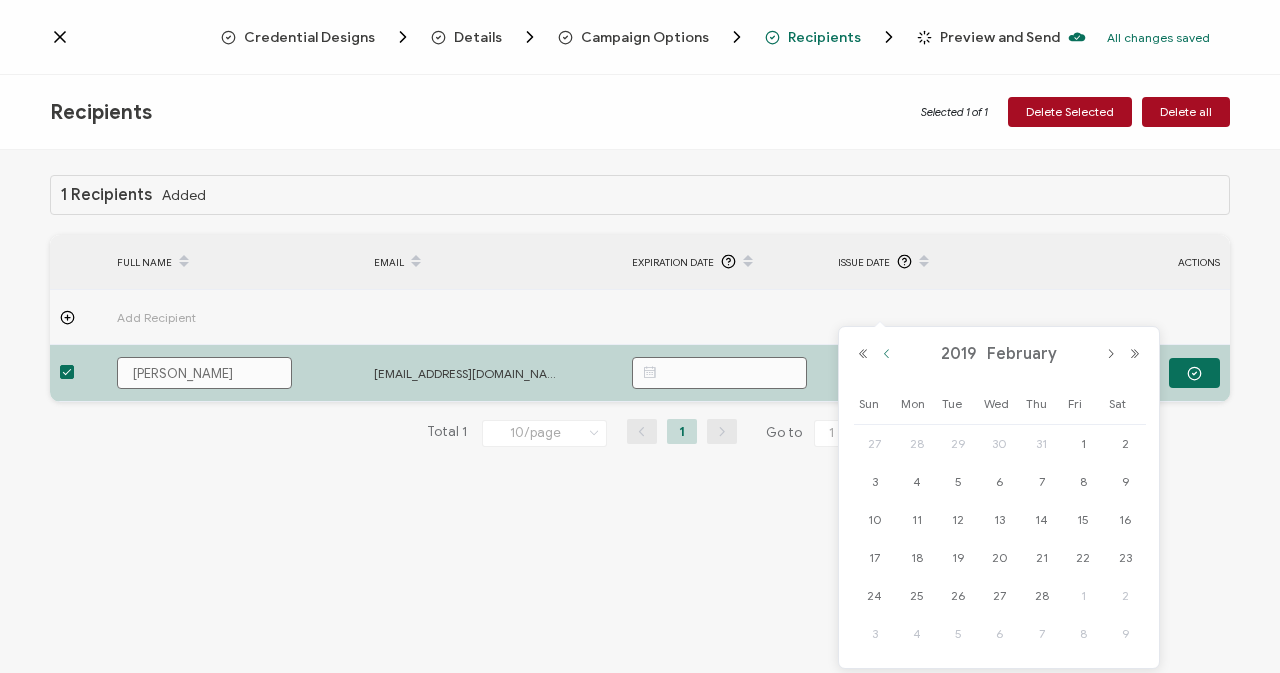 click at bounding box center [887, 354] 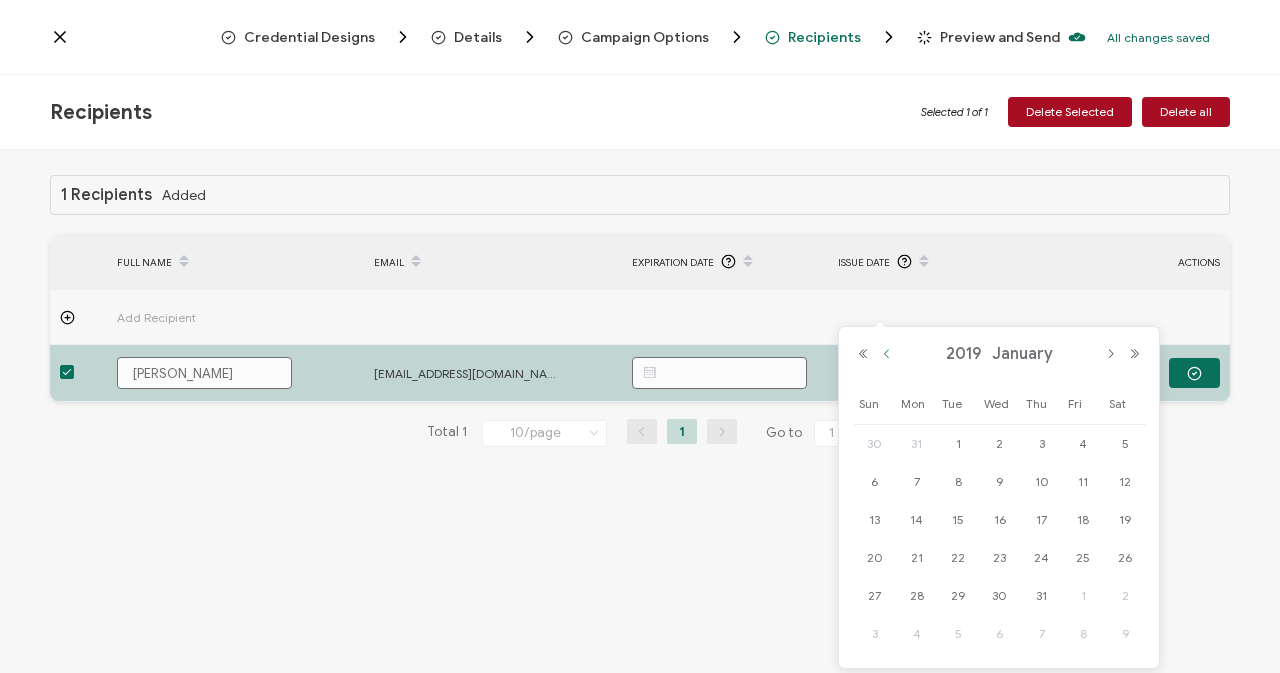 click at bounding box center [887, 354] 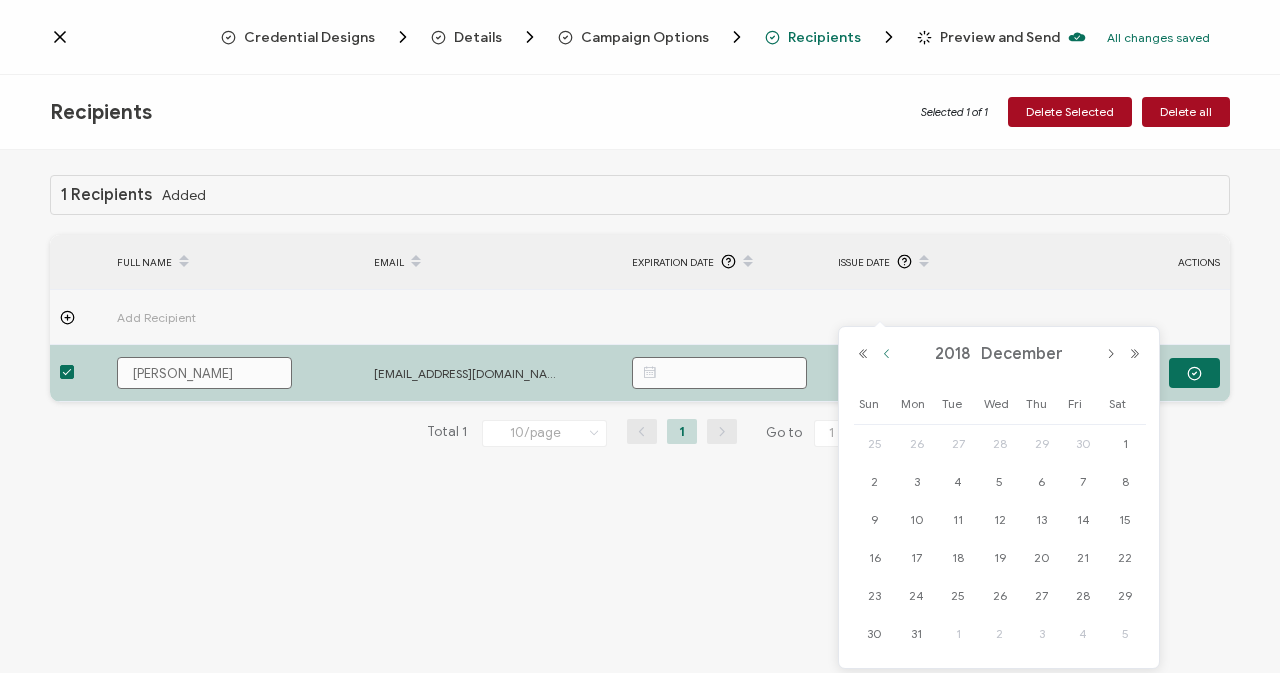 click at bounding box center [887, 354] 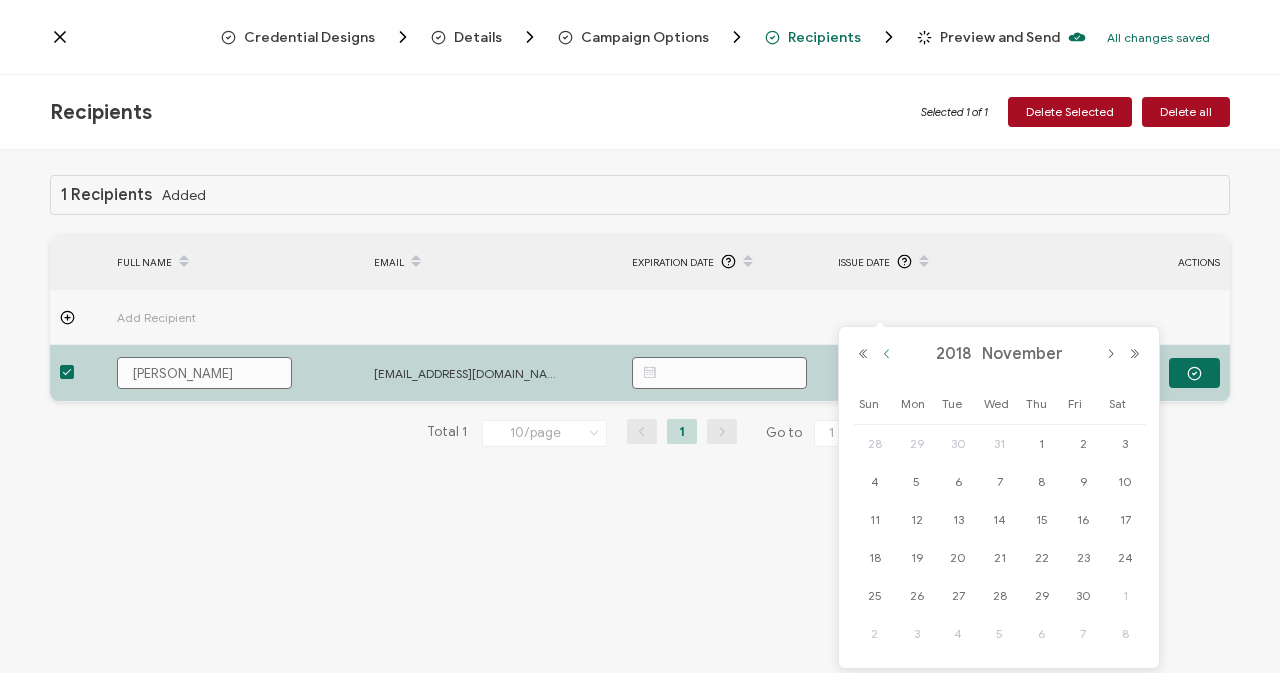 click at bounding box center [887, 354] 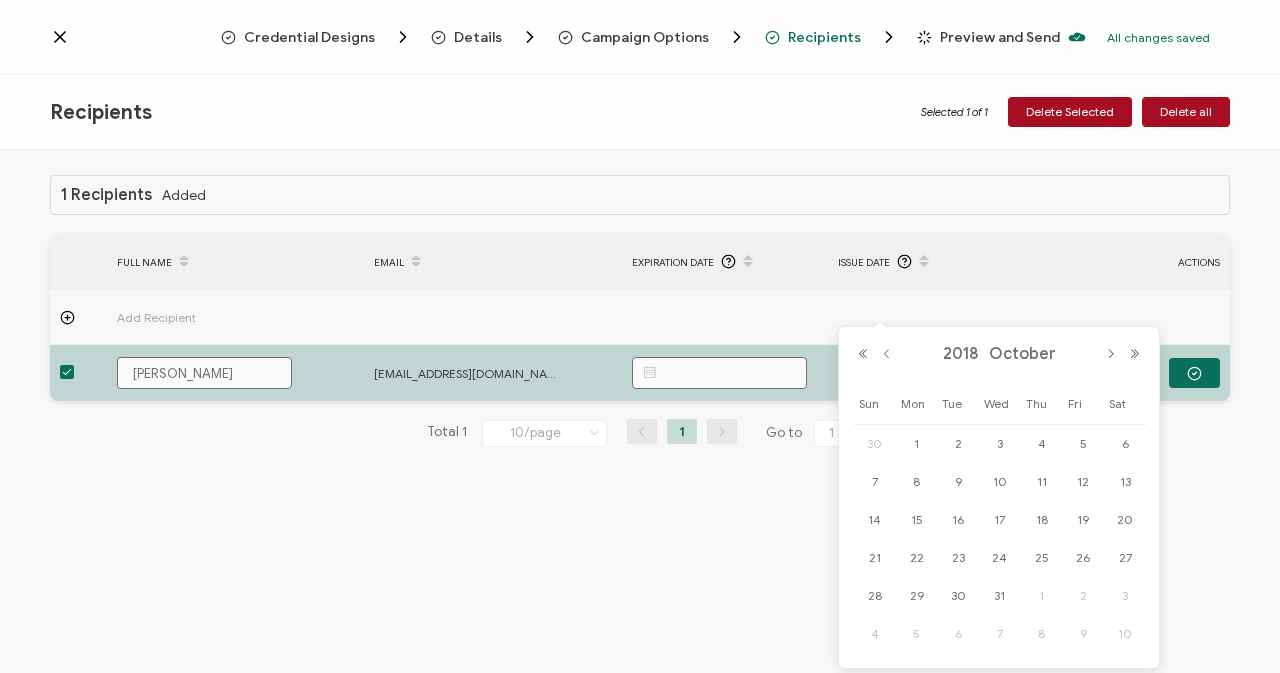click at bounding box center (887, 354) 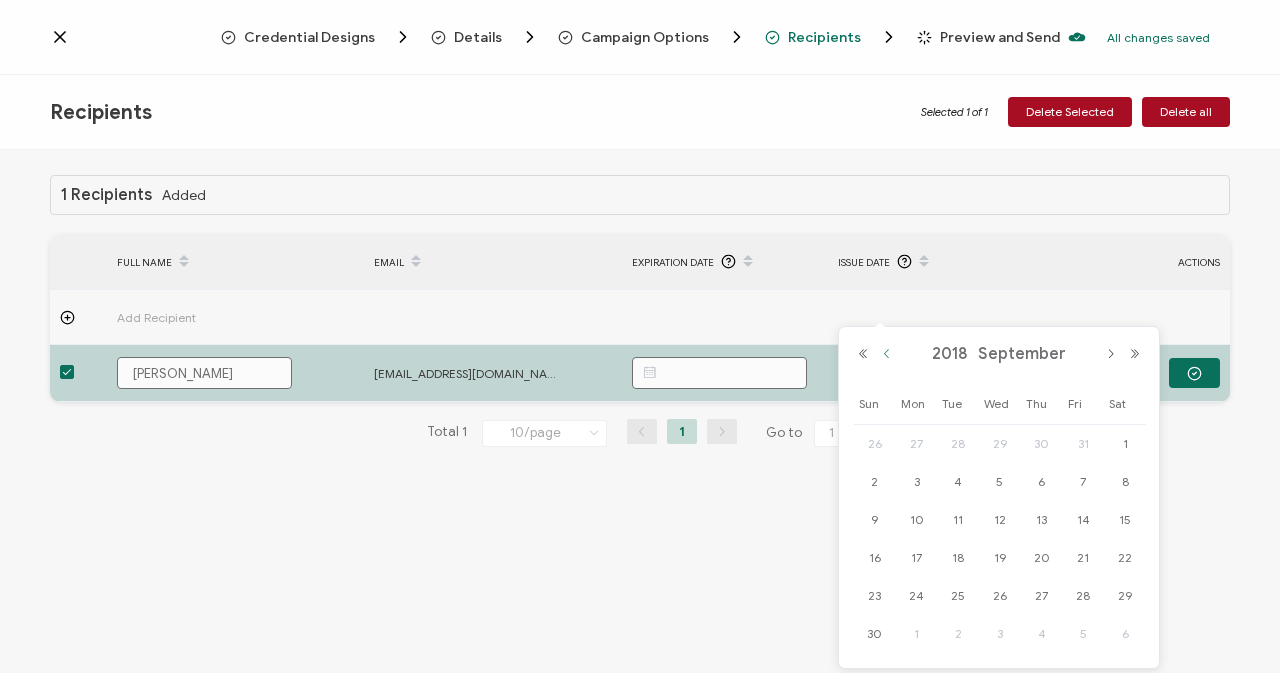 click at bounding box center [887, 354] 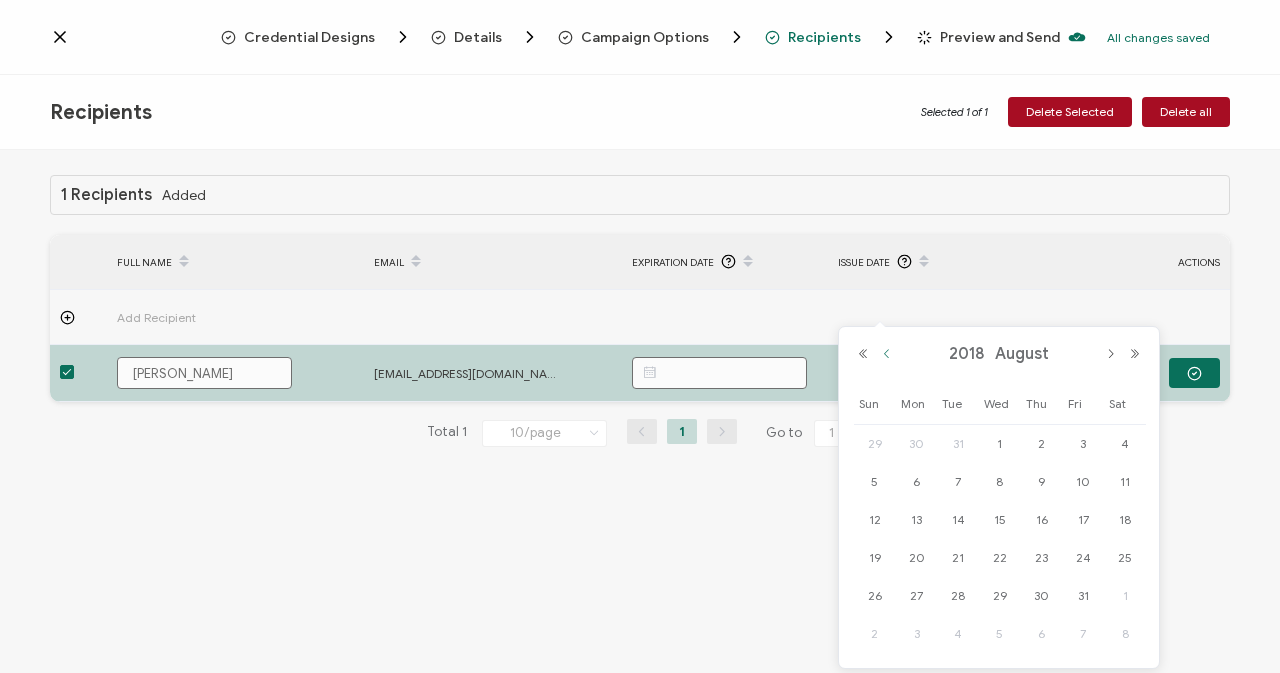 click at bounding box center (887, 354) 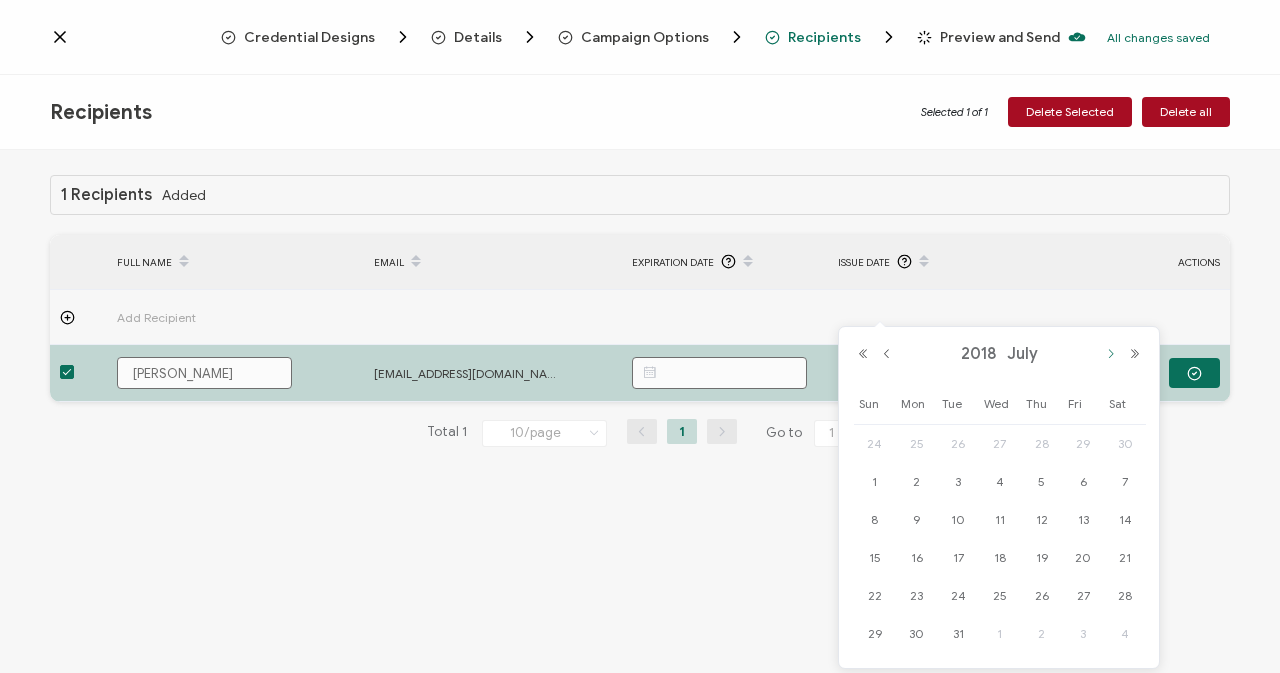 click at bounding box center (1111, 354) 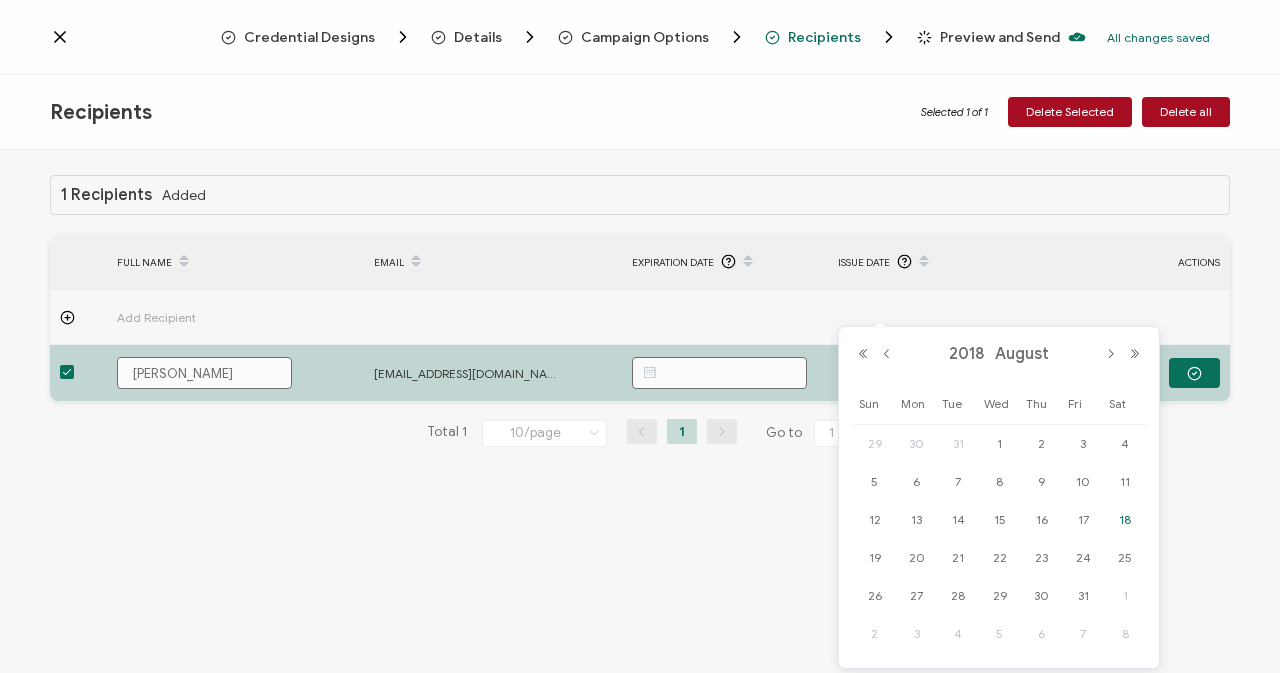 click on "18" at bounding box center (1125, 520) 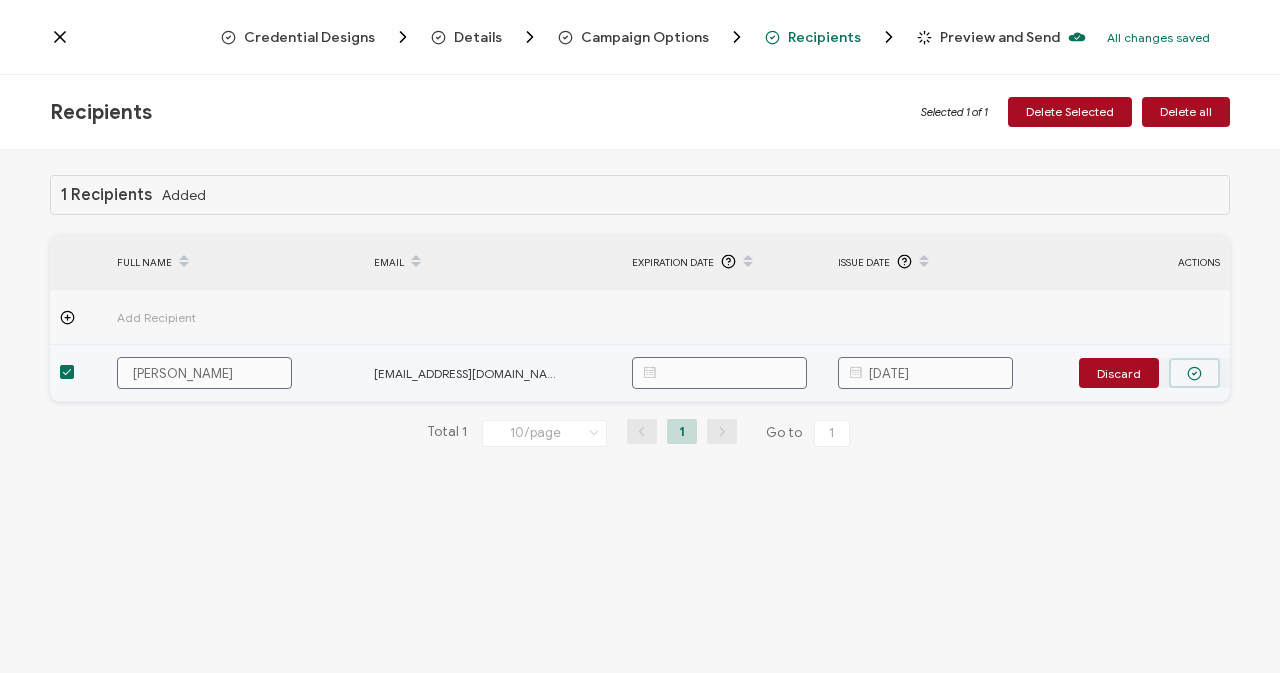 click 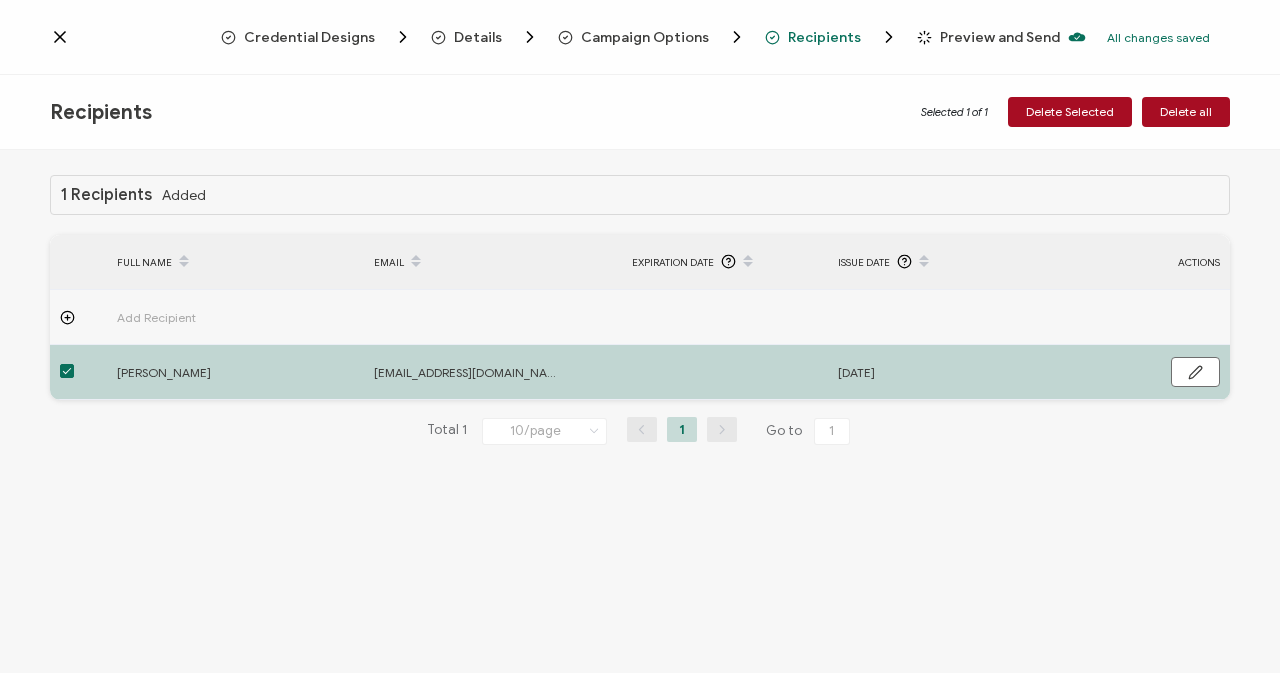 click on "Preview and Send" at bounding box center [1000, 37] 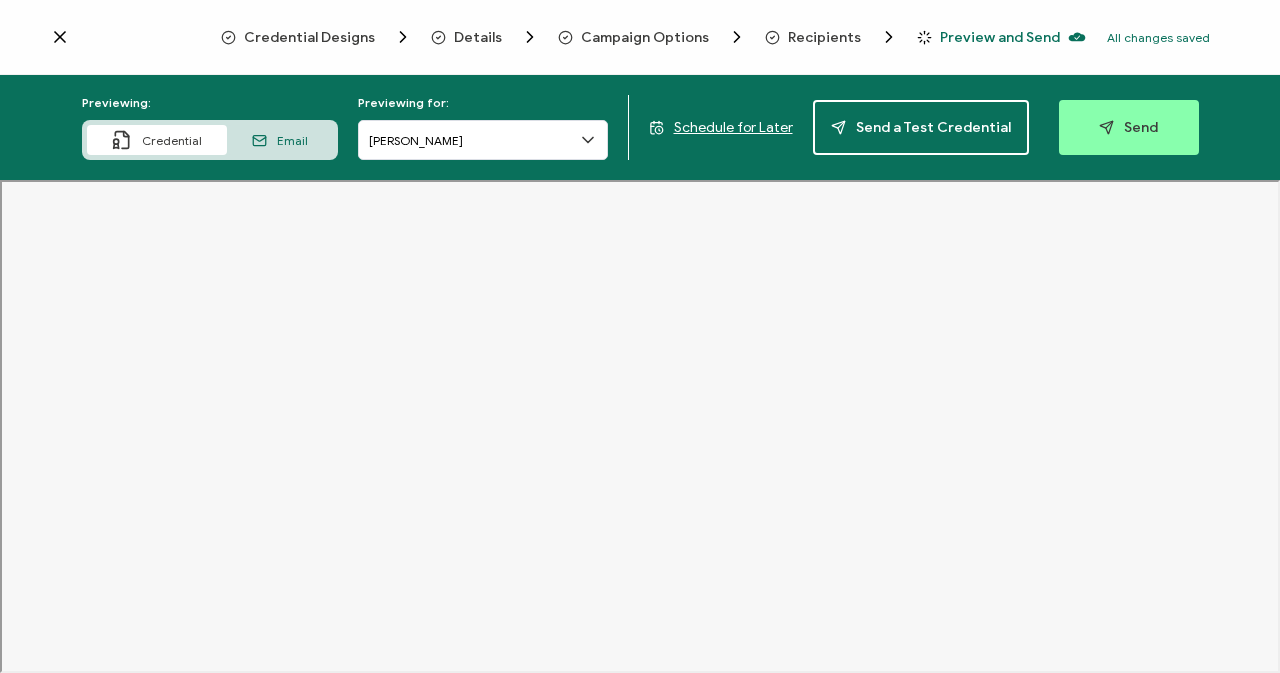 click on "Details" at bounding box center (478, 37) 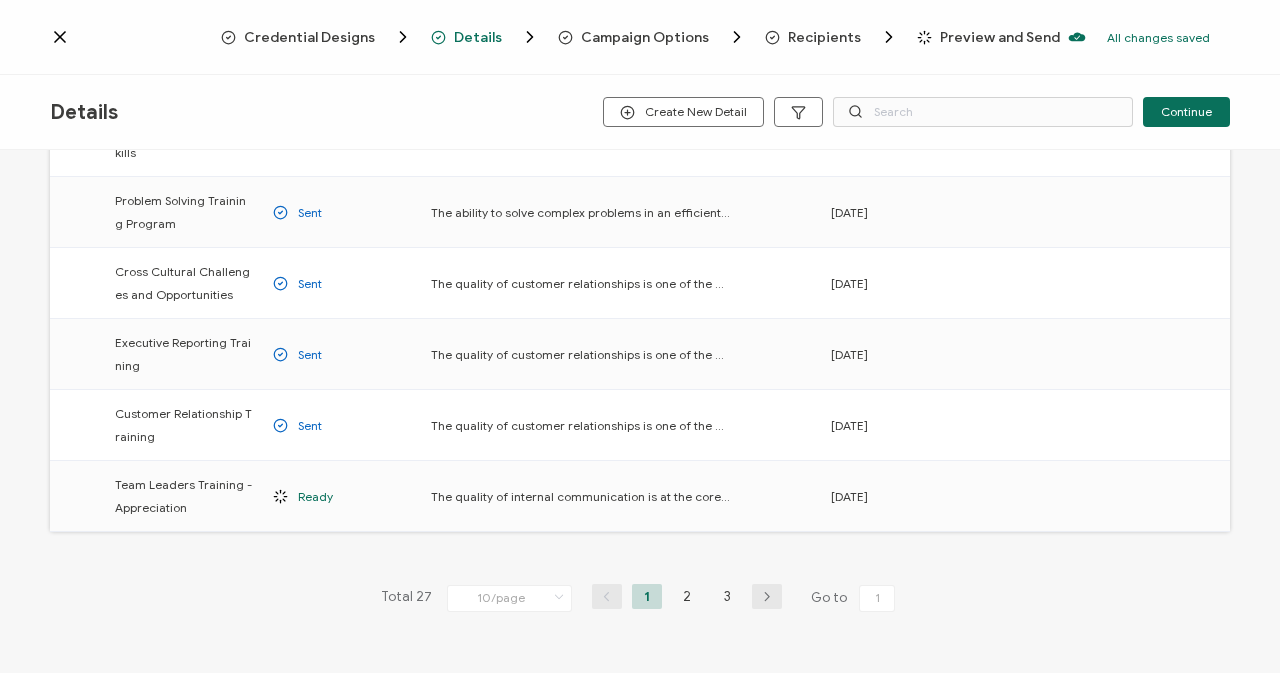 scroll, scrollTop: 446, scrollLeft: 0, axis: vertical 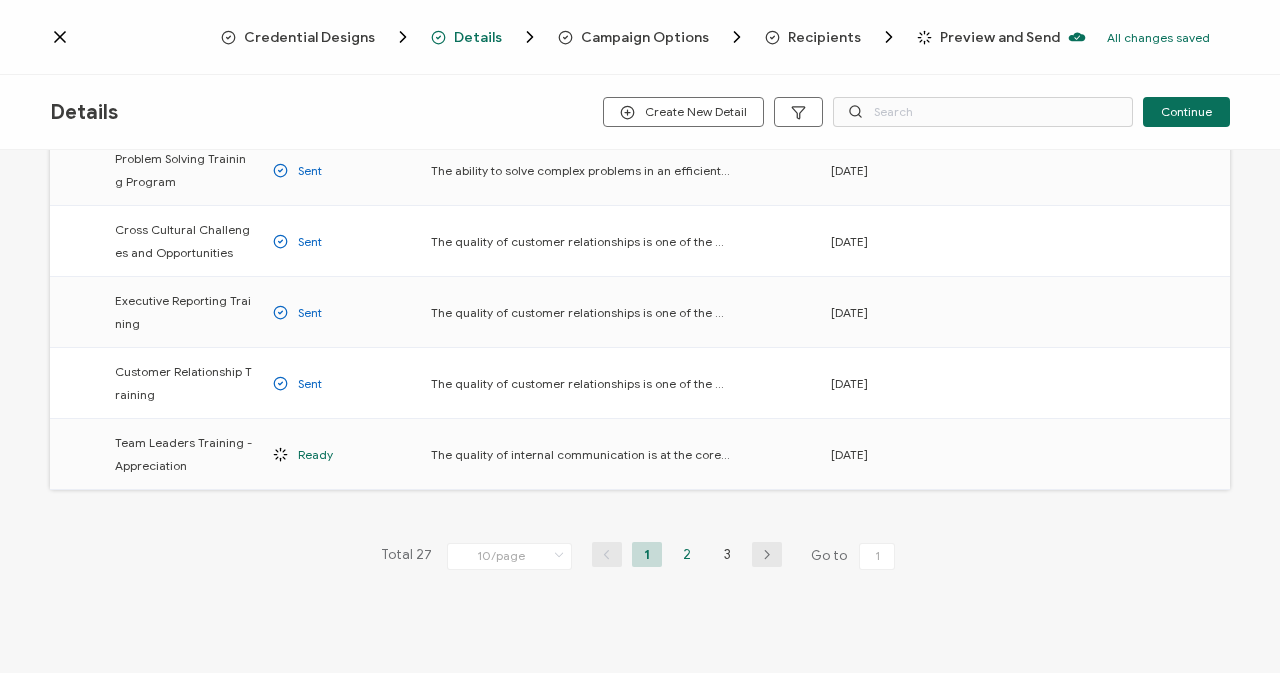 click on "2" at bounding box center (687, 554) 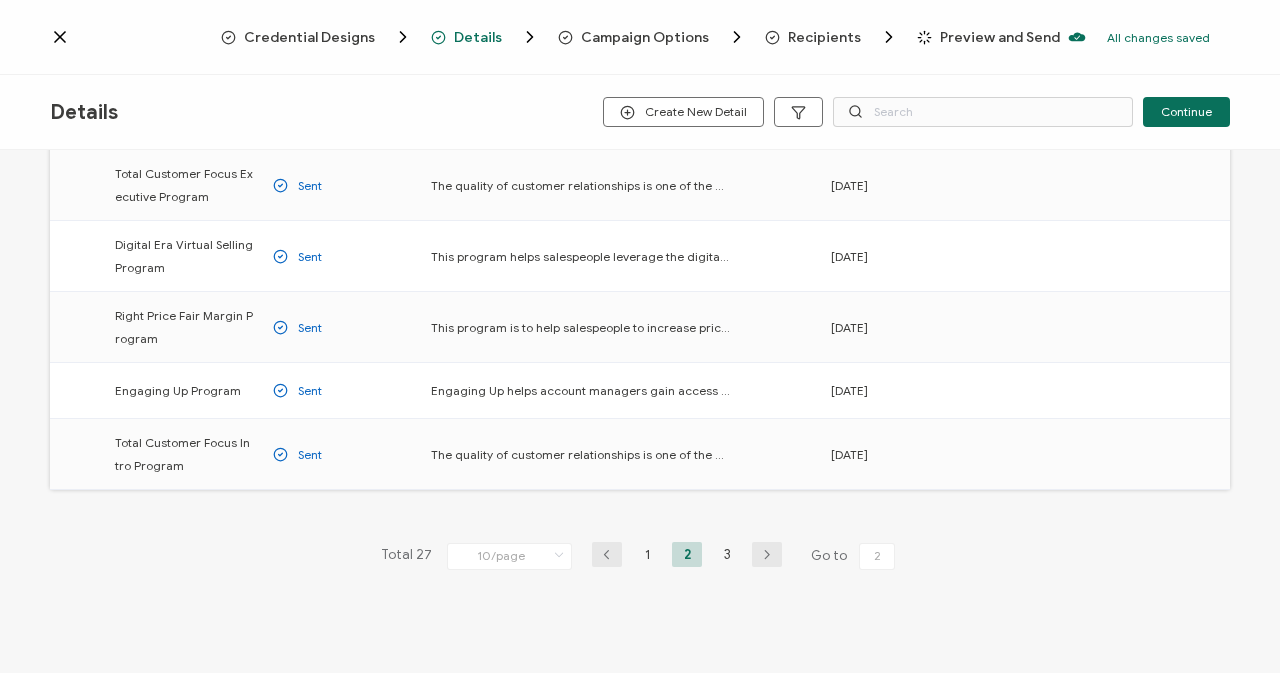 scroll, scrollTop: 0, scrollLeft: 0, axis: both 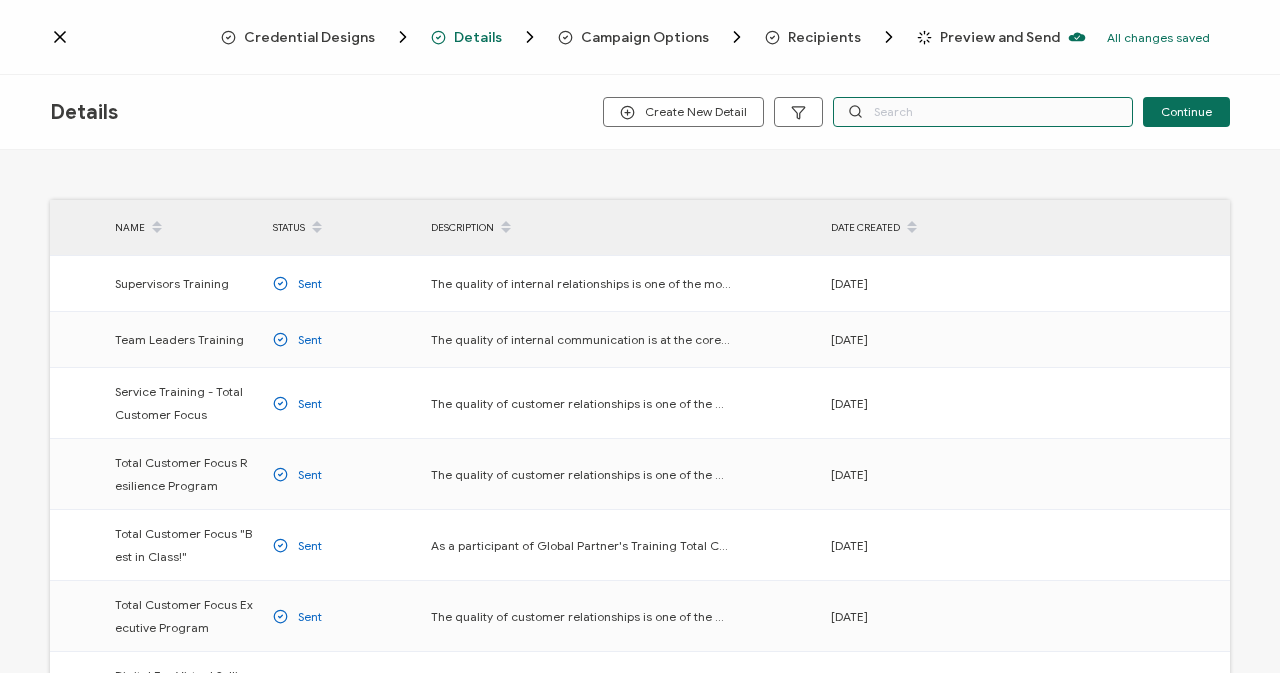 click at bounding box center [983, 112] 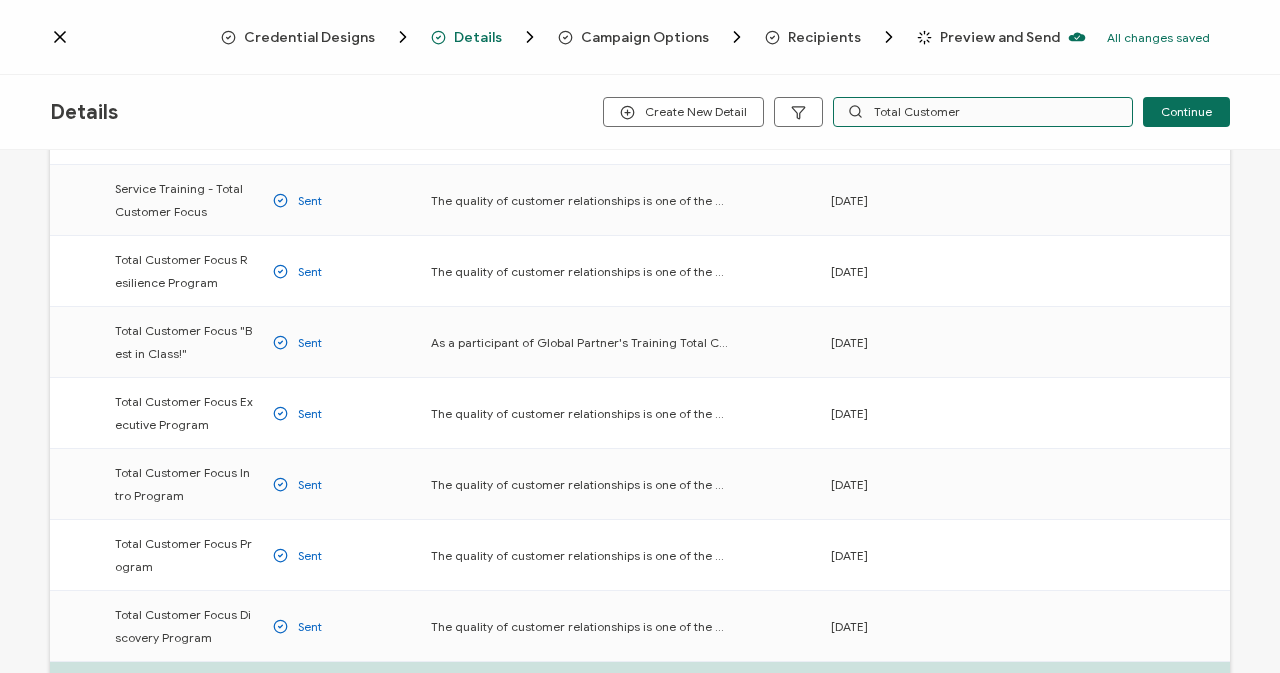 scroll, scrollTop: 282, scrollLeft: 0, axis: vertical 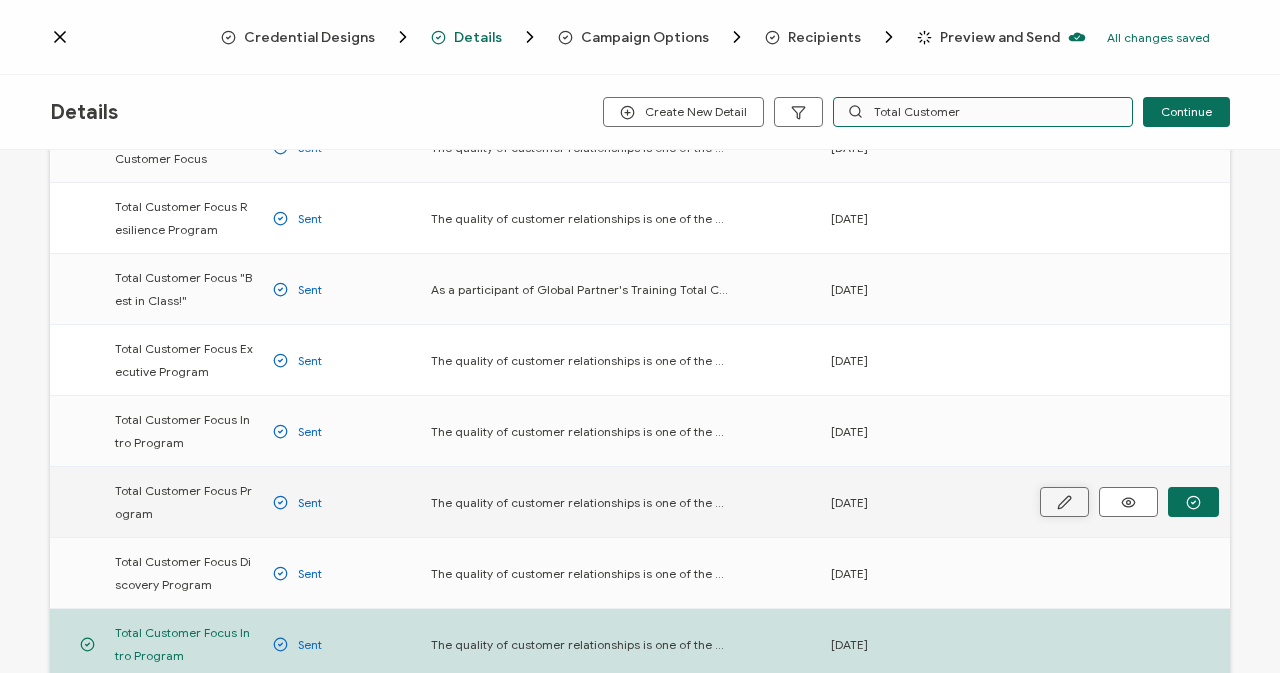 type on "Total Customer" 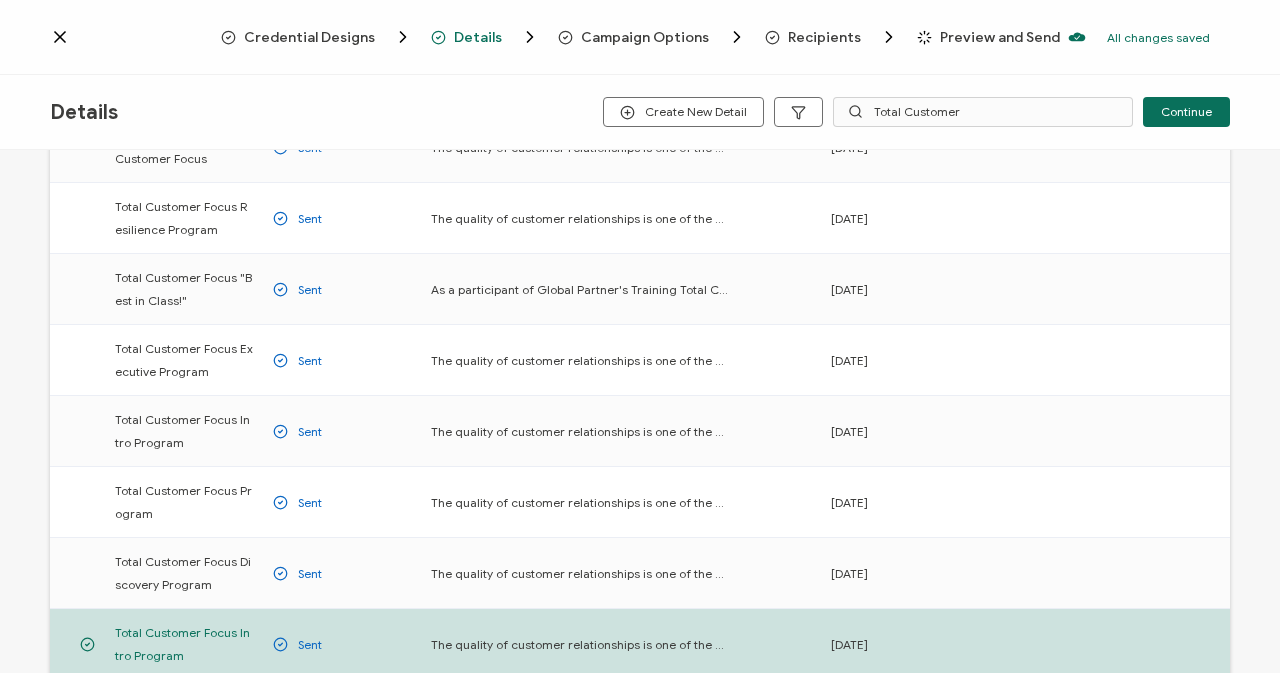 drag, startPoint x: 1070, startPoint y: 500, endPoint x: 1039, endPoint y: 506, distance: 31.575306 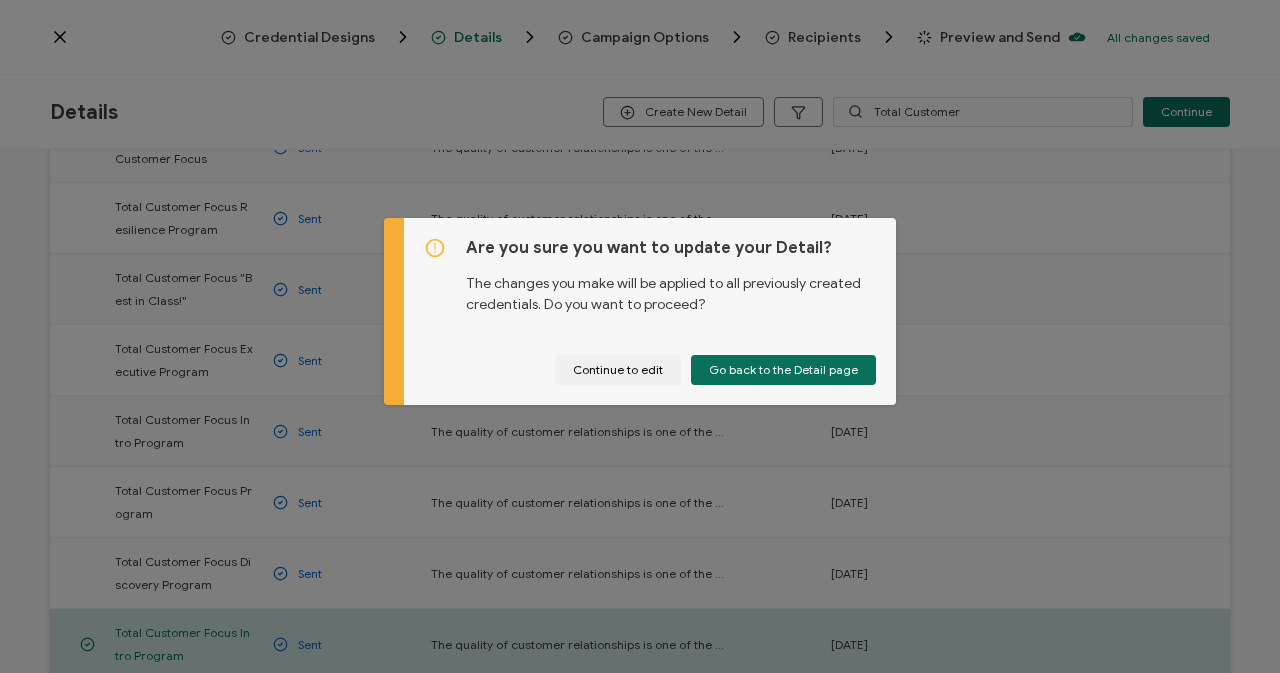 click on "Are you sure you want to update your Detail?   The changes you make will be applied to all previously created credentials. Do you want to proceed?
Continue to edit
Go back to the Detail page" at bounding box center (640, 336) 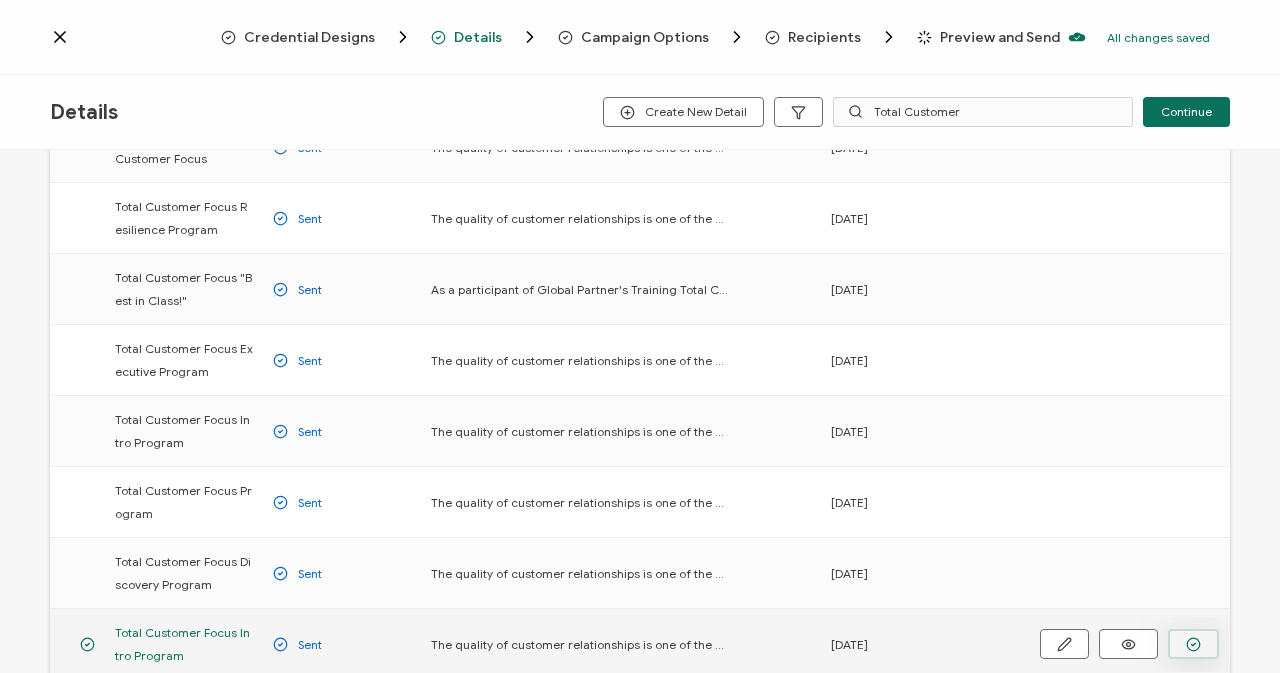 click 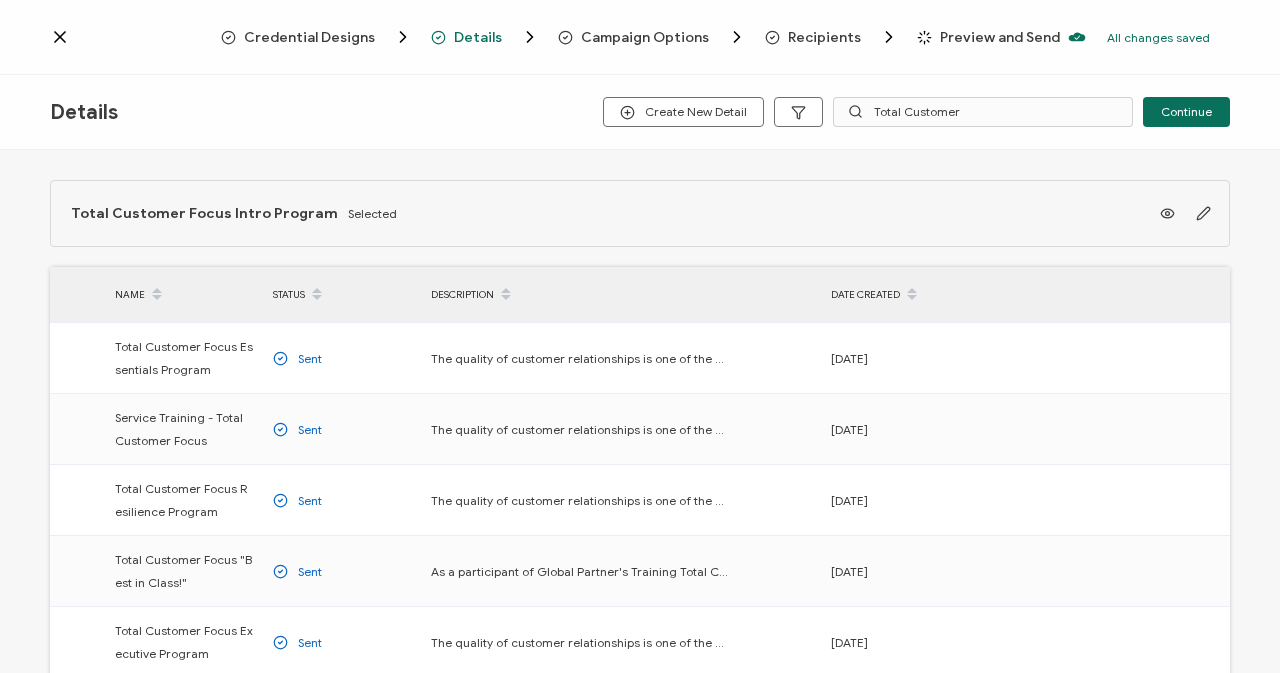 click on "Preview and Send" at bounding box center [1000, 37] 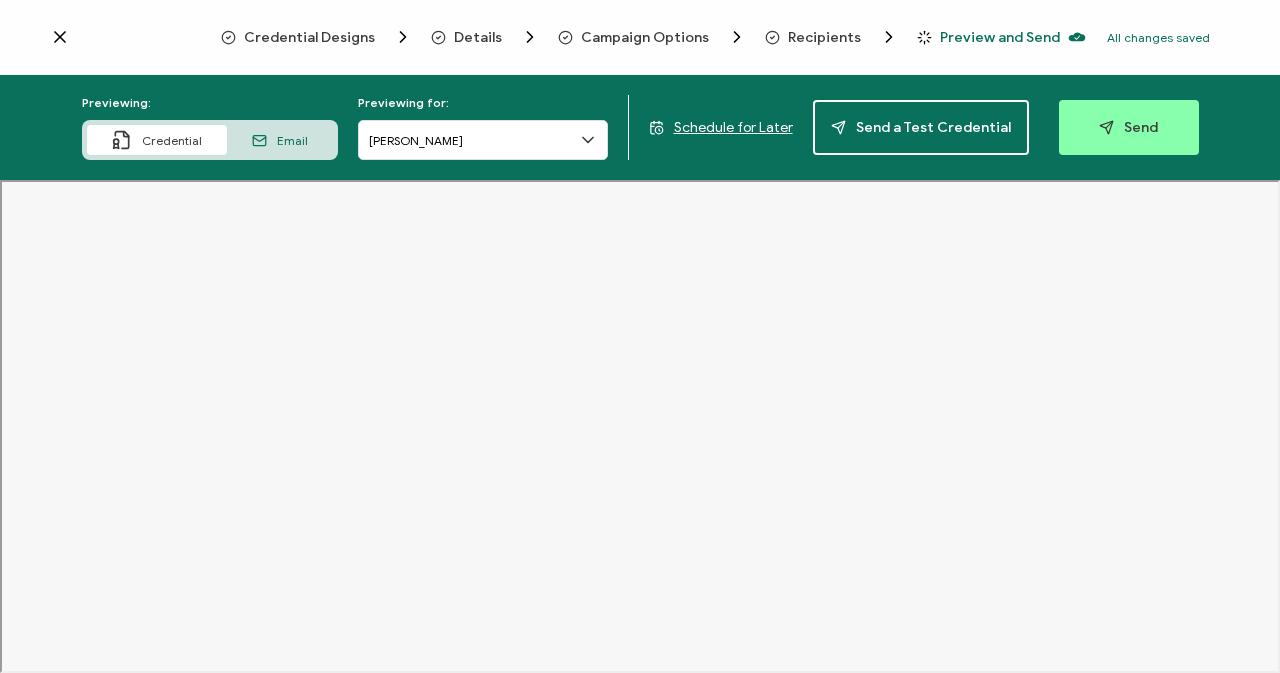 click on "Email" at bounding box center (280, 140) 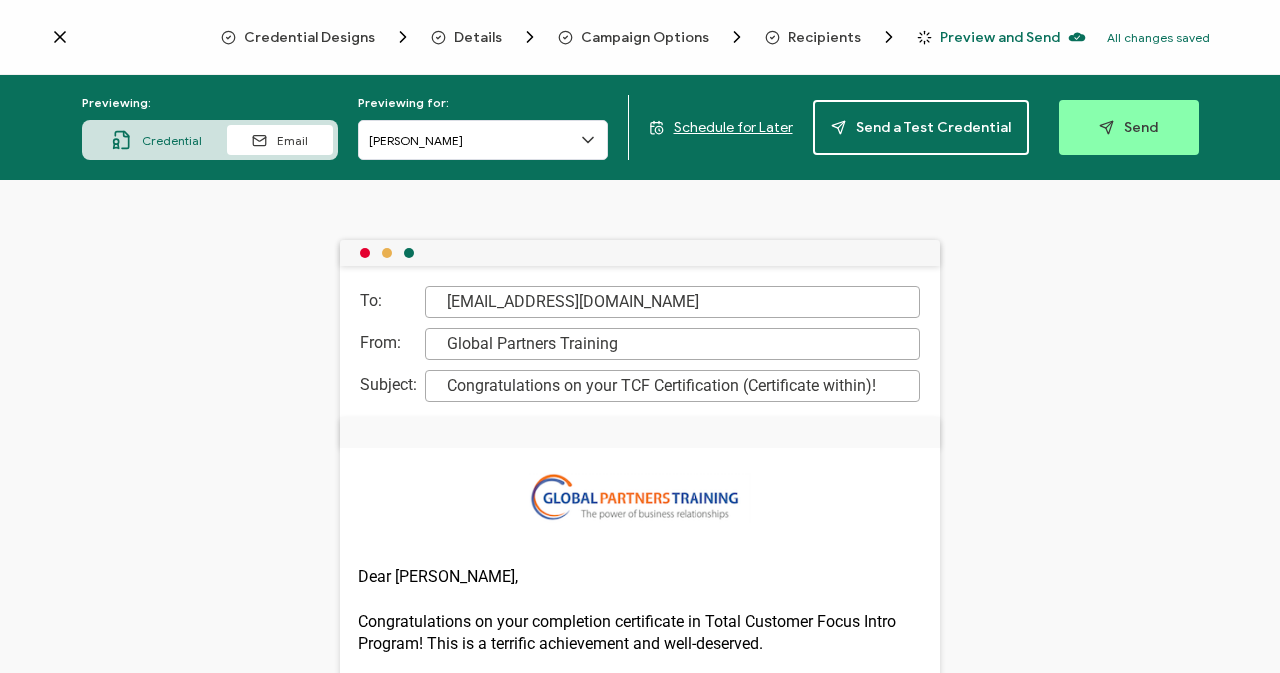 click on "Credential" at bounding box center [172, 140] 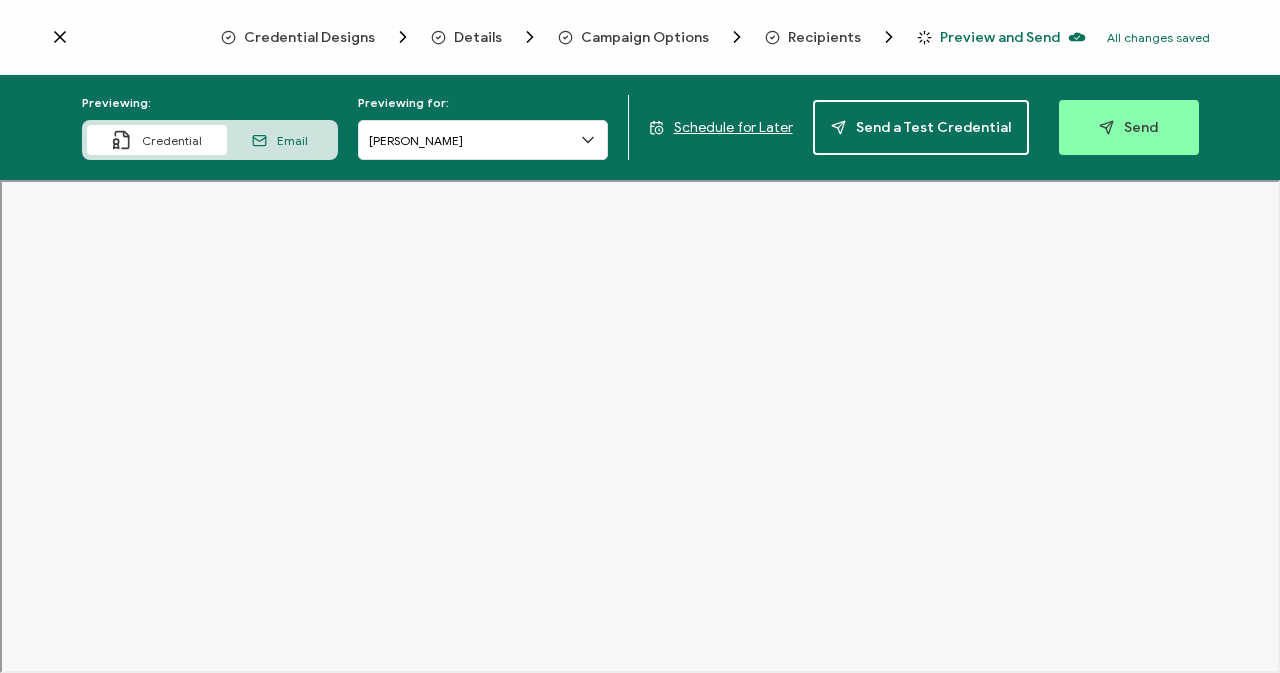 click on "Campaign Options" at bounding box center [614, 37] 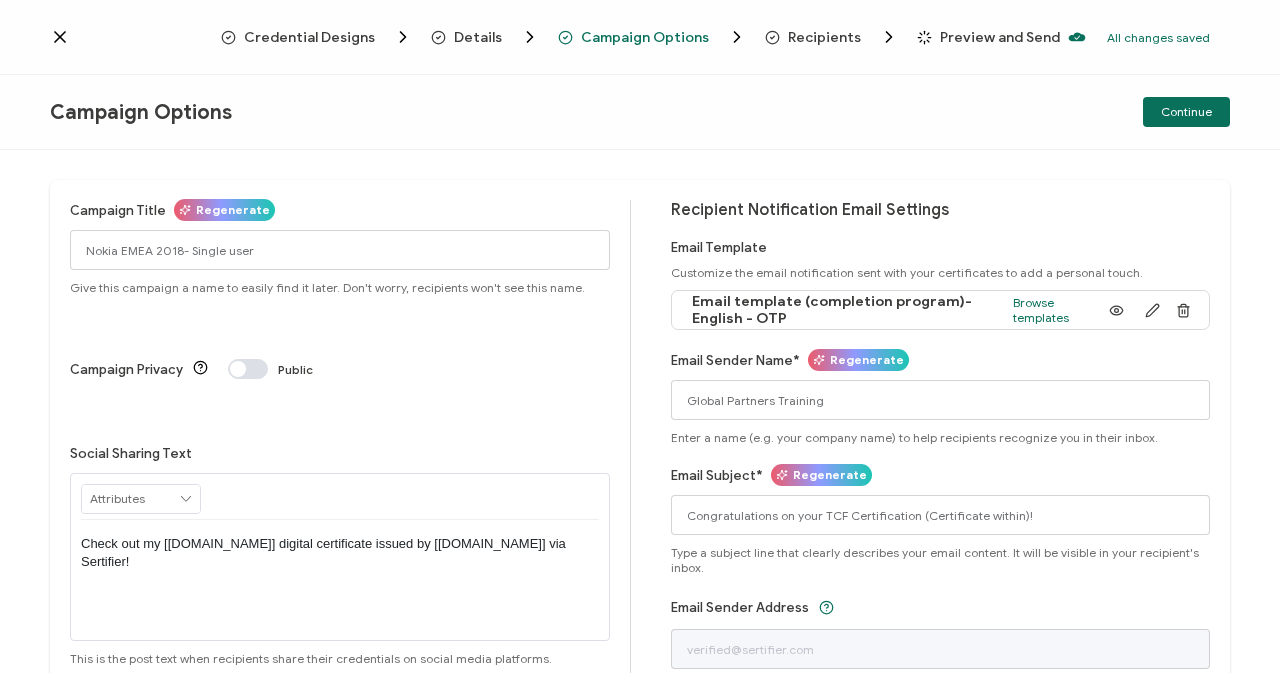 click on "Details" at bounding box center [478, 37] 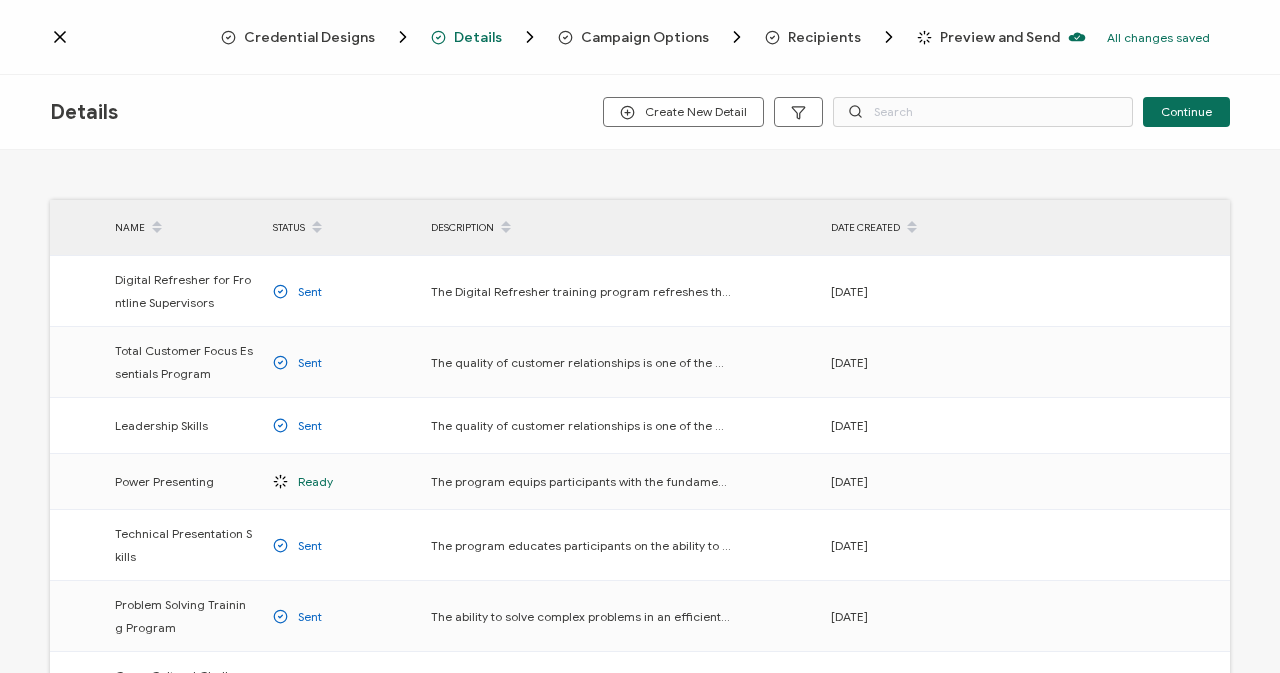 click on "Campaign Options" at bounding box center [645, 37] 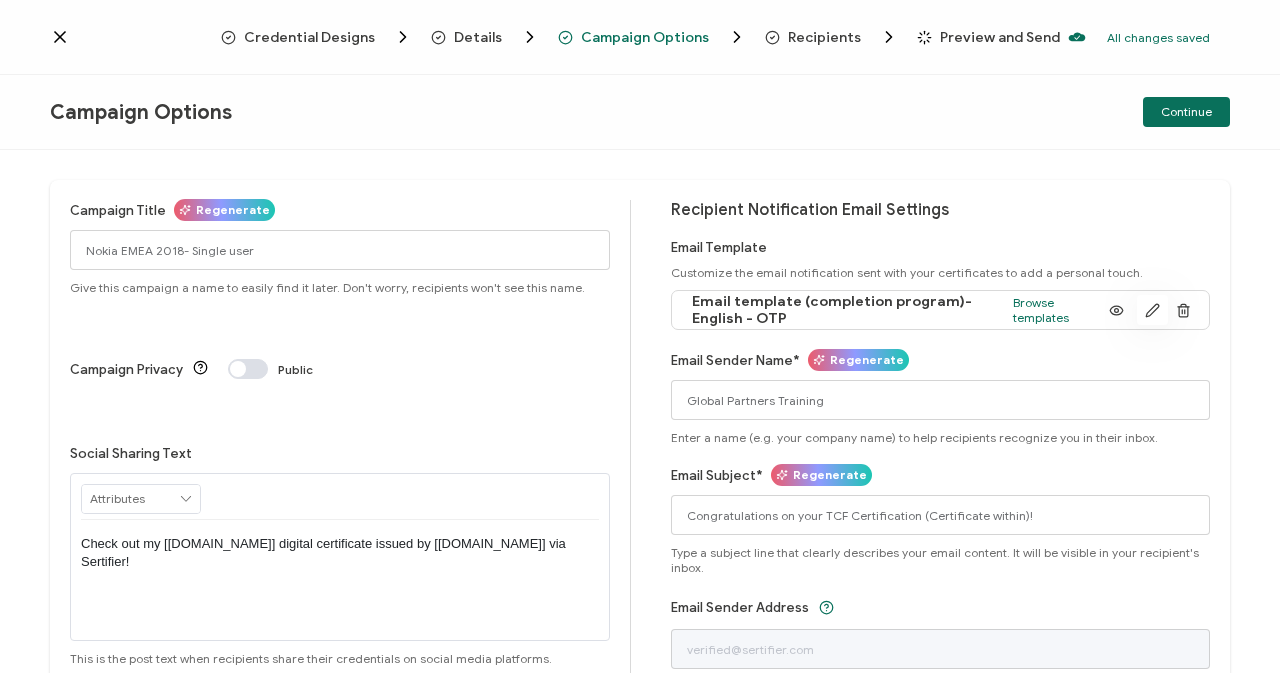 click 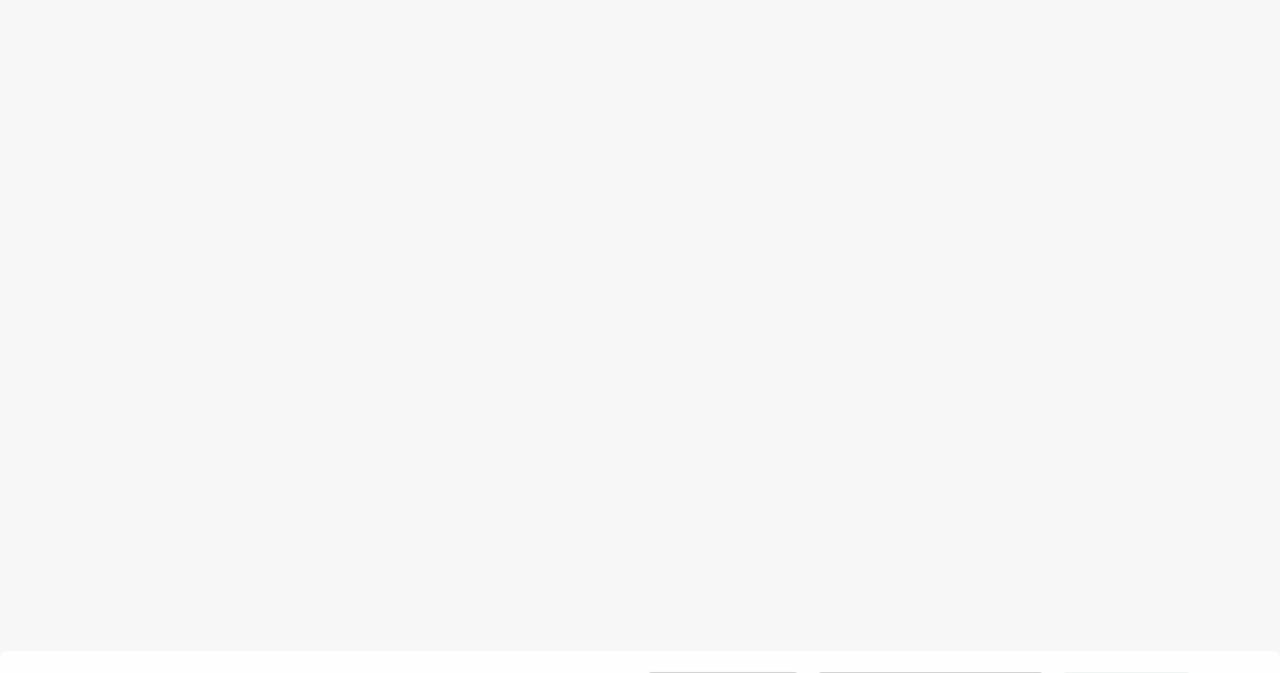 type on "Email template (completion program)- English - OTP" 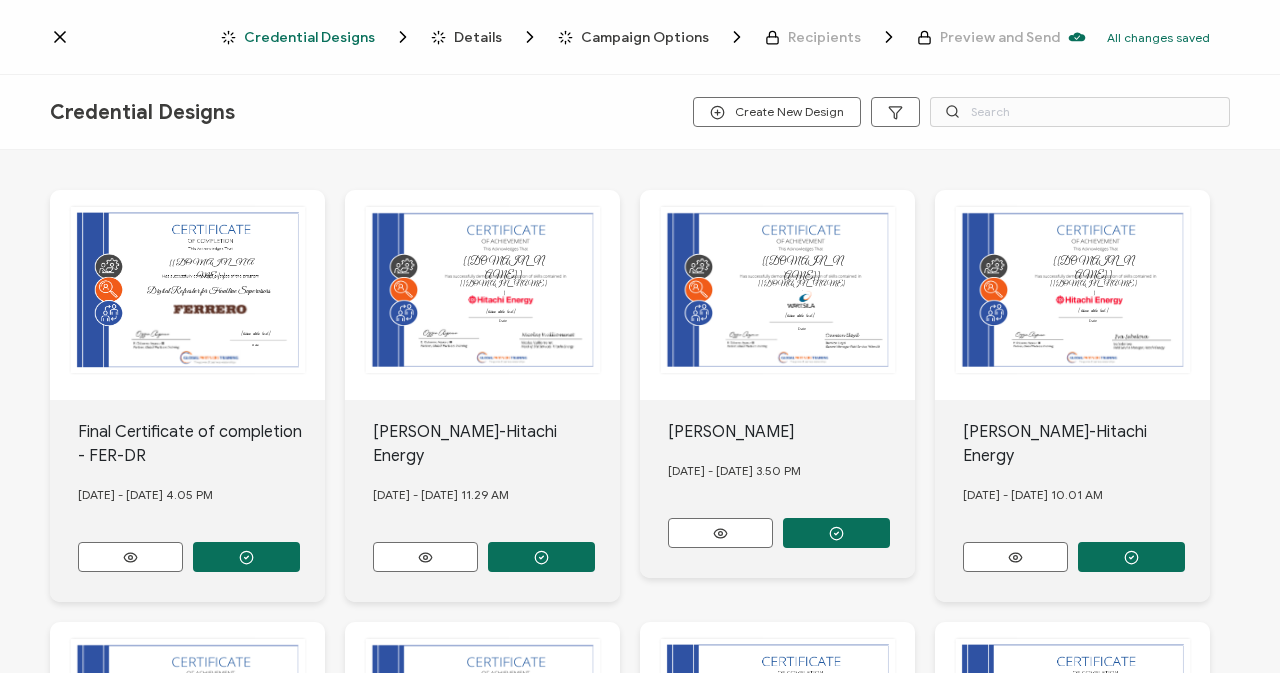 click 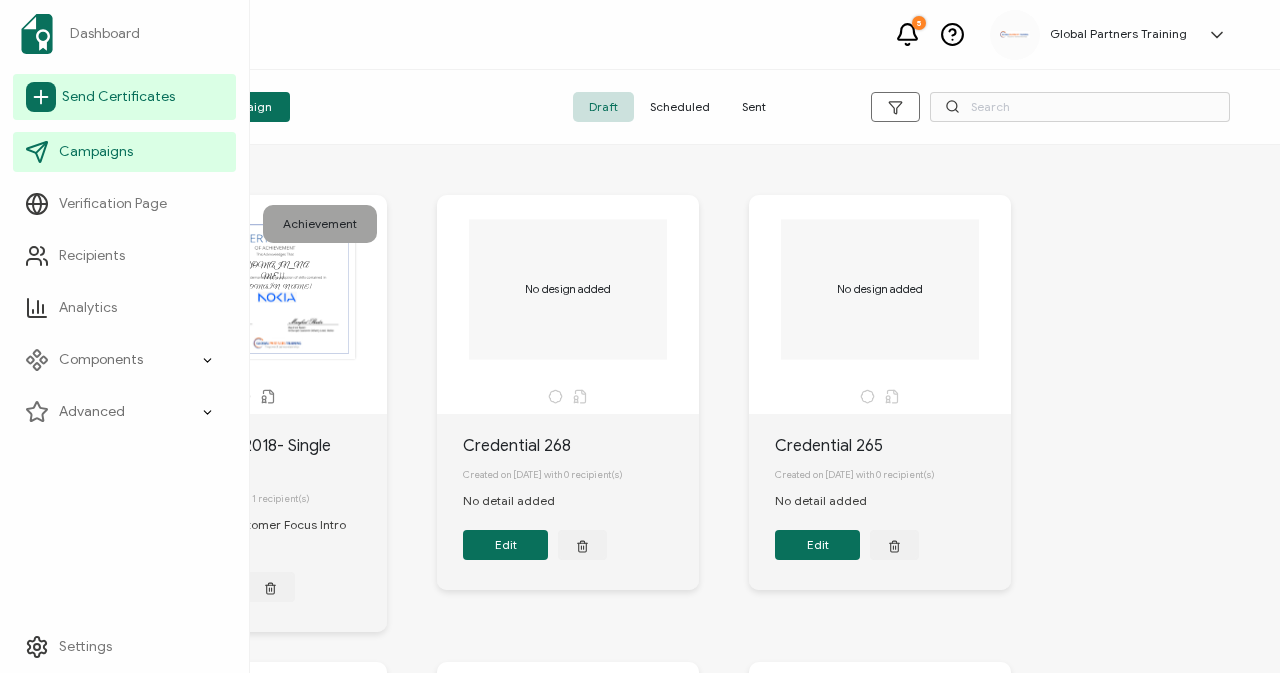 click on "Send Certificates" at bounding box center [118, 97] 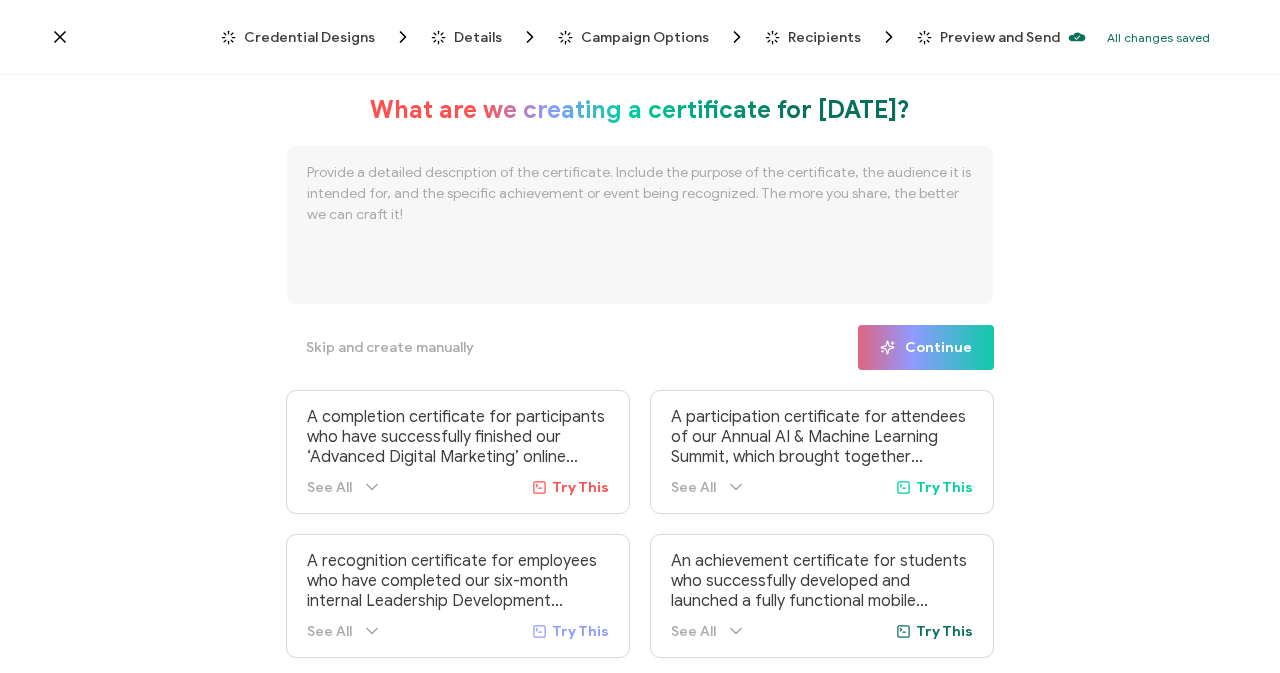 click on "What are we creating a certificate for [DATE]?
Skip and create manually
Continue
A completion certificate for participants who have successfully finished our ‘Advanced Digital Marketing’ online course. This program is designed for marketing professionals looking to enhance their expertise in SEO, PPC, content marketing, and social media strategy. The certificate serves as a formal acknowledgment of their dedication, knowledge, and skill development, providing credibility in their professional journey.
See All       Try This
A recognition certificate for employees who have completed our six-month internal Leadership Development Program. This program equips emerging leaders with essential management skills, strategic decision-making abilities, and conflict-resolution techniques. The certificate acknowledges their commitment to professional growth and readiness to take on leadership roles within the organization.
See All" at bounding box center (640, 376) 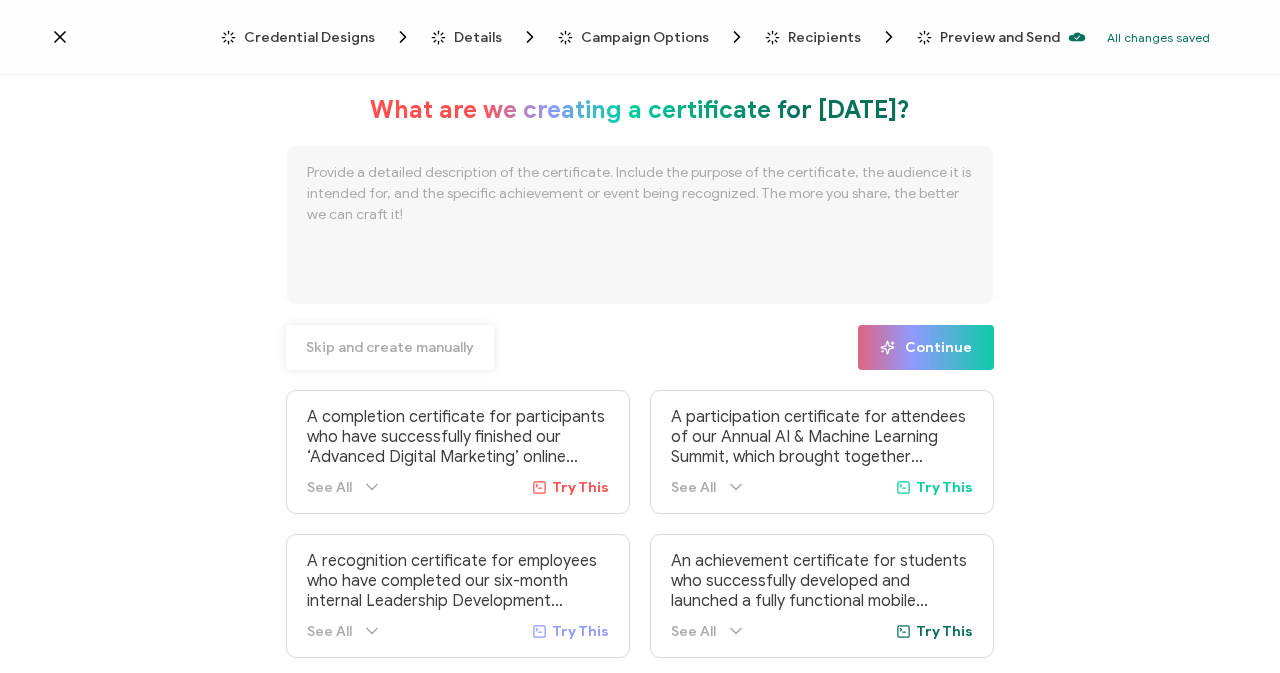 click on "Skip and create manually" at bounding box center (390, 348) 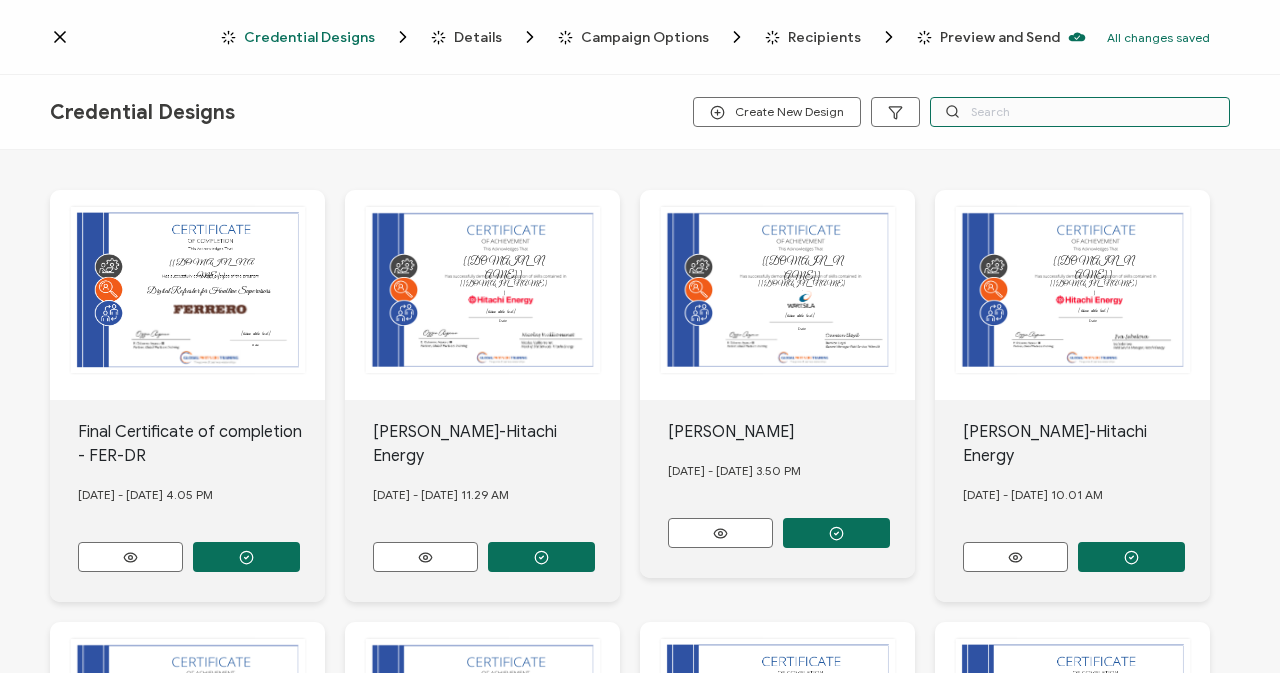 click at bounding box center [1080, 112] 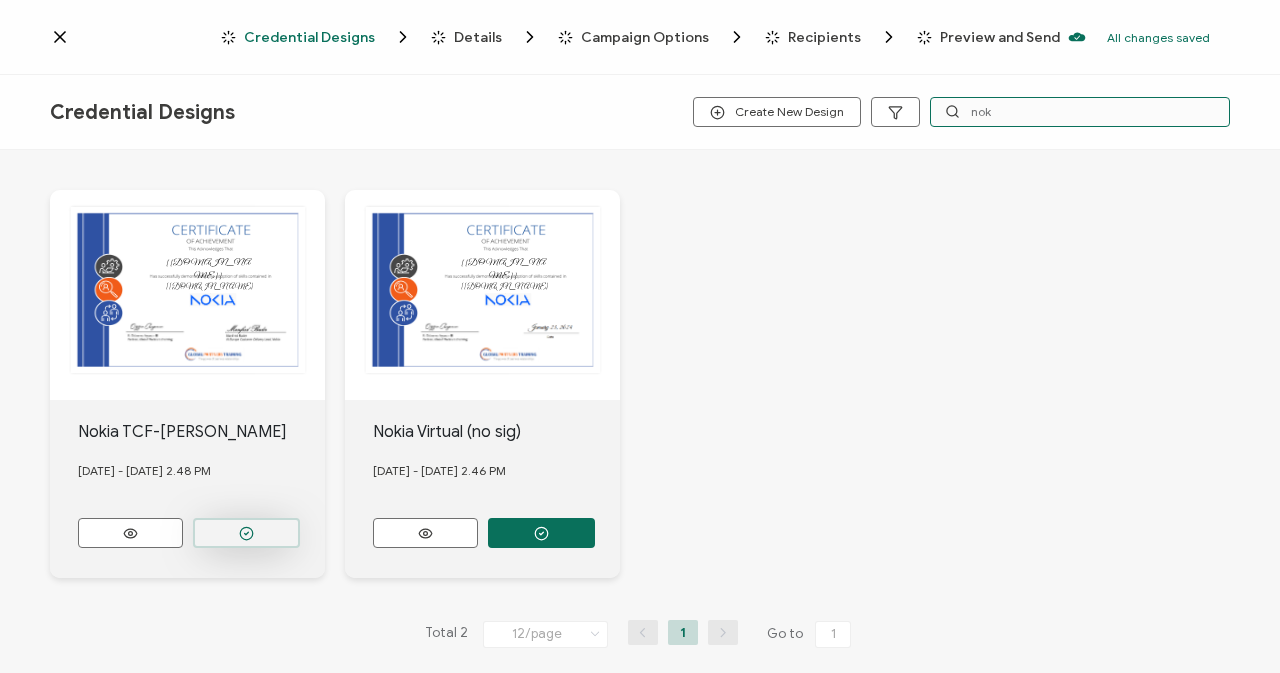 type on "nok" 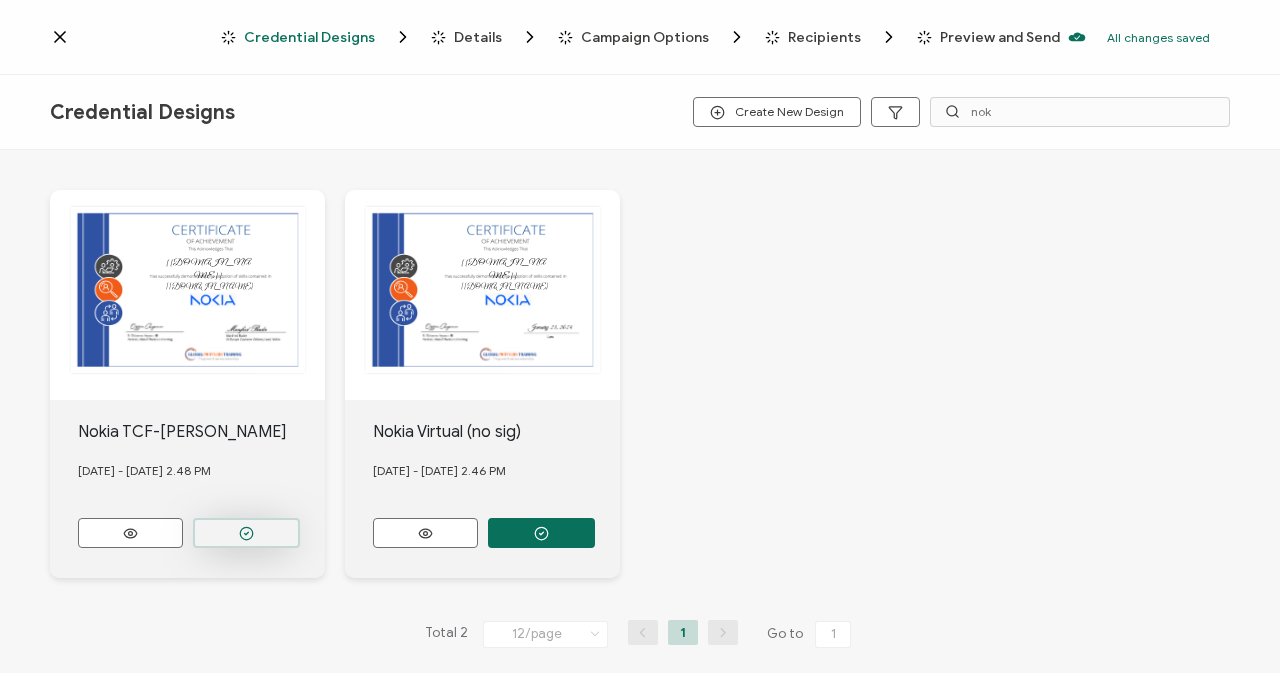 click at bounding box center (246, 533) 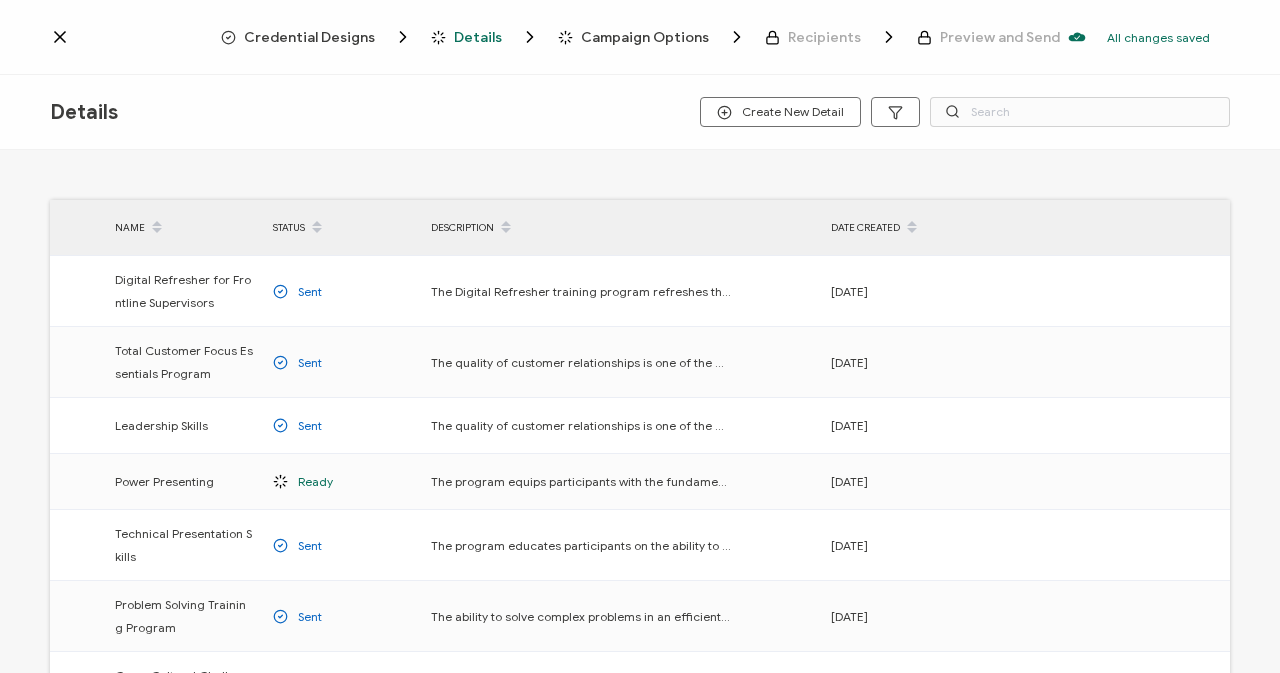 click 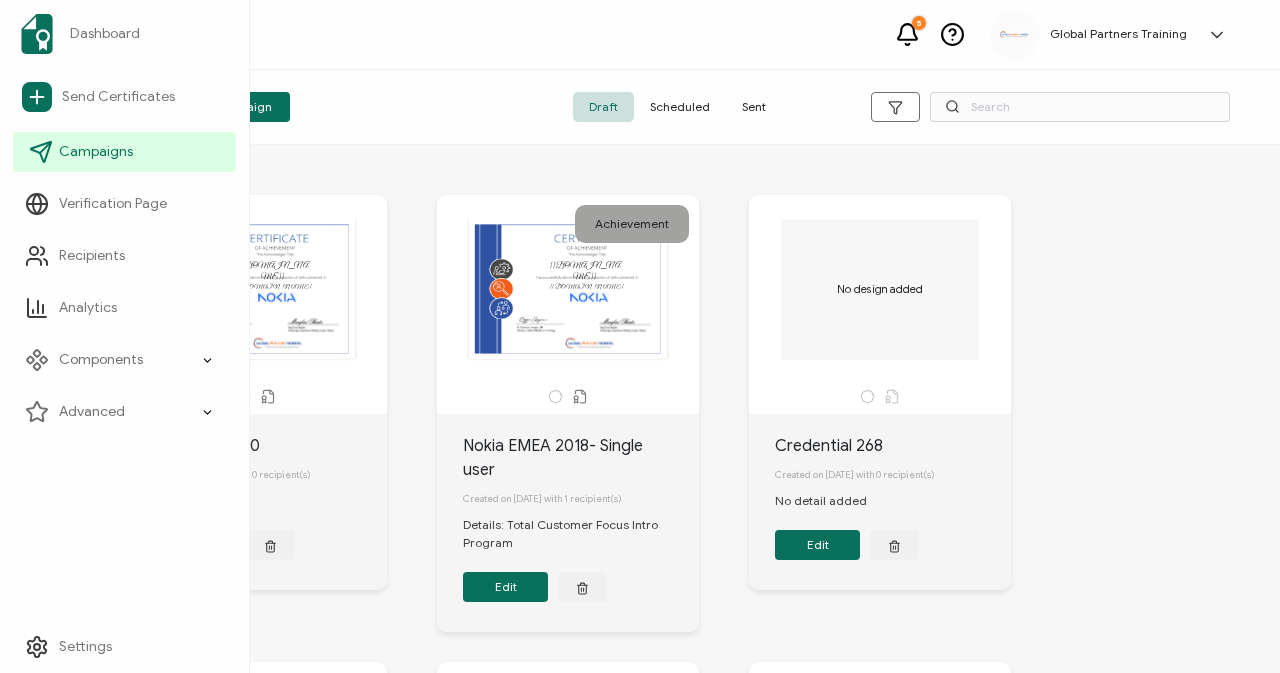 click on "Campaigns" at bounding box center [124, 152] 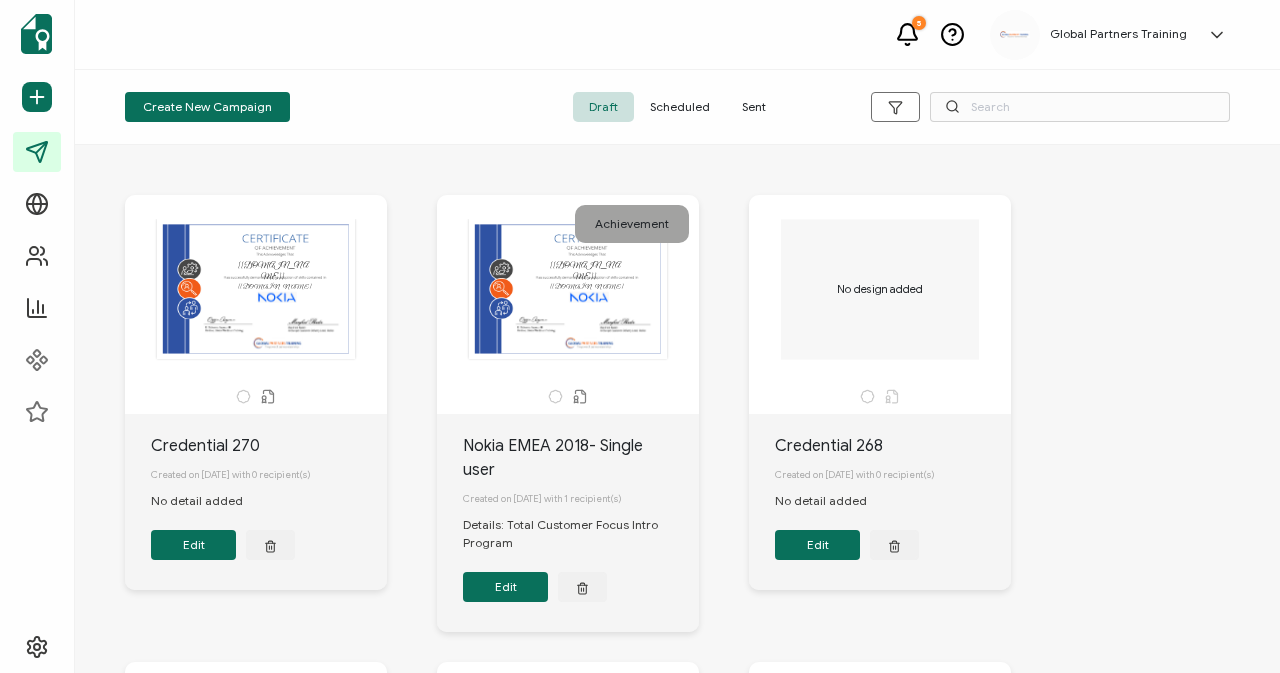 click on "Sent" at bounding box center (754, 107) 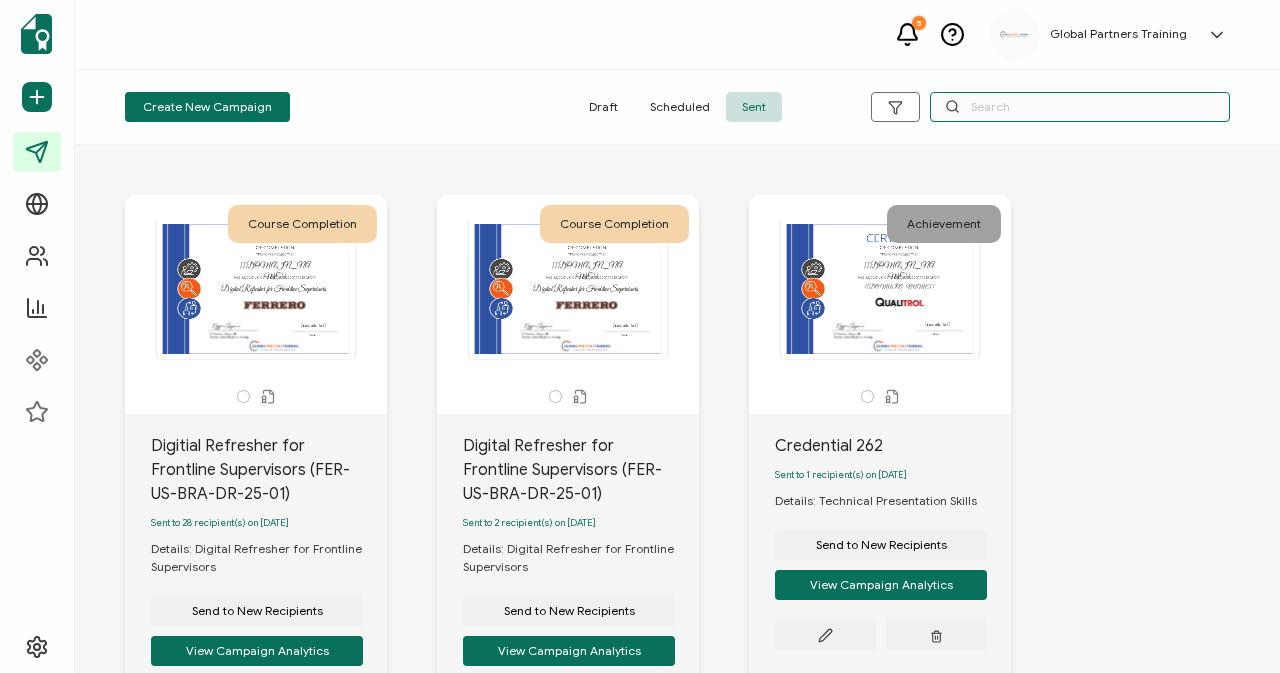 click at bounding box center [1080, 107] 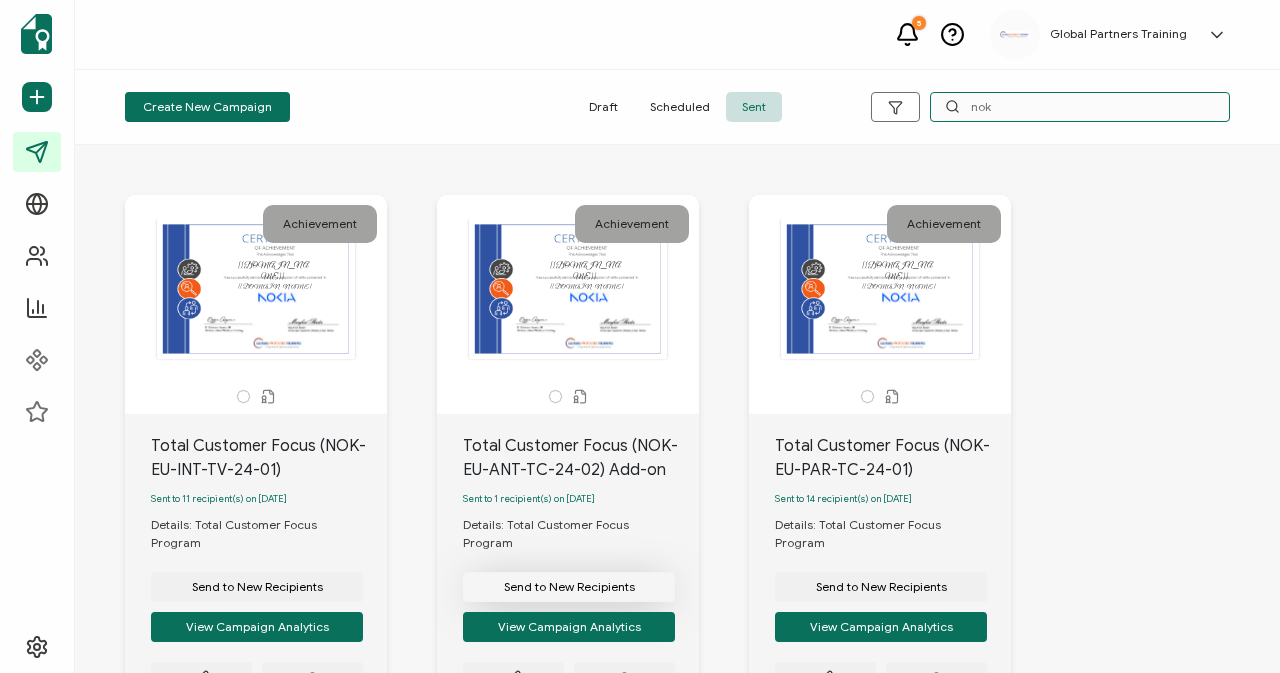 type on "nok" 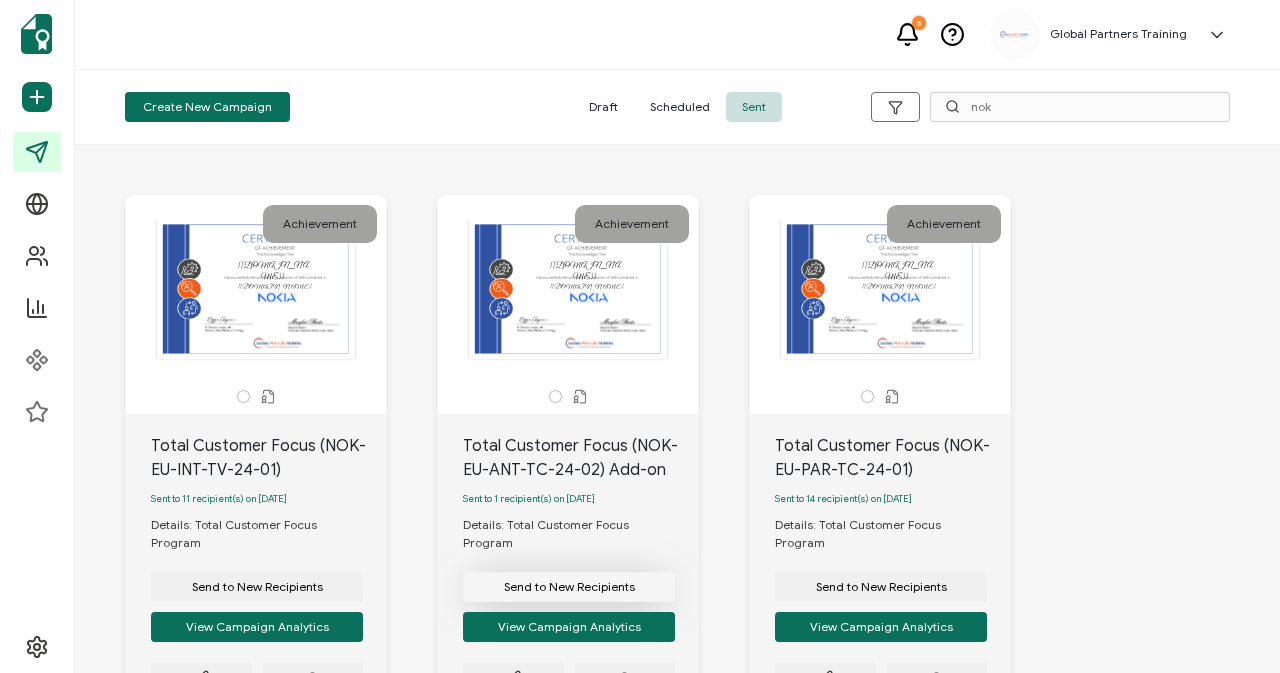 click on "Send to New Recipients" at bounding box center (257, 587) 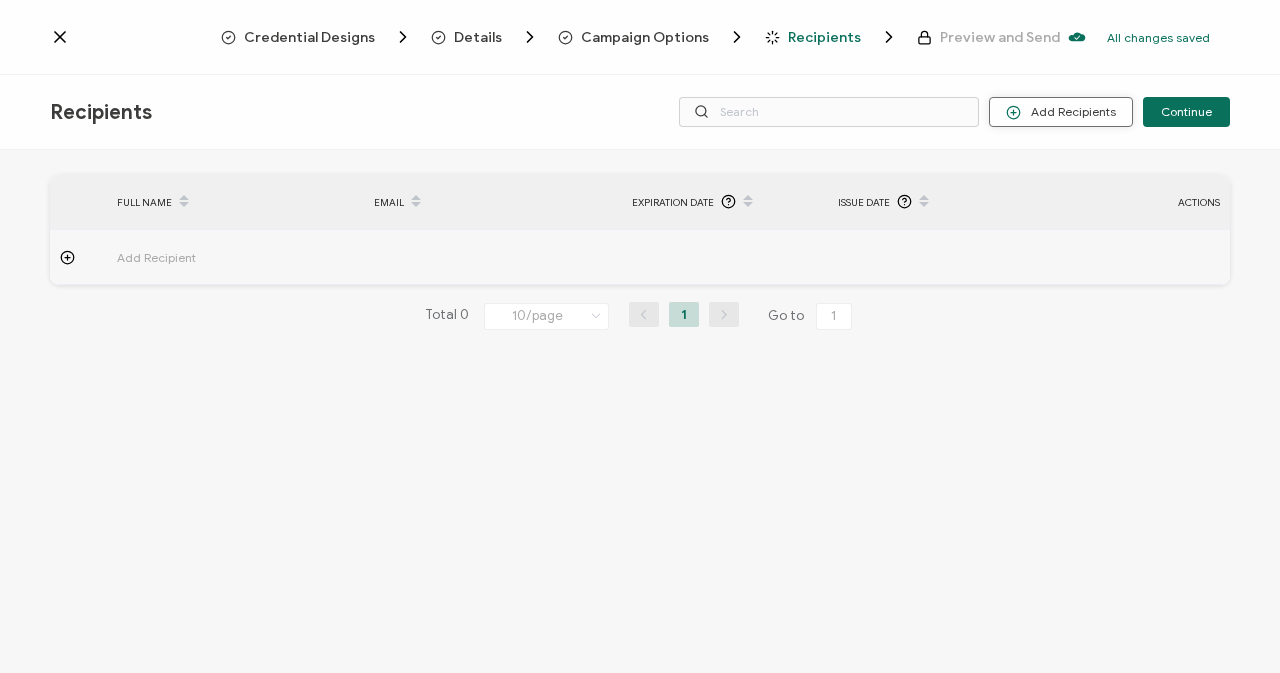 click on "Add Recipients" at bounding box center [1061, 112] 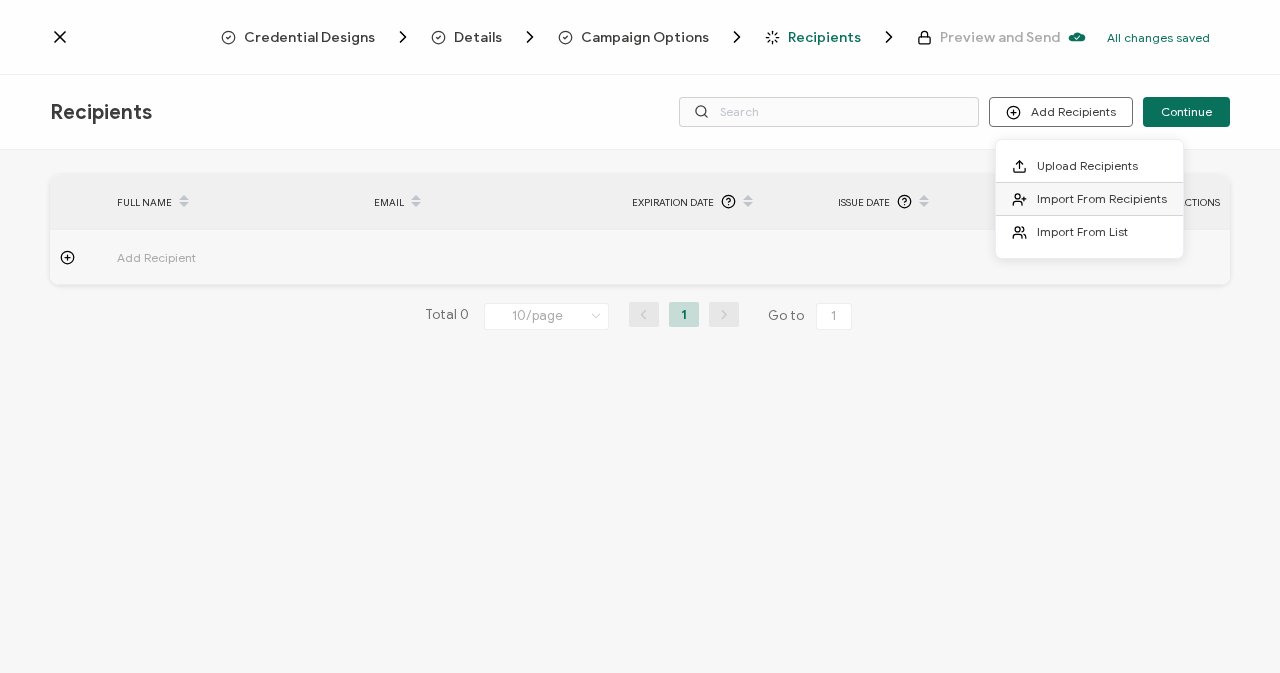 click on "Import From Recipients" at bounding box center (1102, 198) 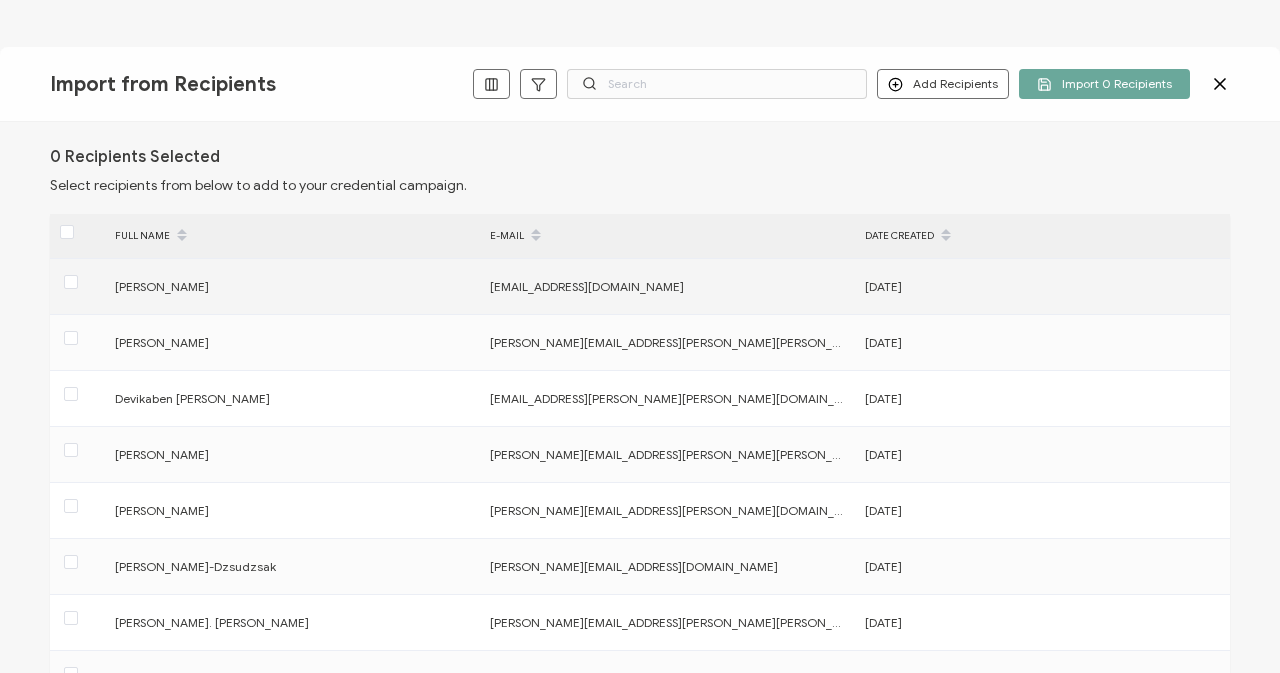 click at bounding box center (77, 286) 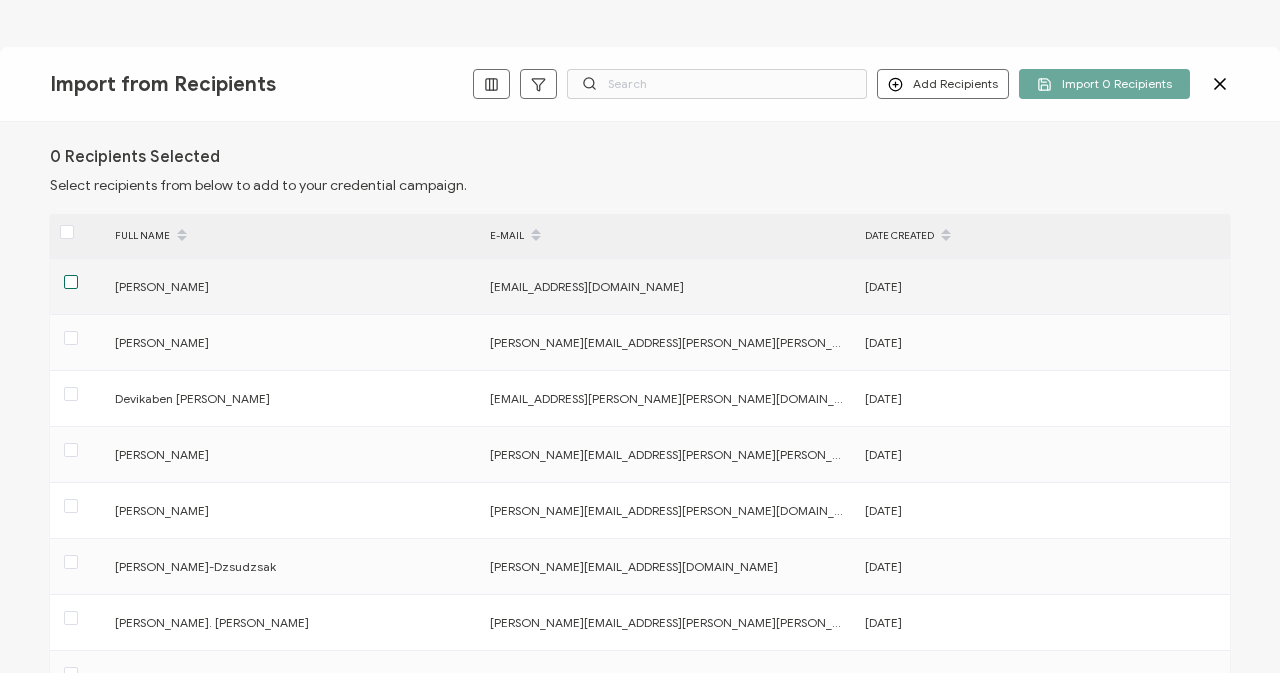 click at bounding box center [71, 282] 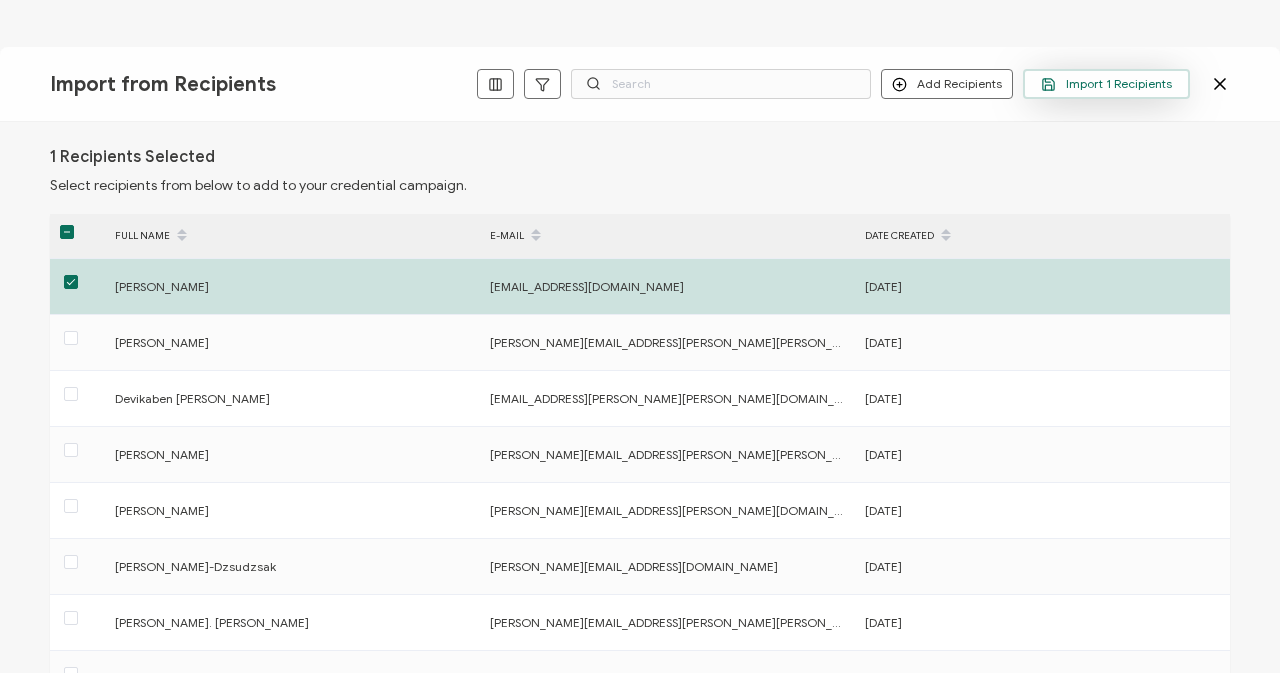 click on "Import 1 Recipients" at bounding box center [1106, 84] 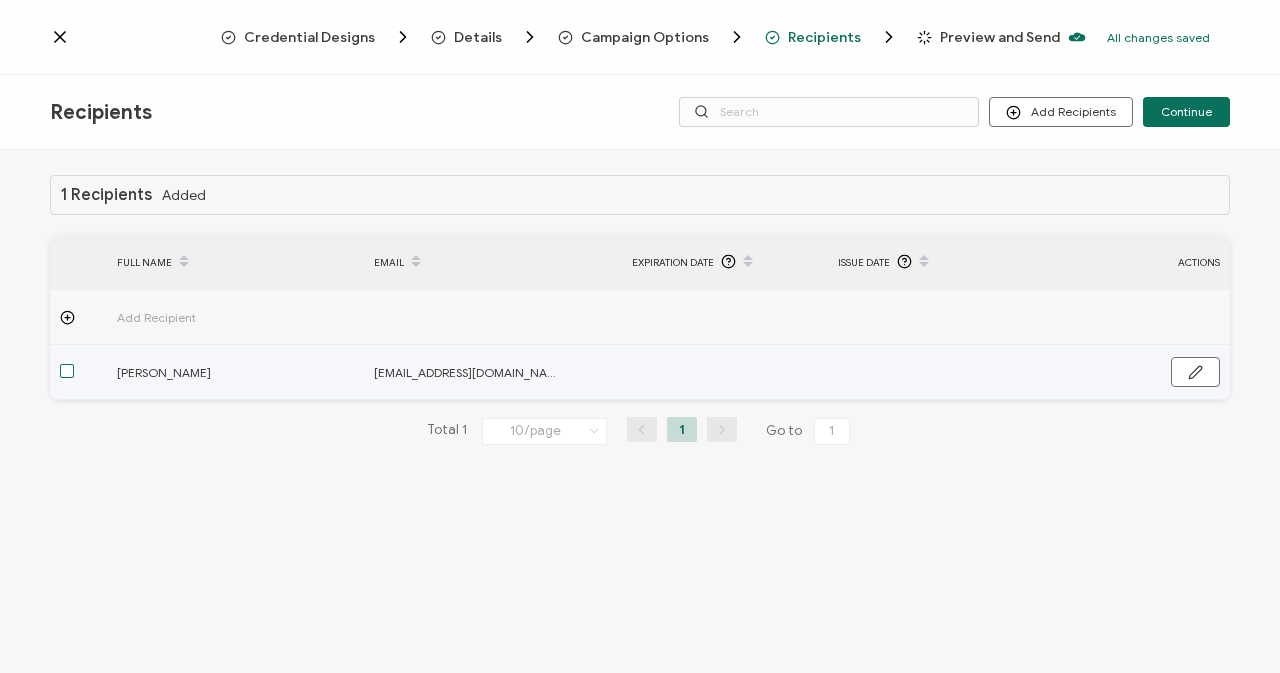 click at bounding box center [67, 371] 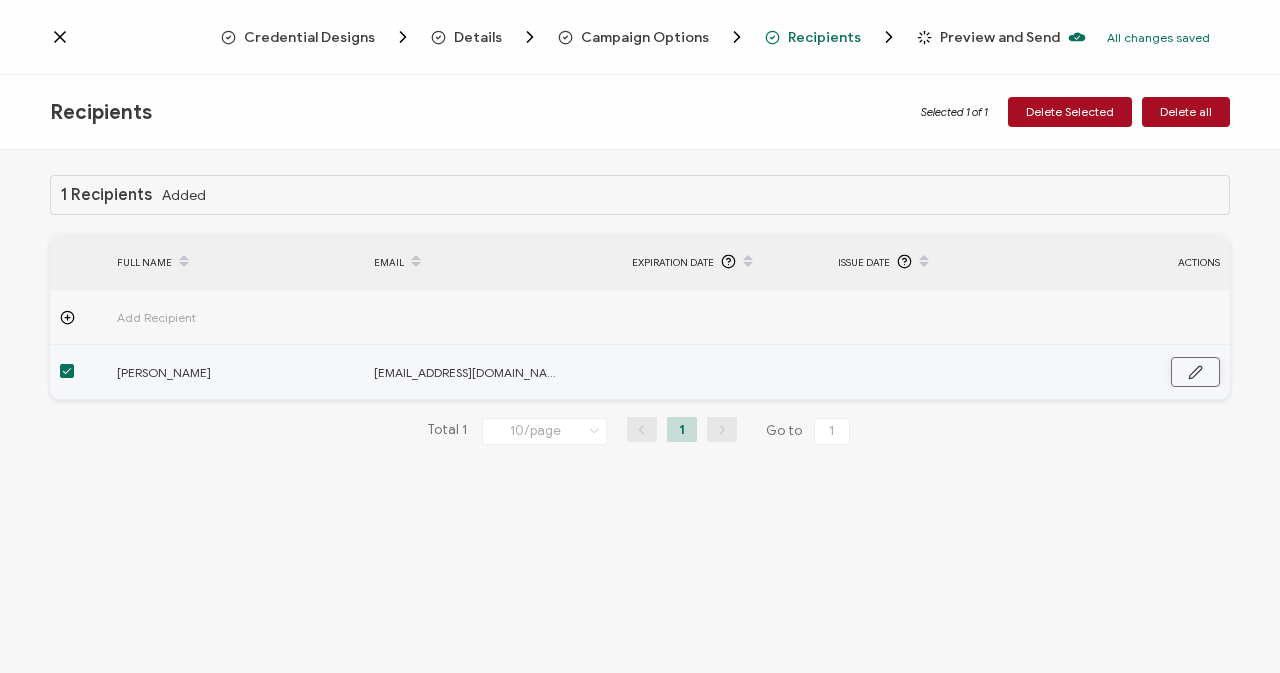 click 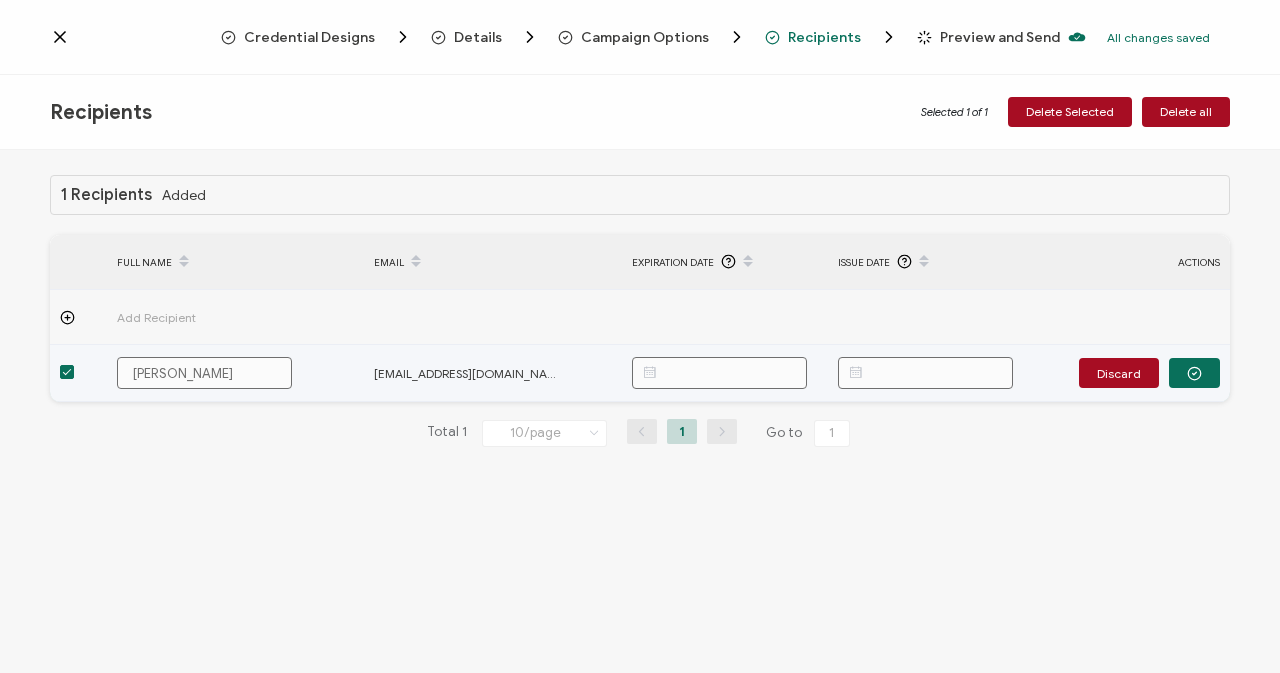 click at bounding box center (925, 373) 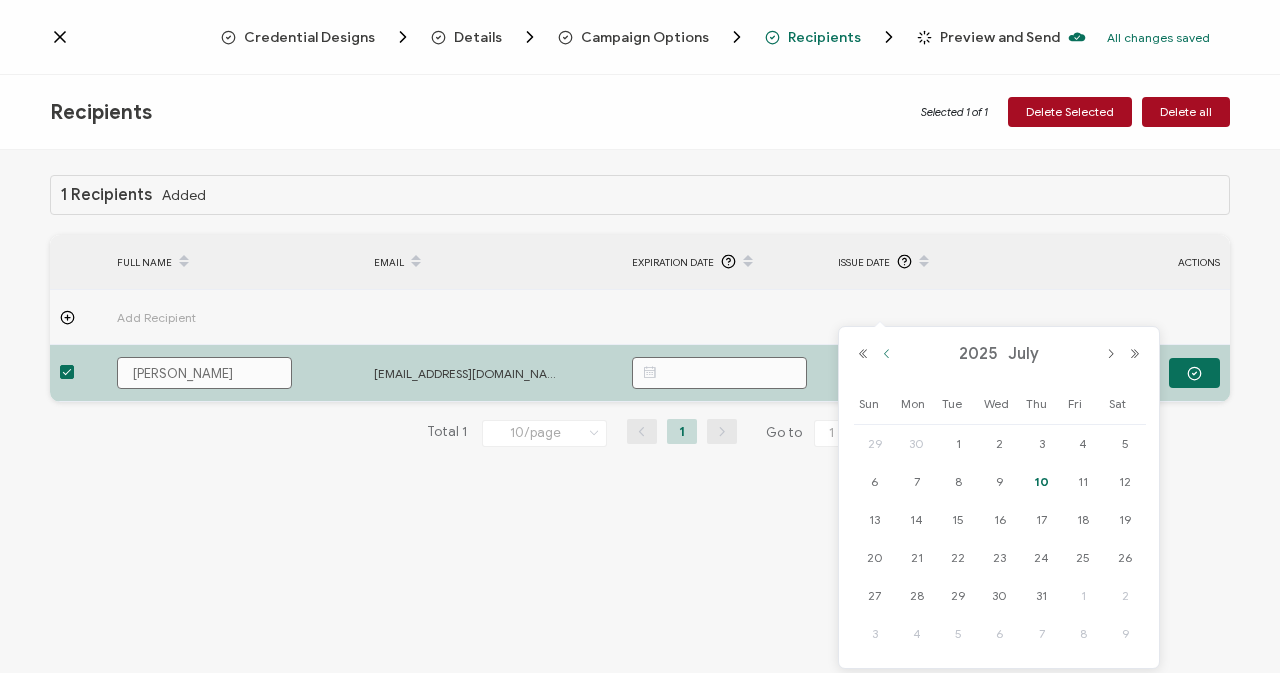 click at bounding box center [887, 354] 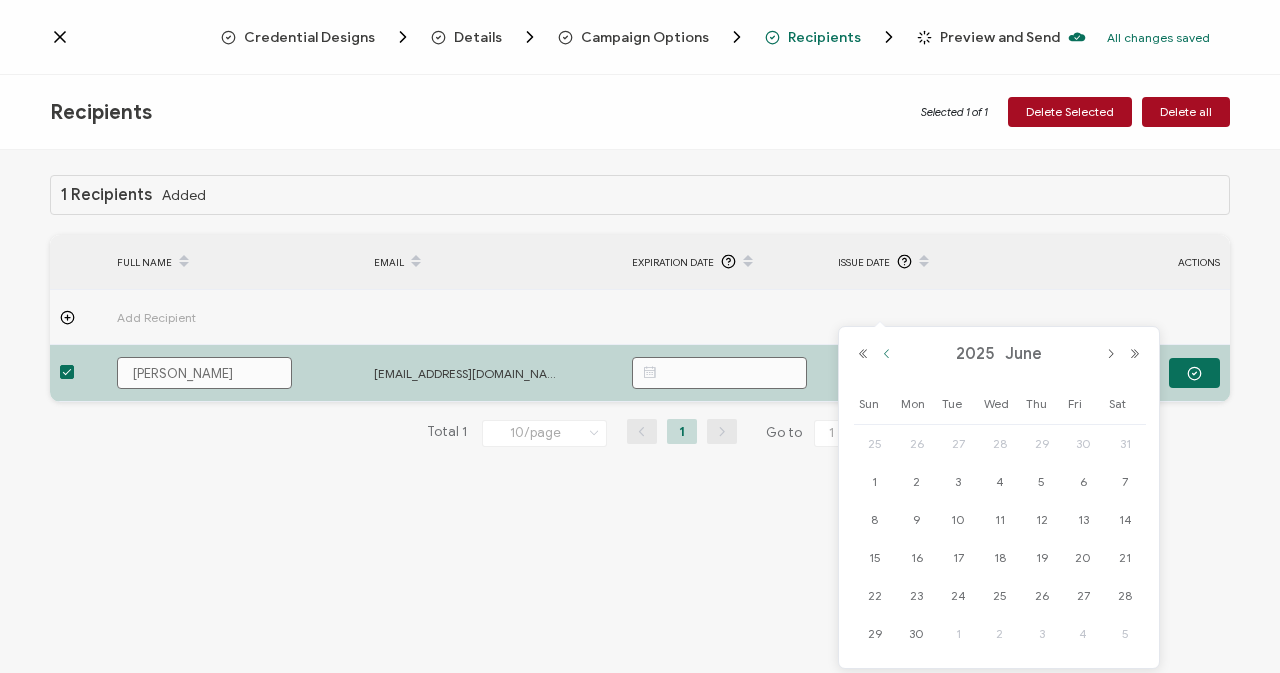 click at bounding box center [887, 354] 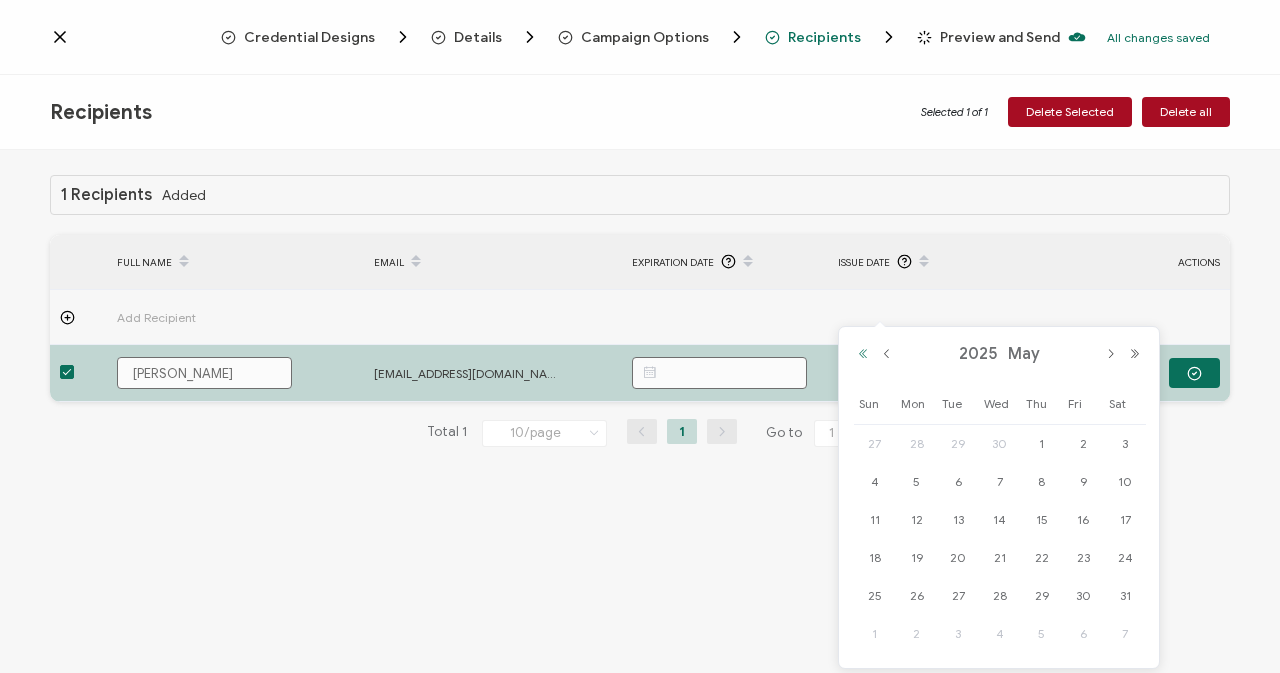 click at bounding box center (863, 354) 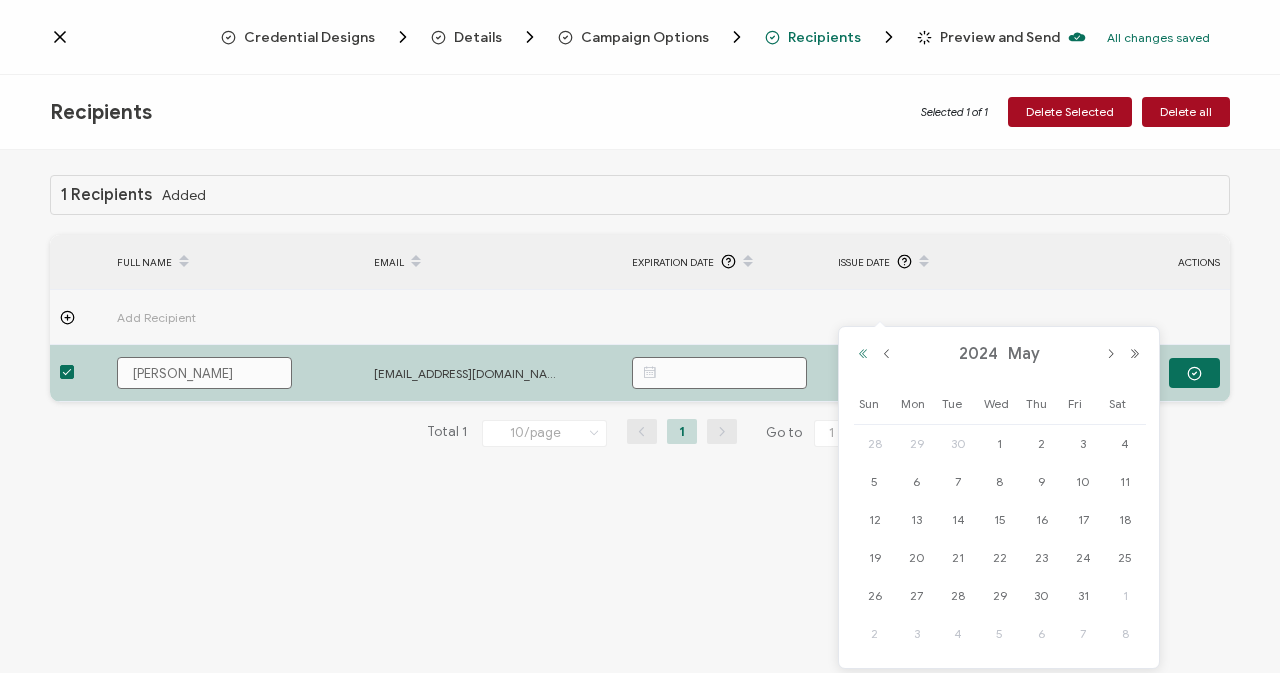 click at bounding box center [863, 354] 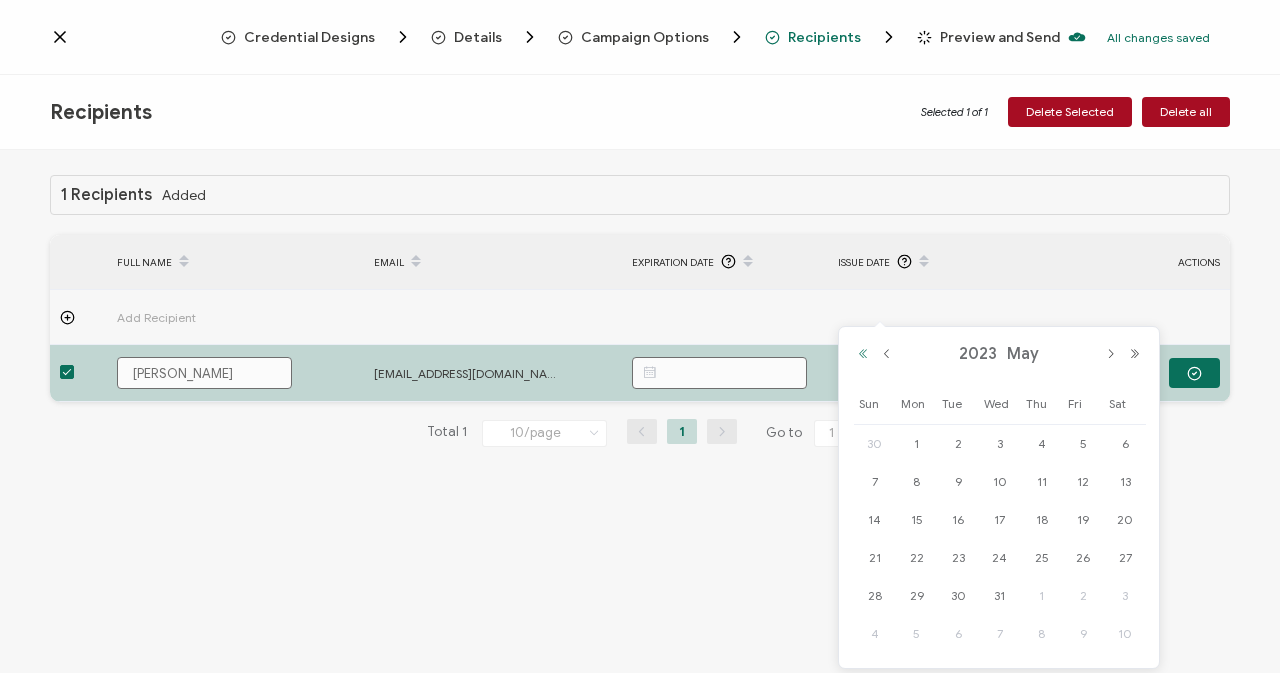 click at bounding box center (863, 354) 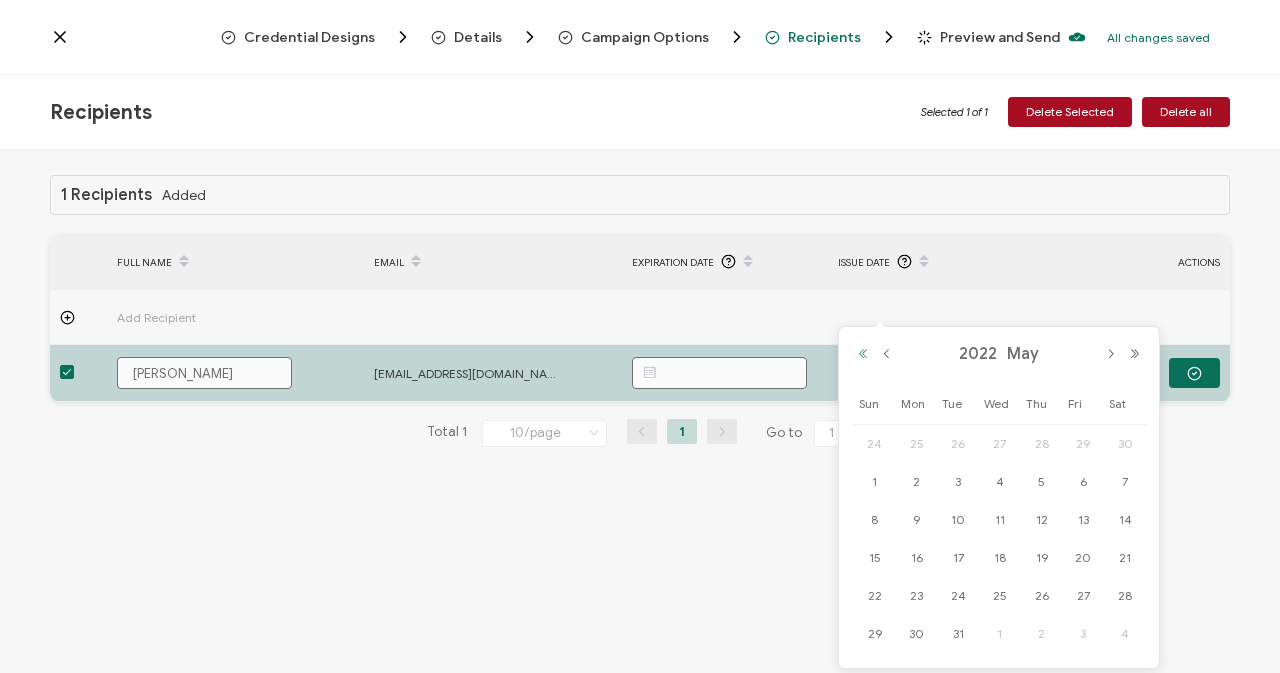 click at bounding box center [863, 354] 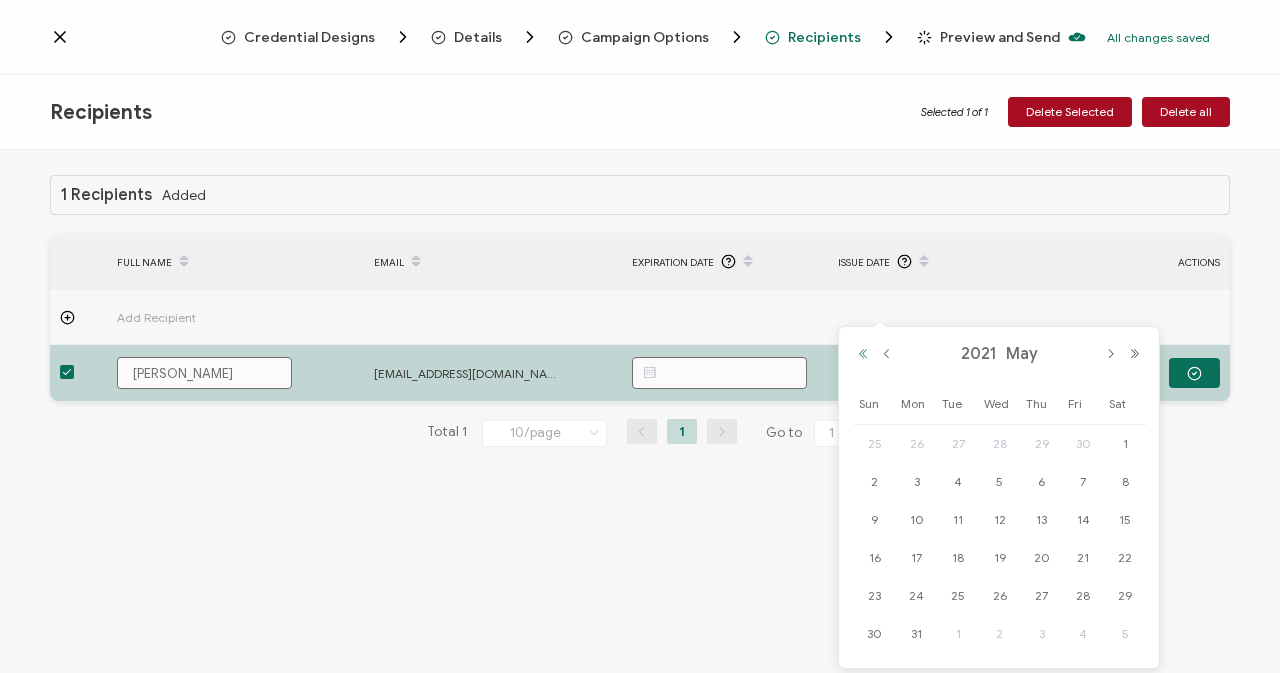 click at bounding box center (863, 354) 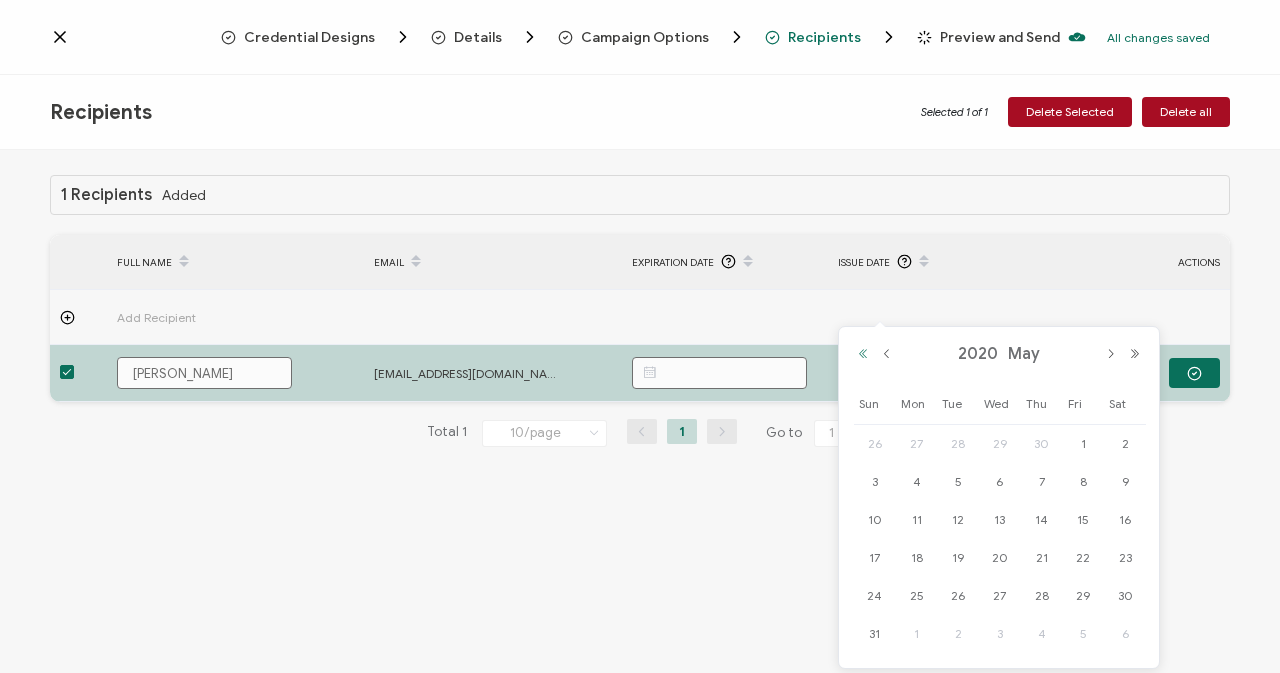 click at bounding box center (863, 354) 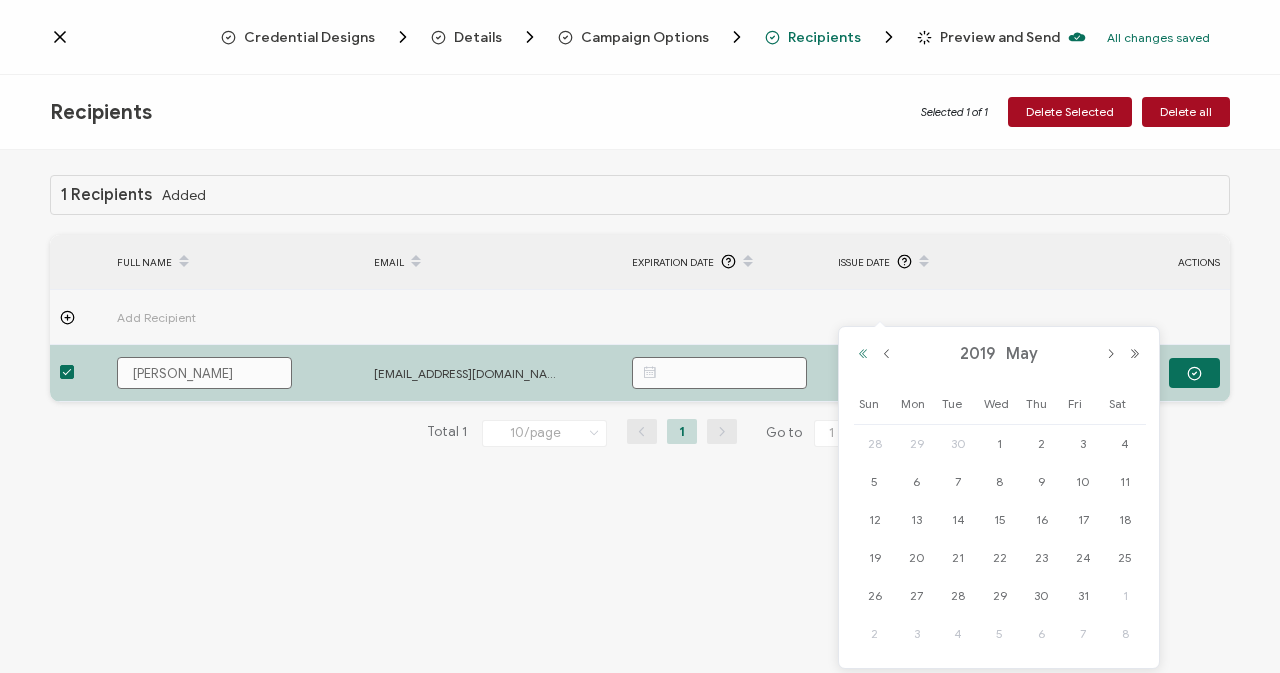click at bounding box center [863, 354] 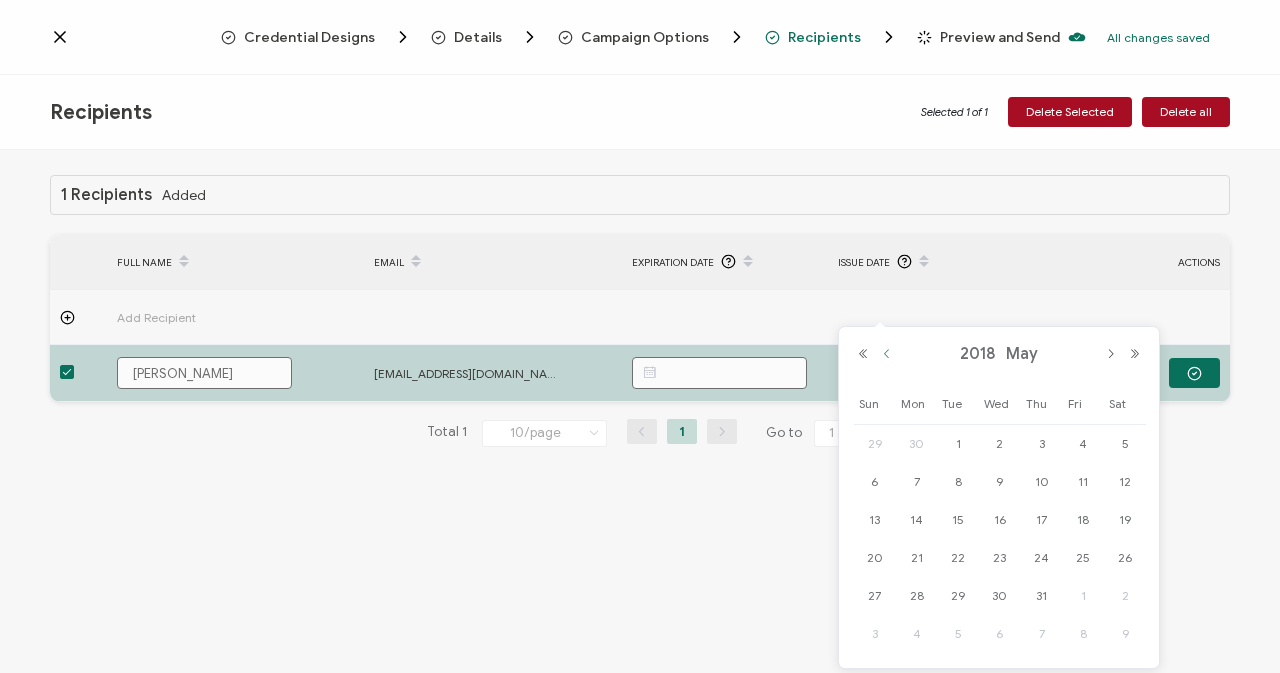 click at bounding box center (887, 354) 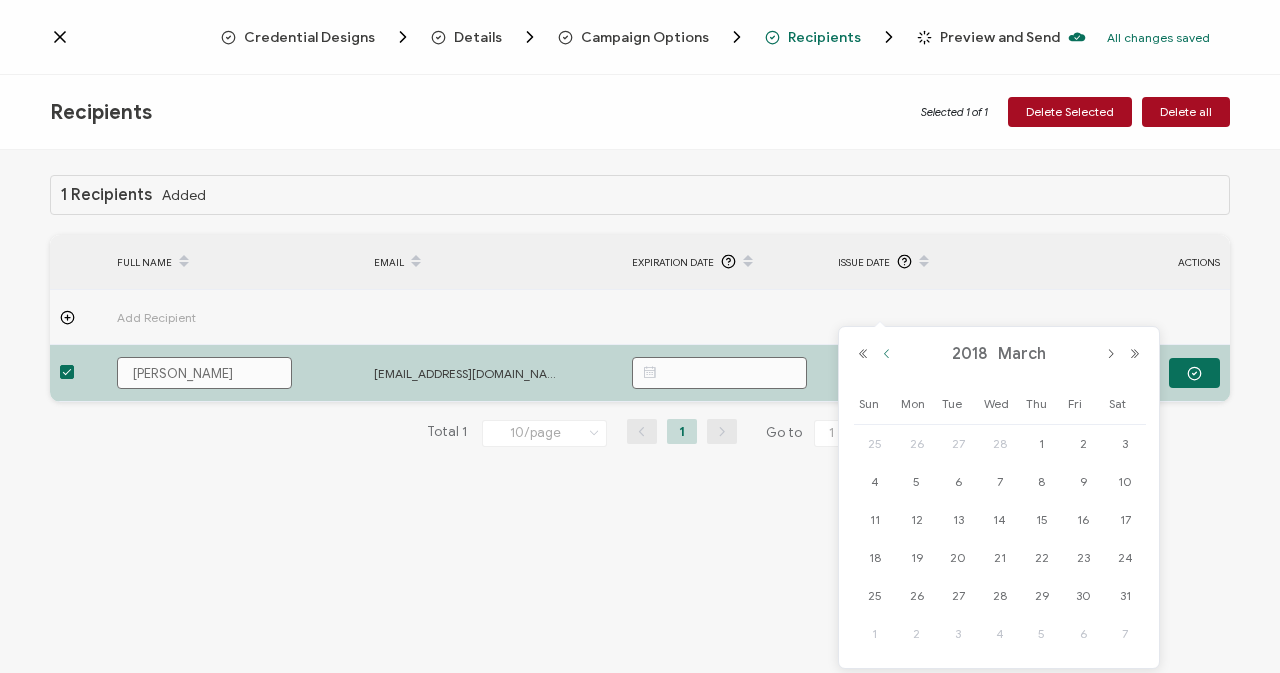 click at bounding box center (887, 354) 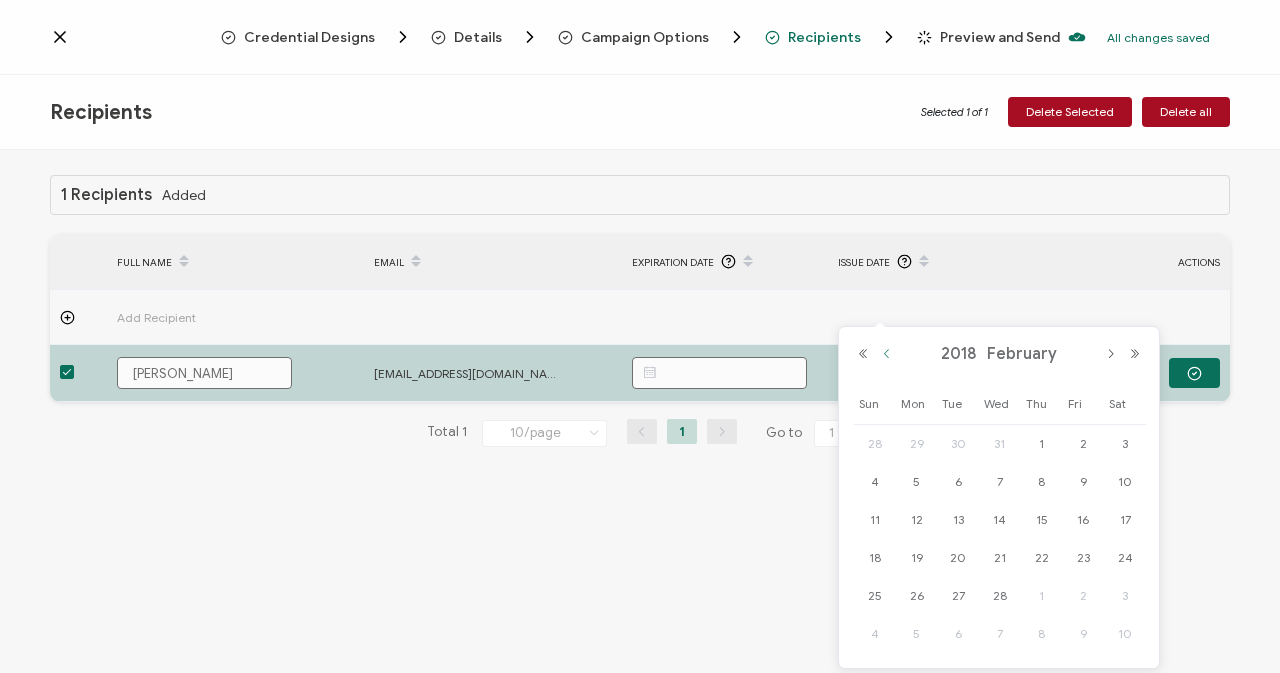 click at bounding box center [887, 354] 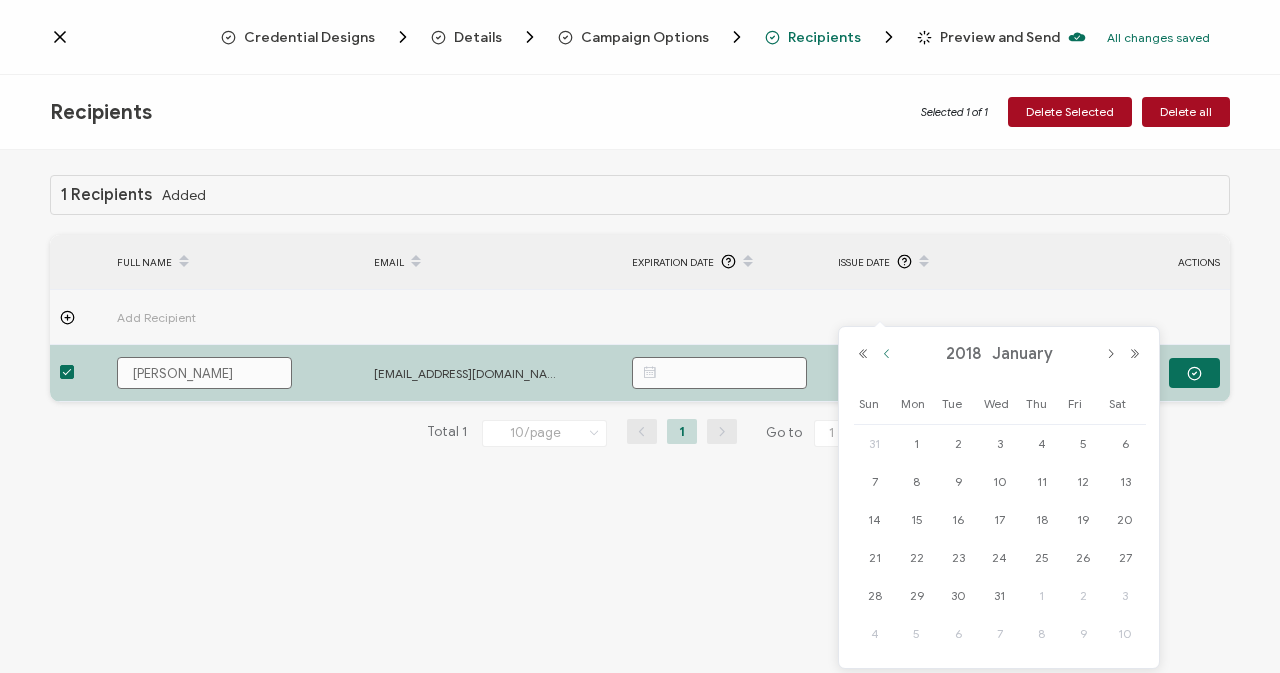 click at bounding box center (887, 354) 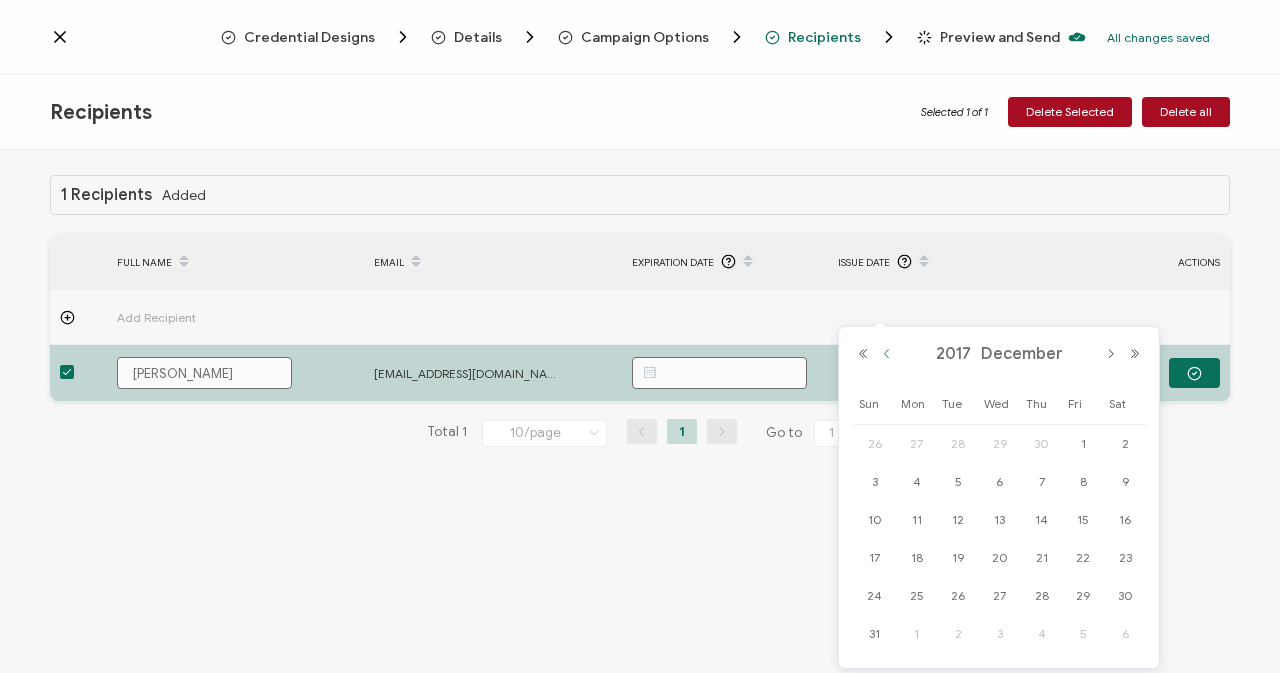 click at bounding box center (887, 354) 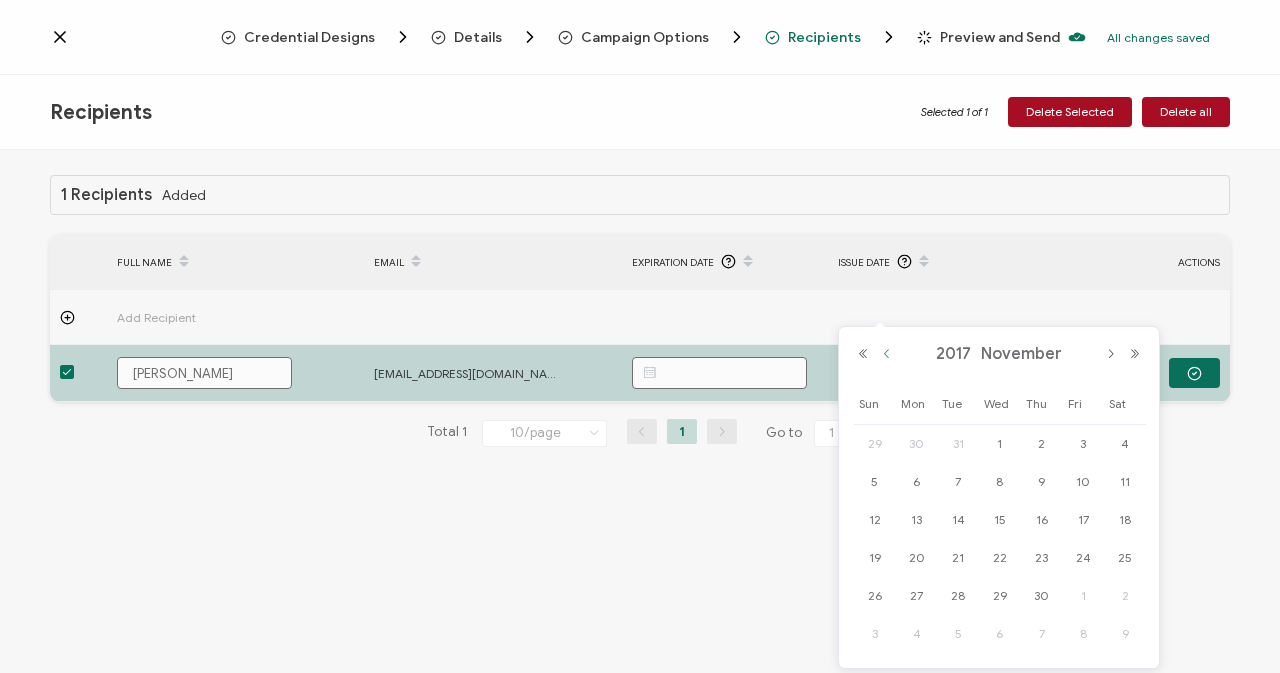 click at bounding box center (887, 354) 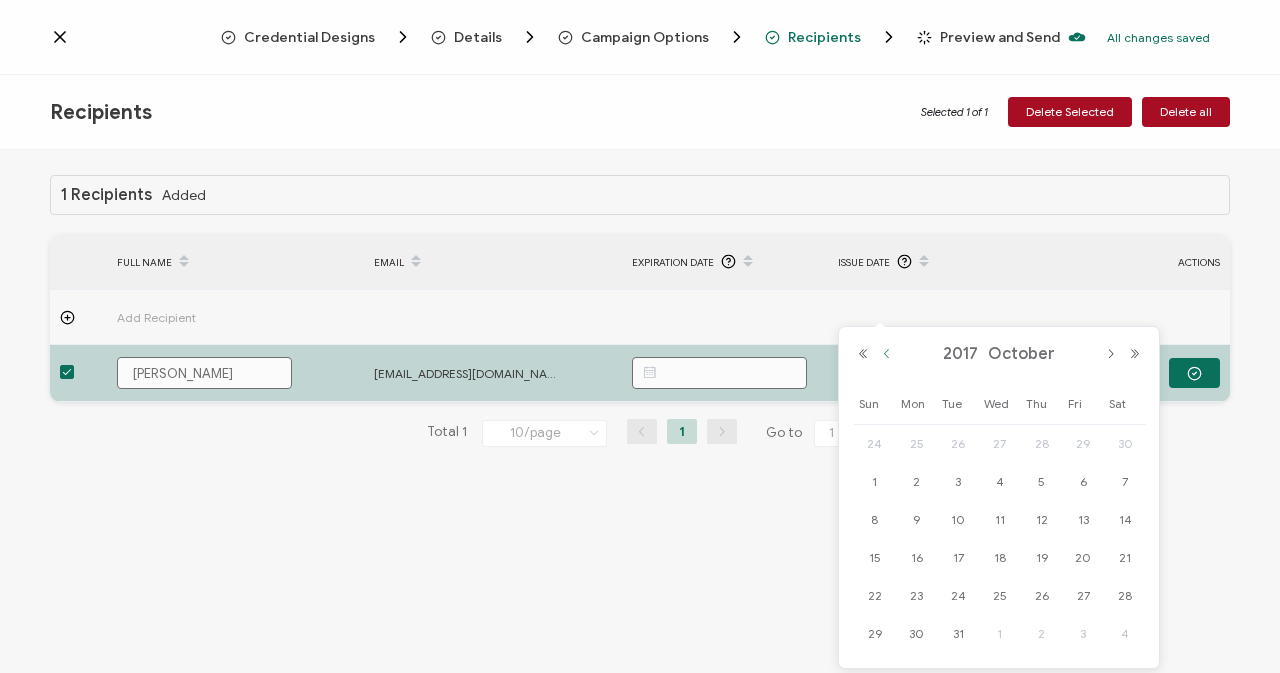 click at bounding box center [887, 354] 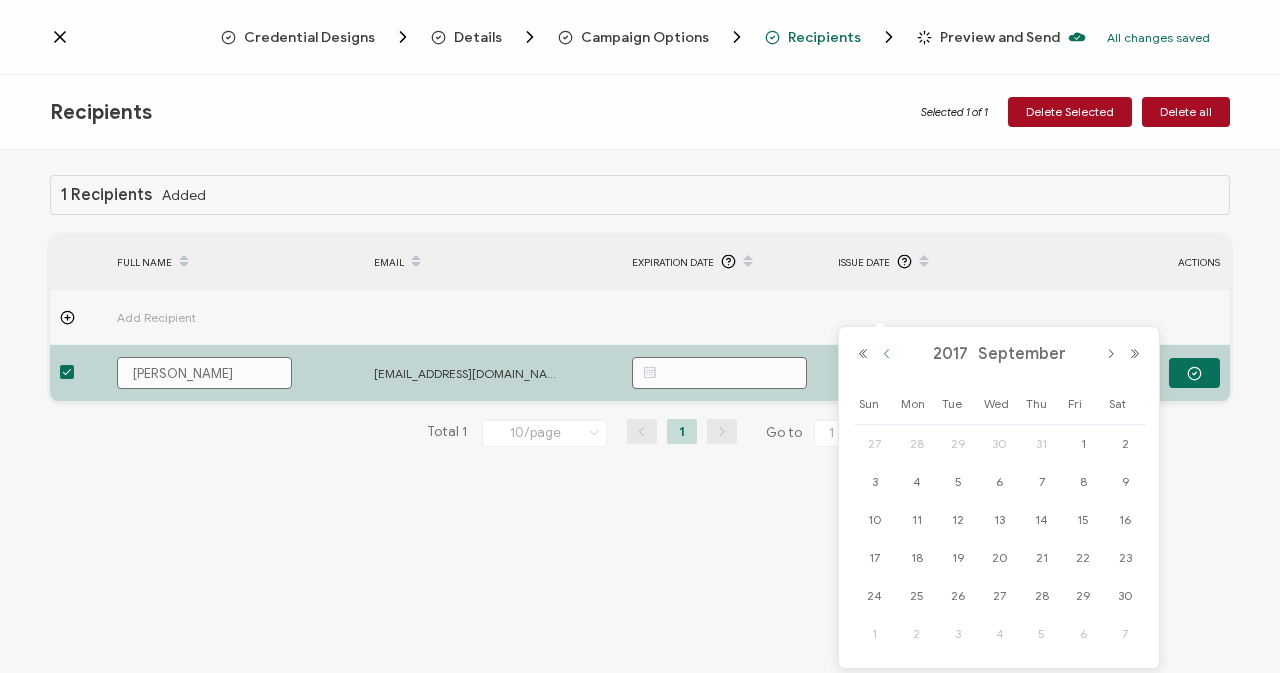 click at bounding box center (887, 354) 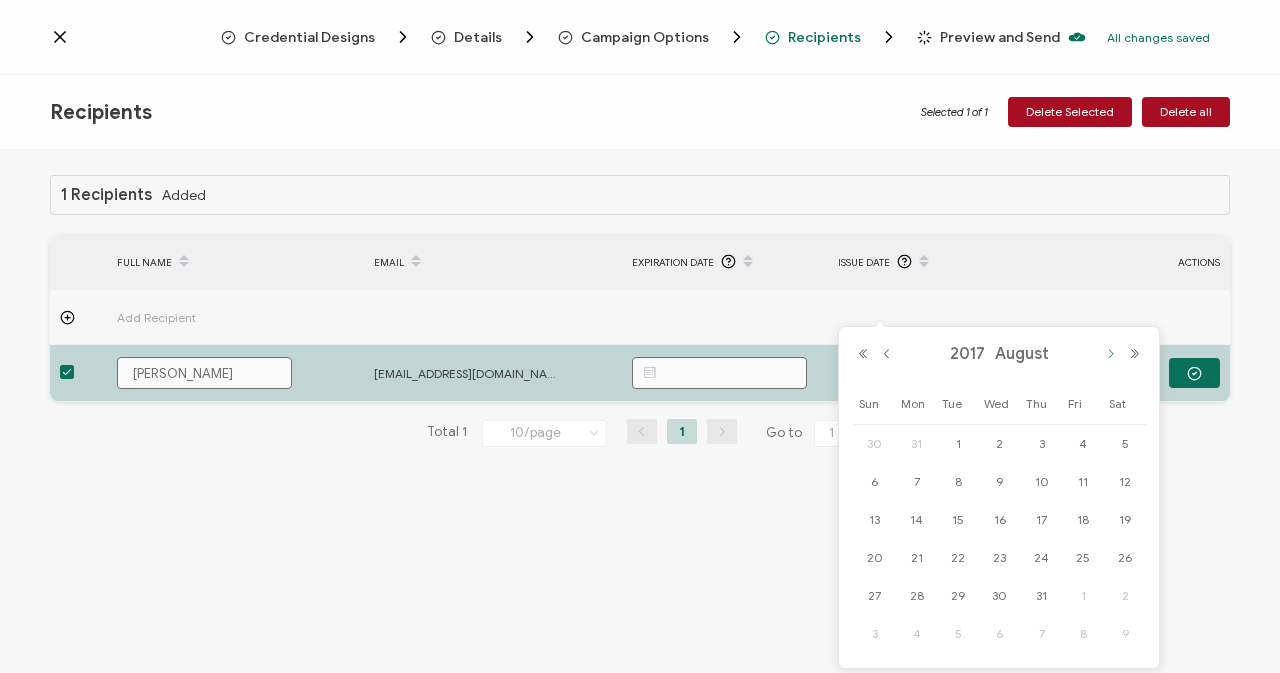 click at bounding box center [1111, 354] 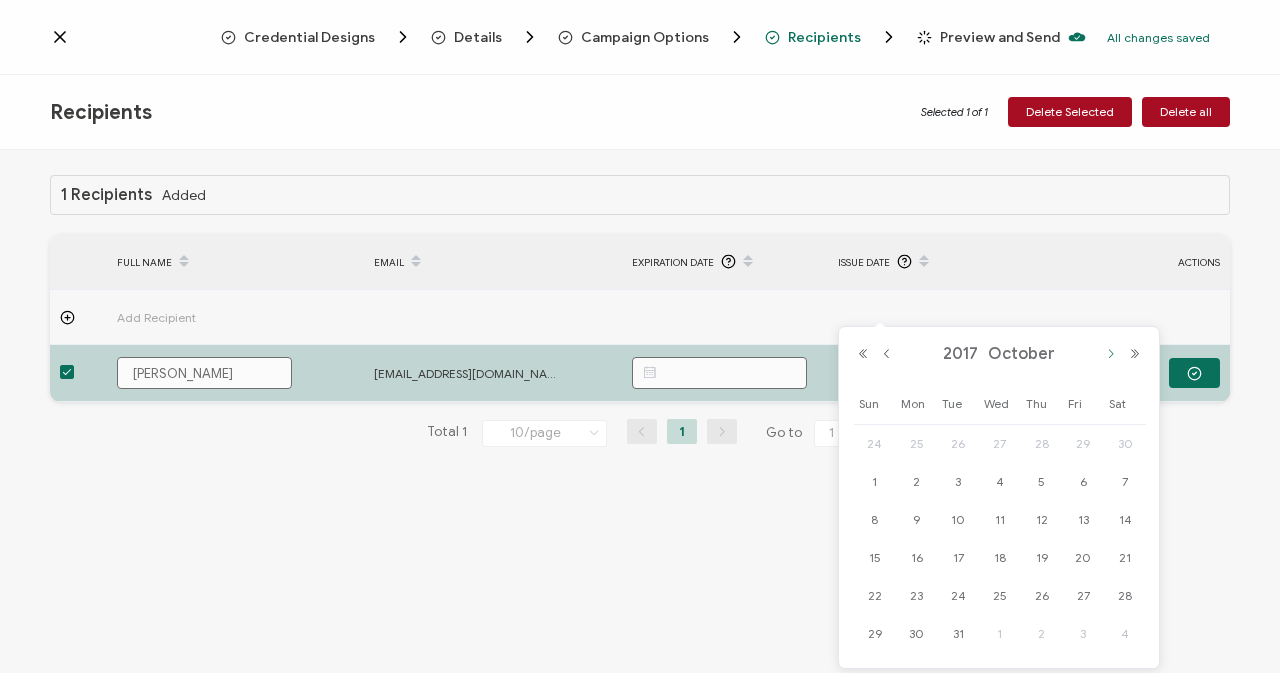click at bounding box center (1111, 354) 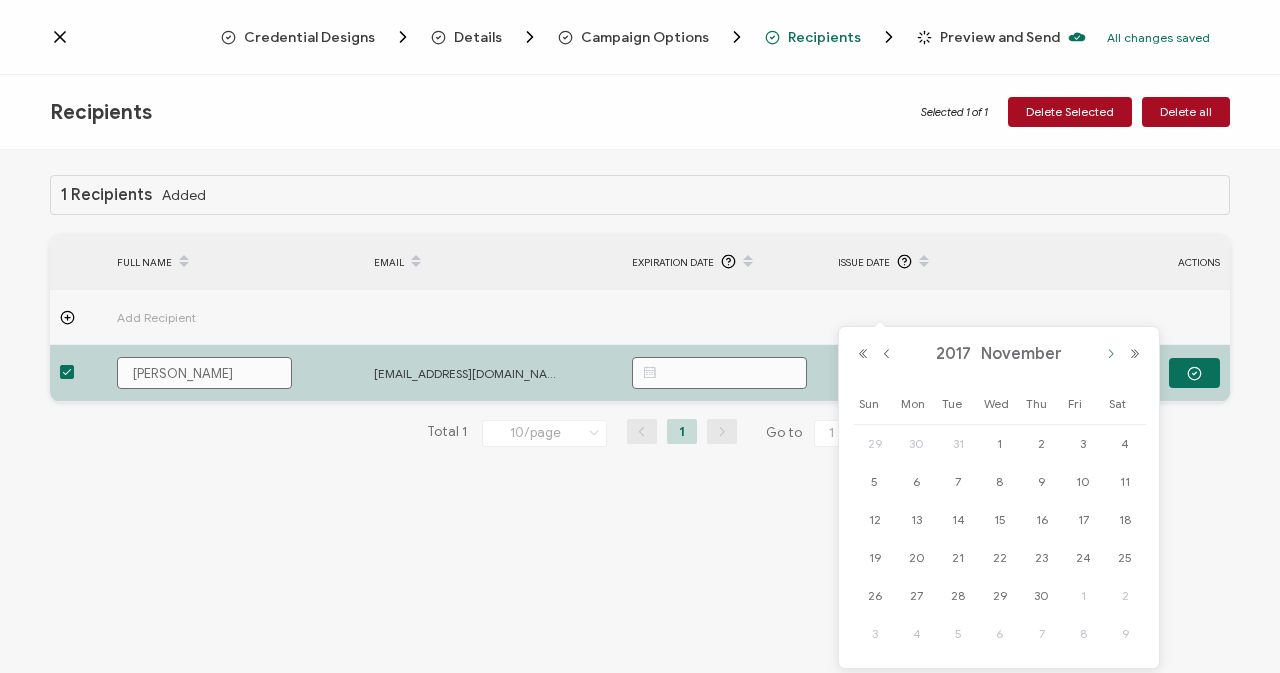 click at bounding box center [1111, 354] 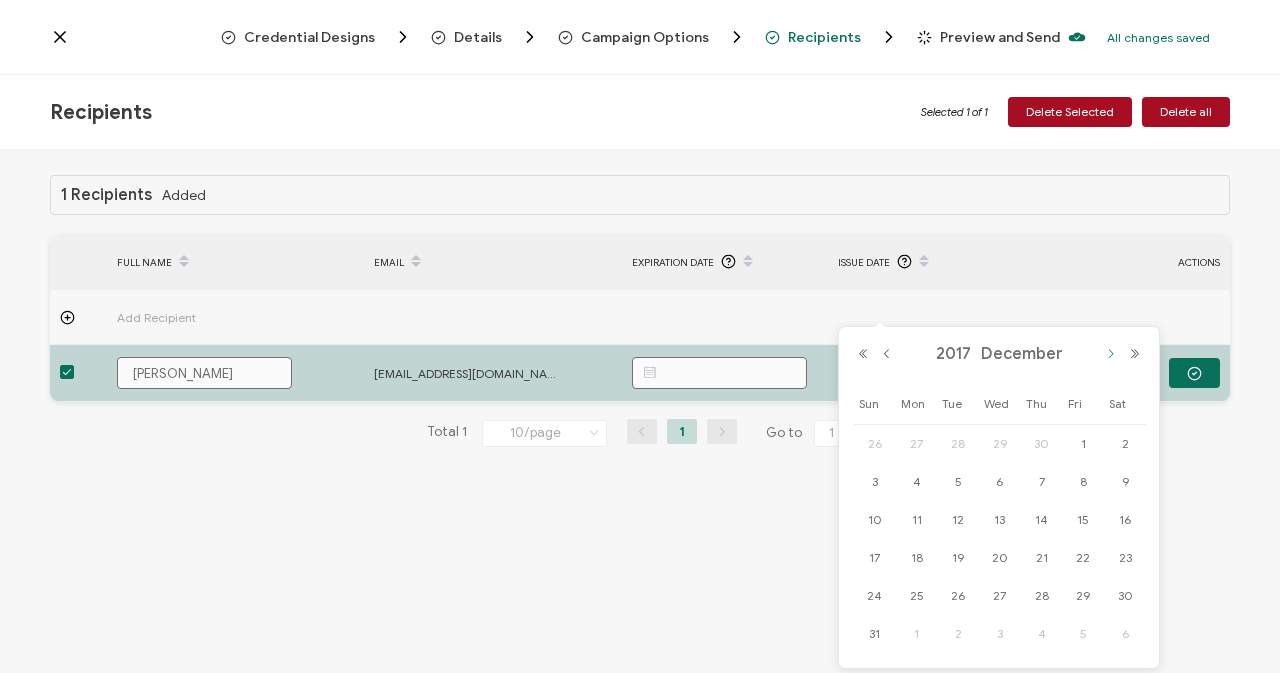 click at bounding box center [1111, 354] 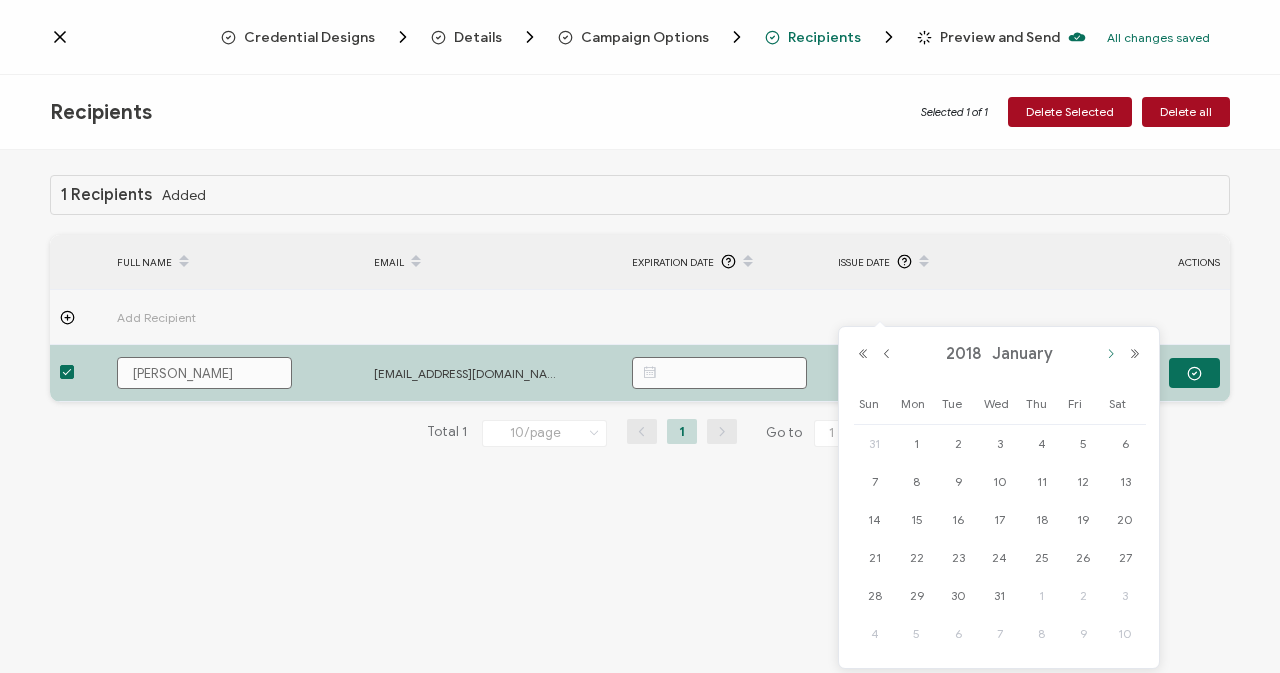 click at bounding box center [1111, 354] 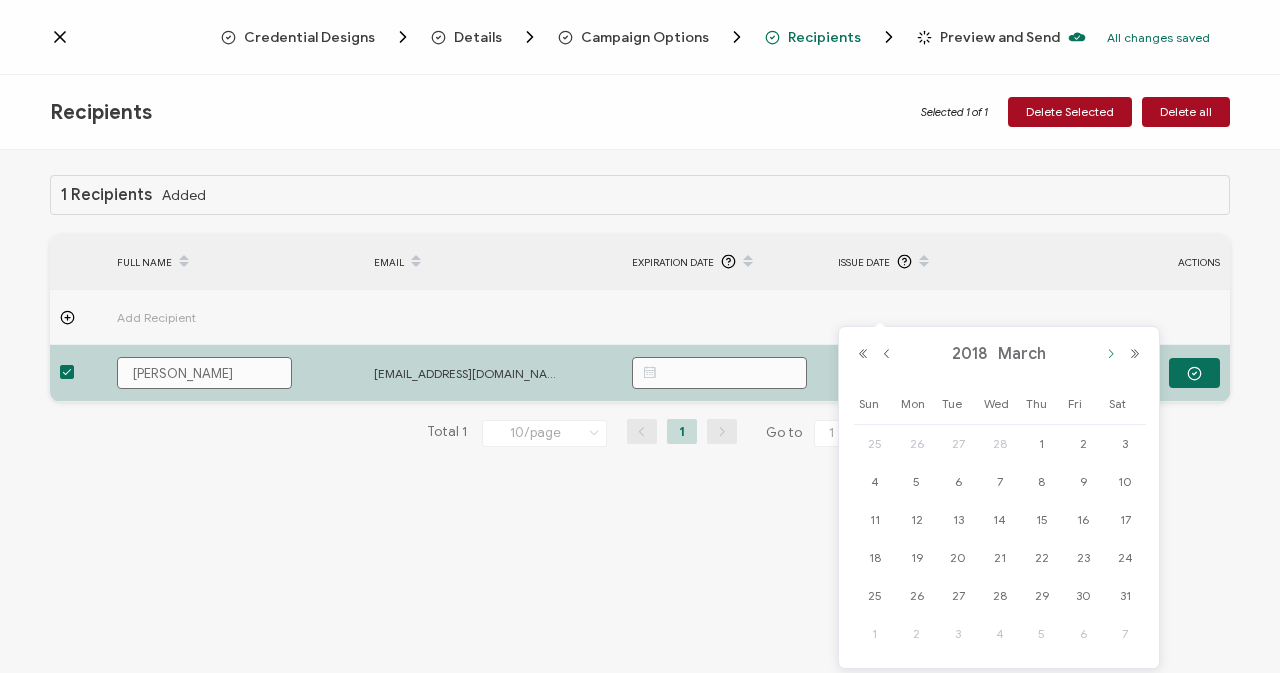 click at bounding box center [1111, 354] 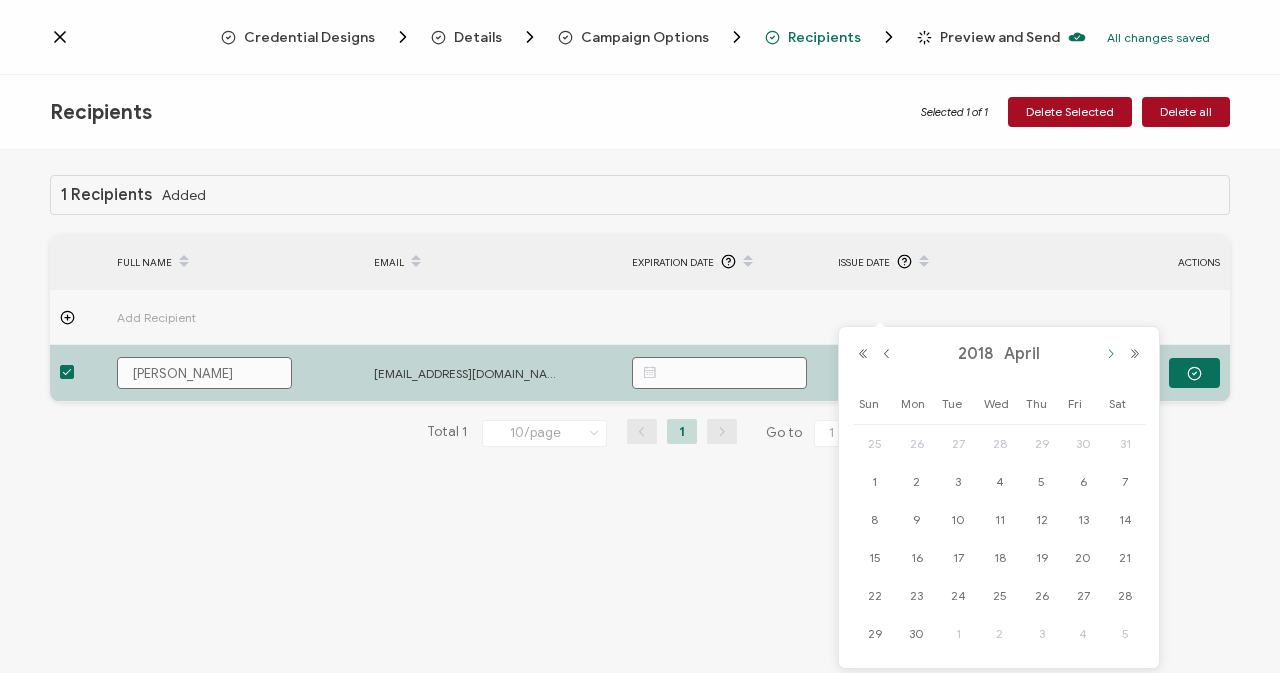 click at bounding box center [1111, 354] 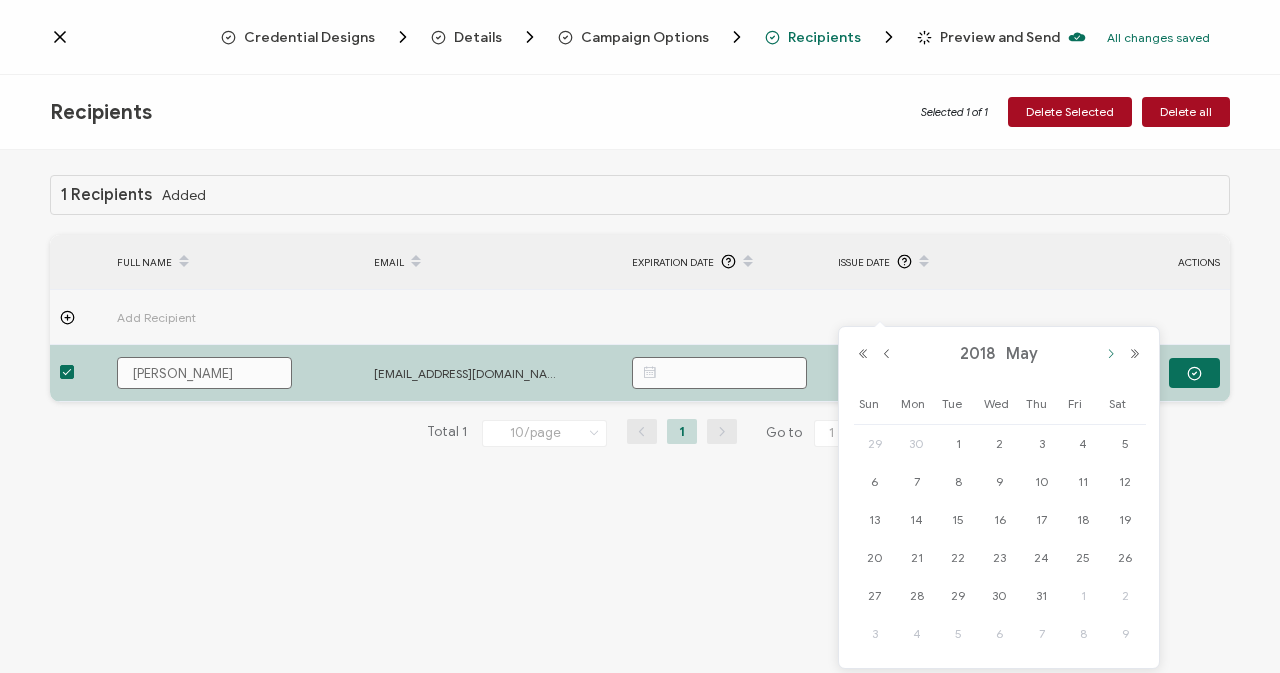 click at bounding box center [1111, 354] 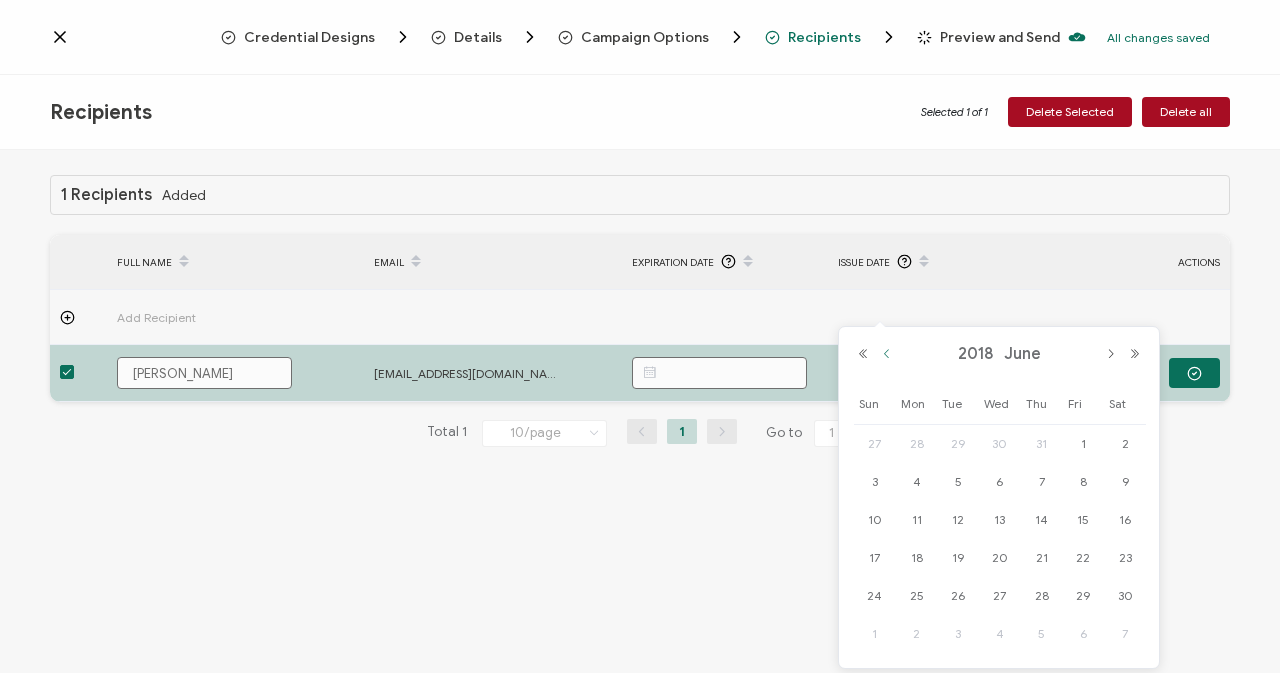 click at bounding box center (887, 354) 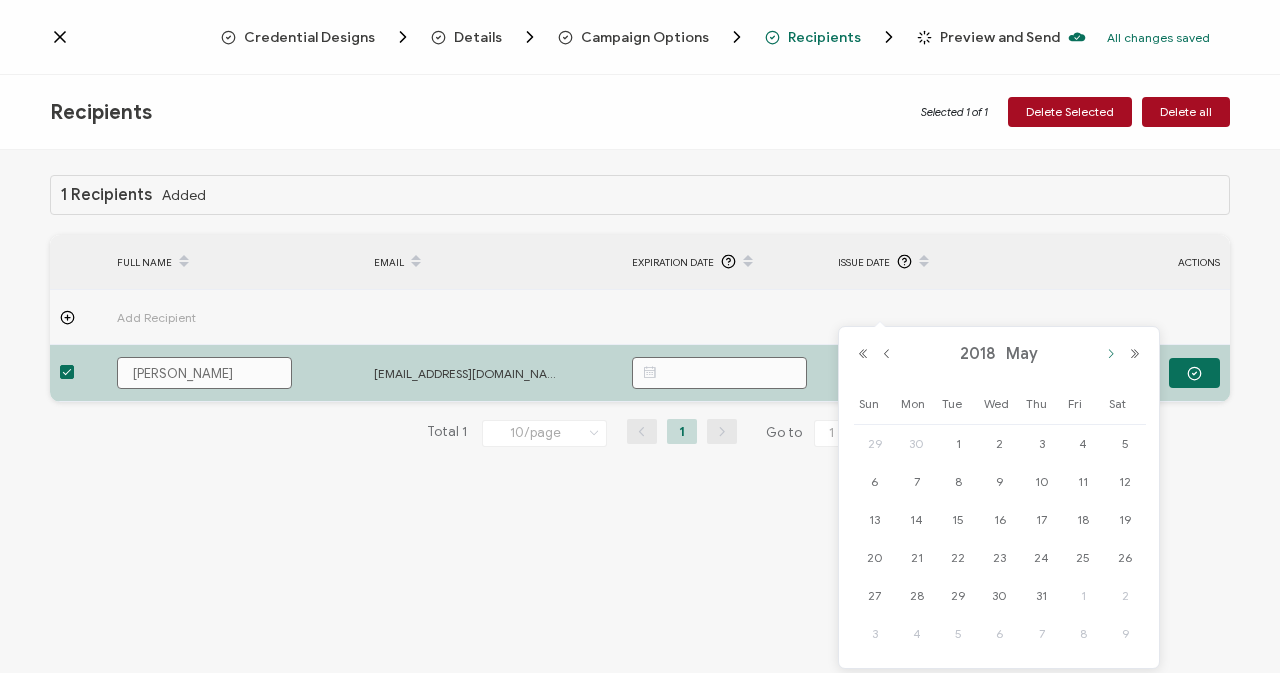 click at bounding box center [1111, 354] 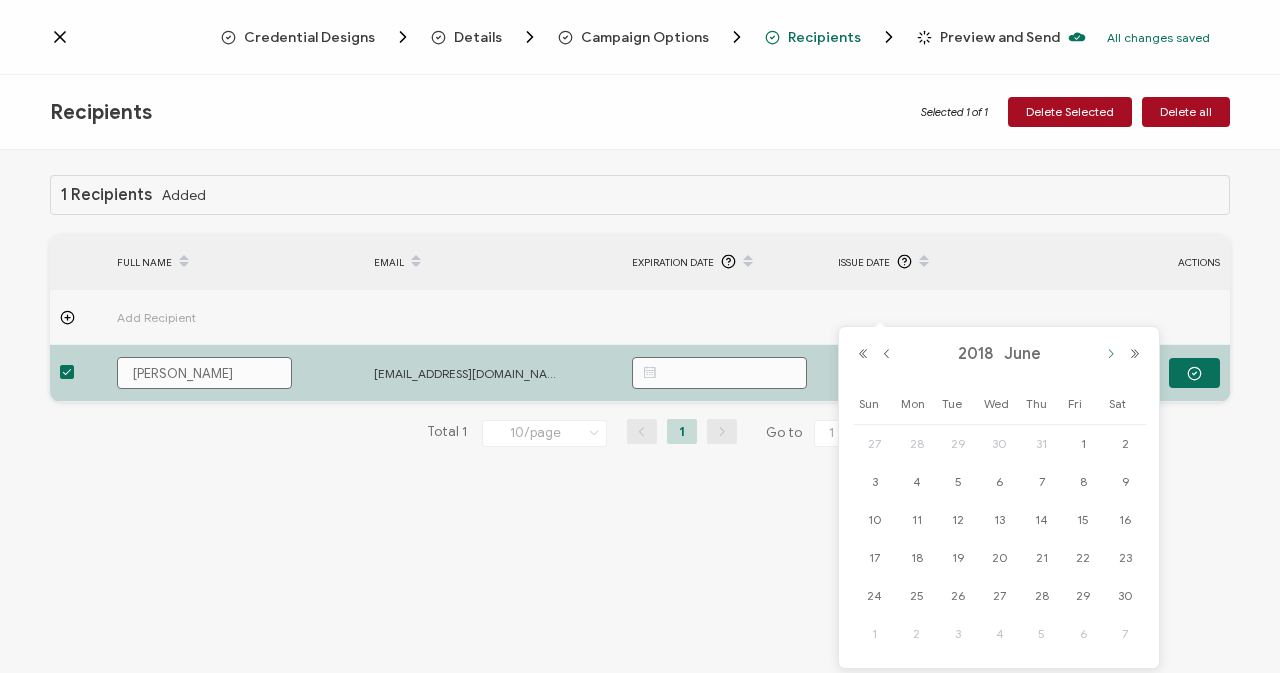 click at bounding box center [1111, 354] 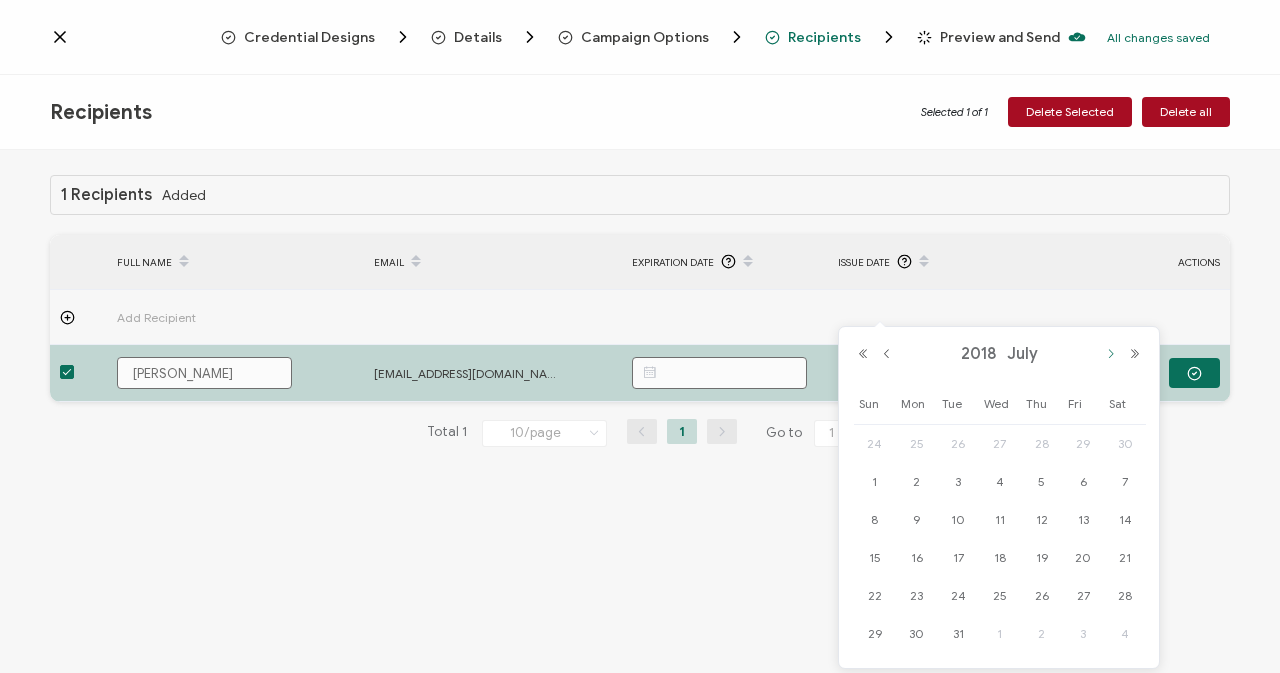 click at bounding box center [1111, 354] 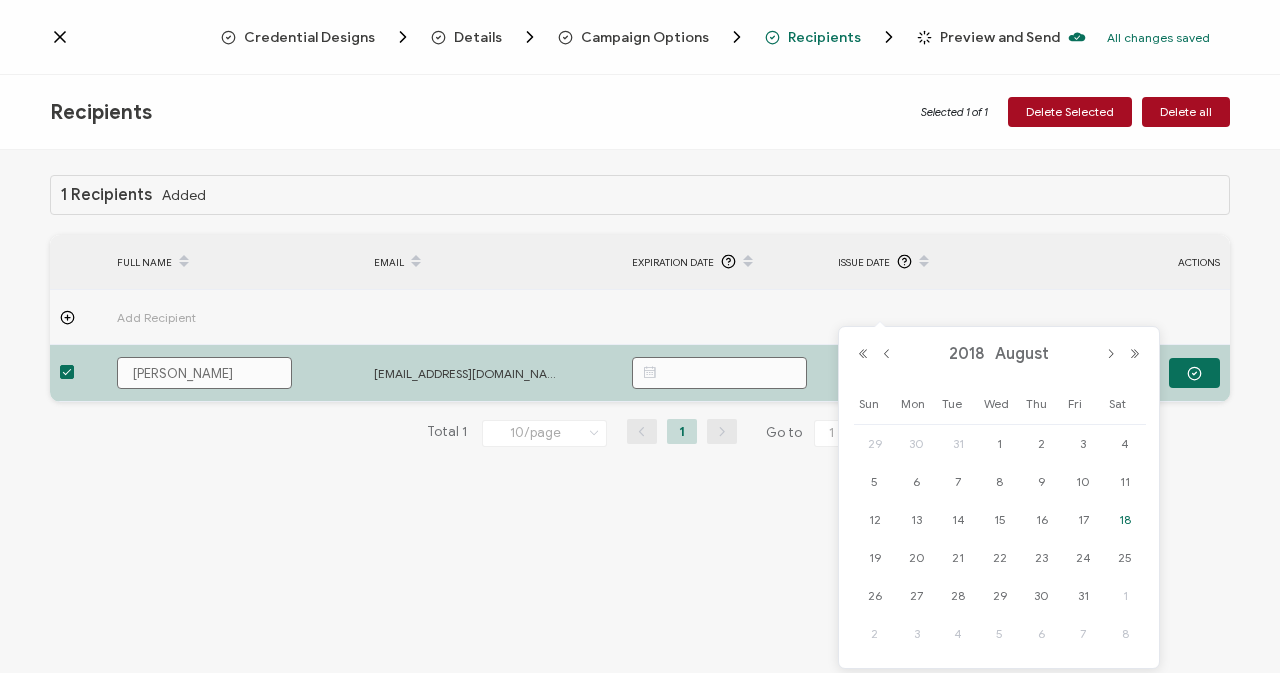click on "18" at bounding box center (1125, 520) 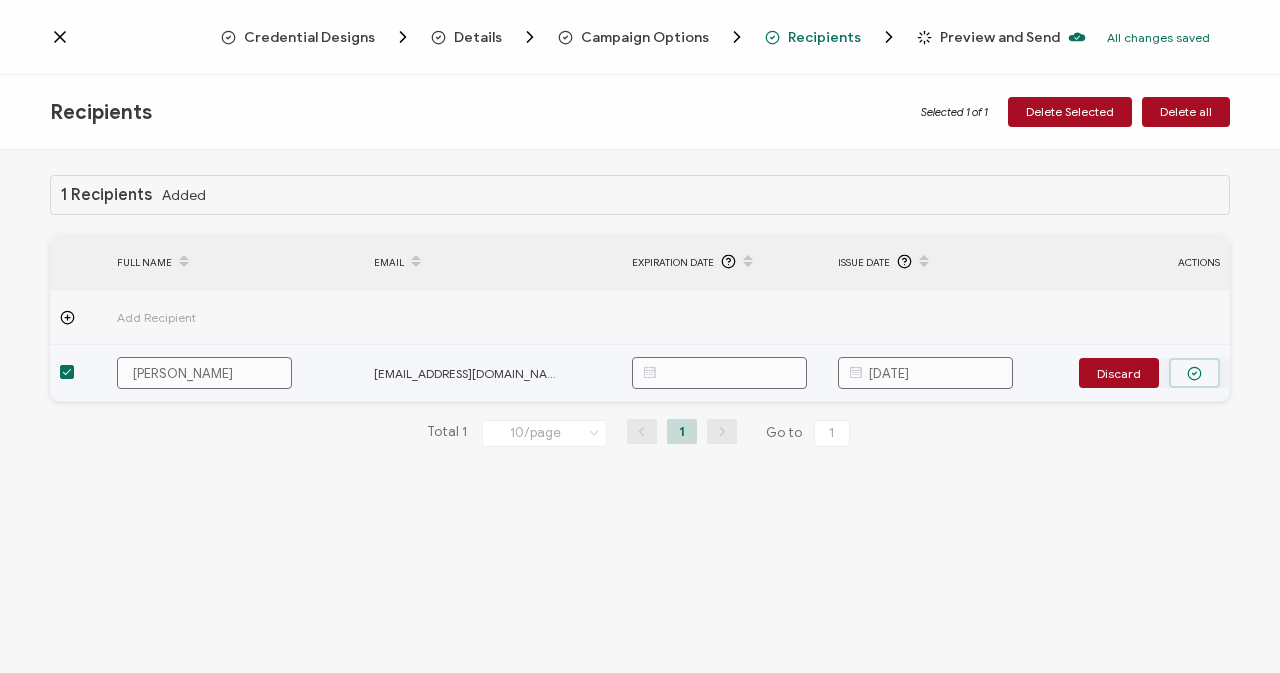 click 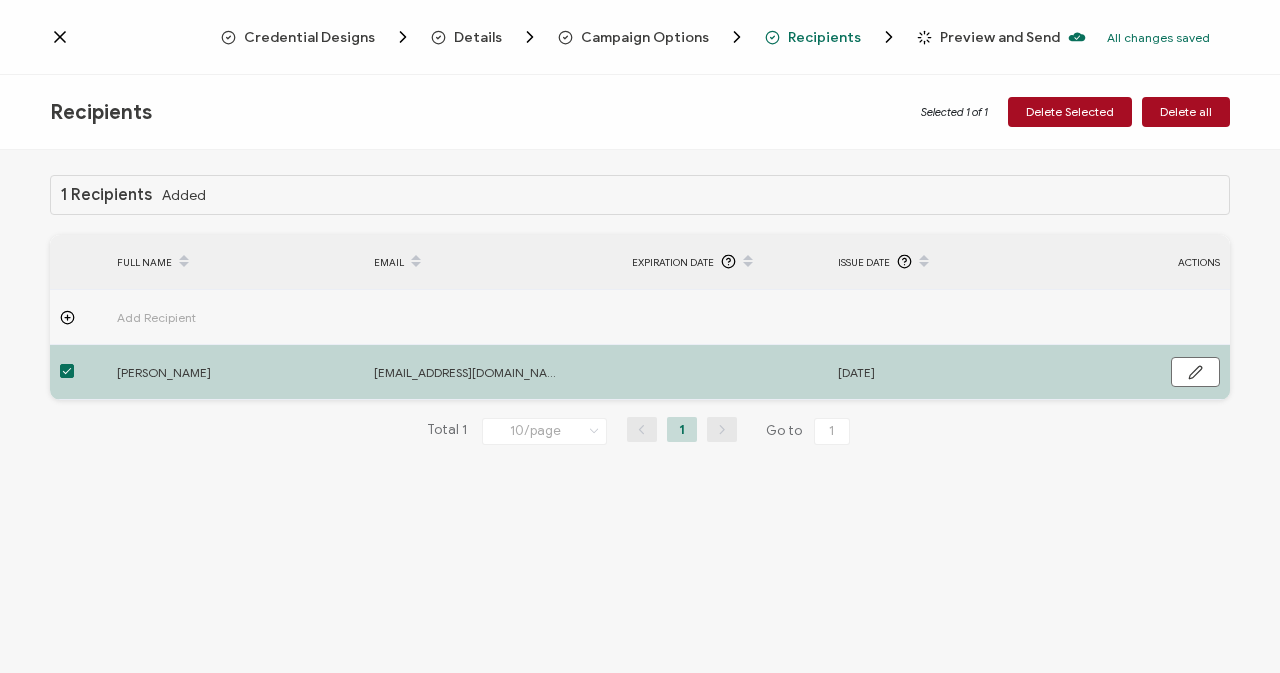 click on "Preview and Send" at bounding box center (1000, 37) 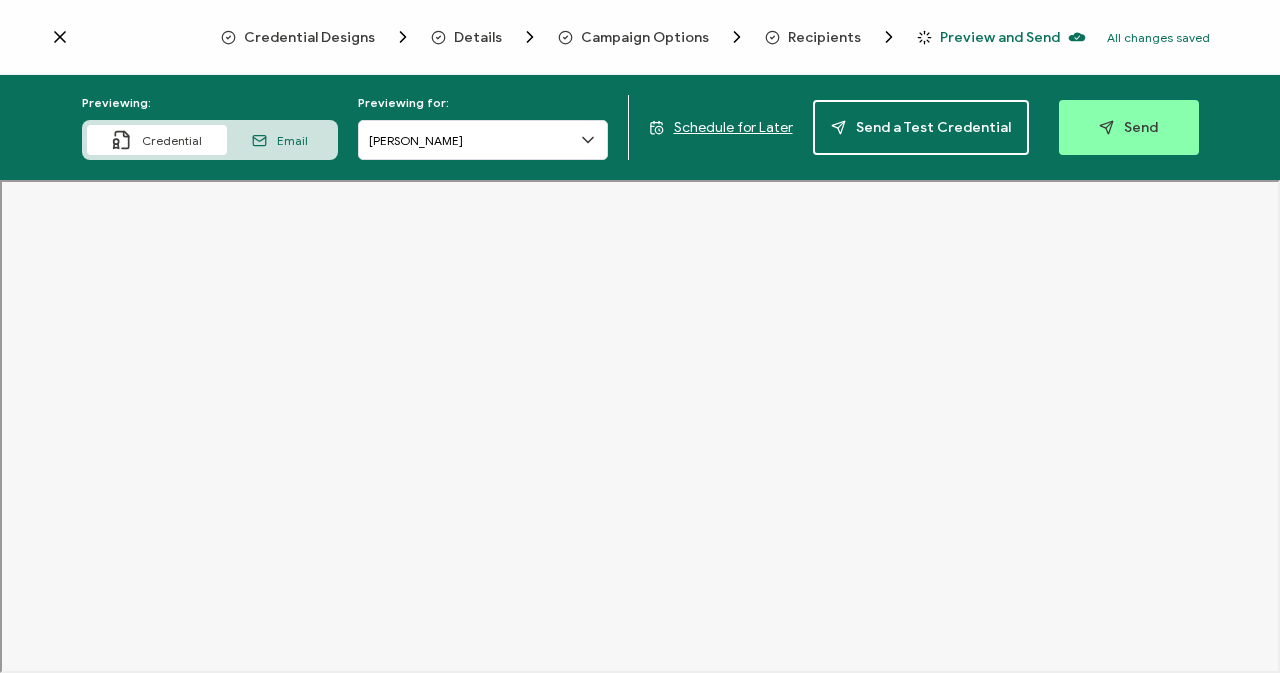 click on "Email" at bounding box center (292, 140) 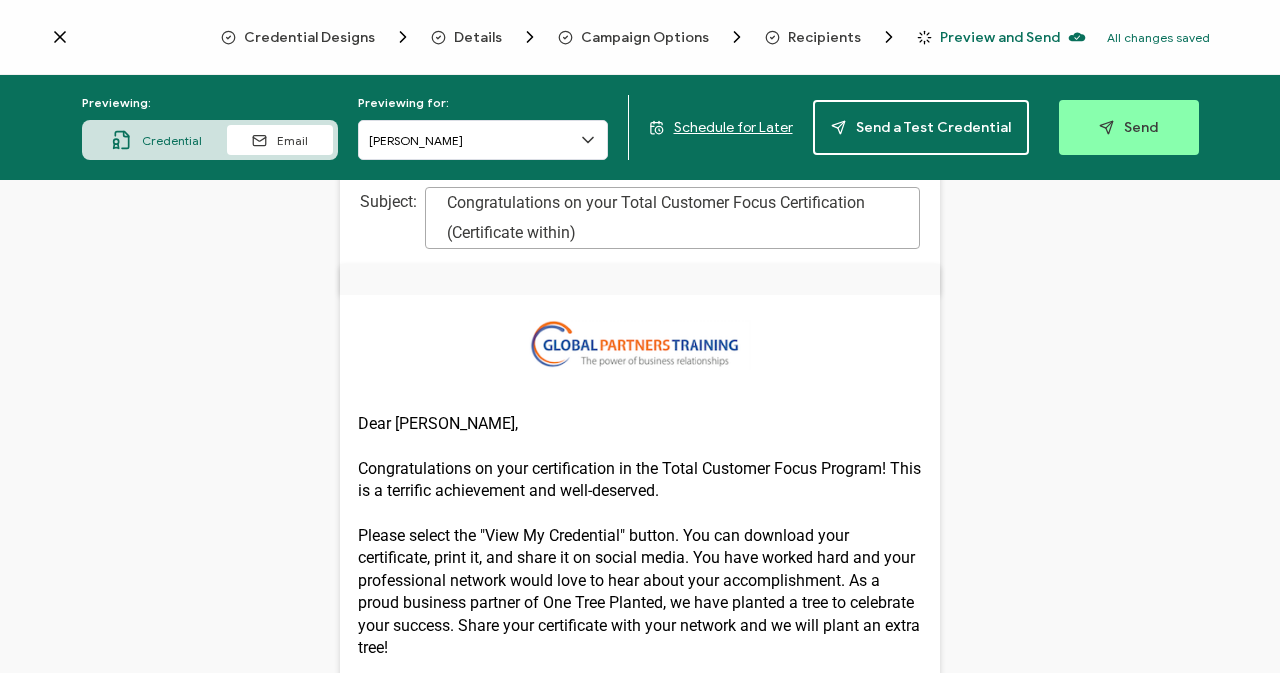 scroll, scrollTop: 0, scrollLeft: 0, axis: both 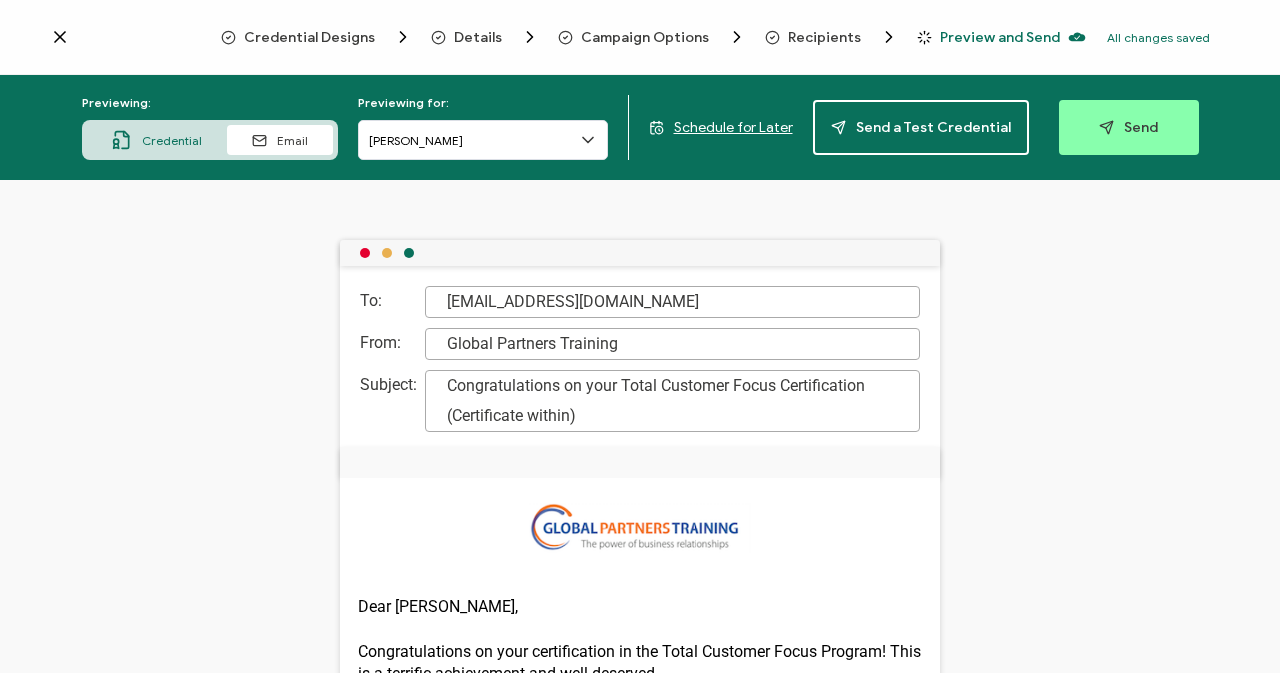 drag, startPoint x: 161, startPoint y: 147, endPoint x: 179, endPoint y: 171, distance: 30 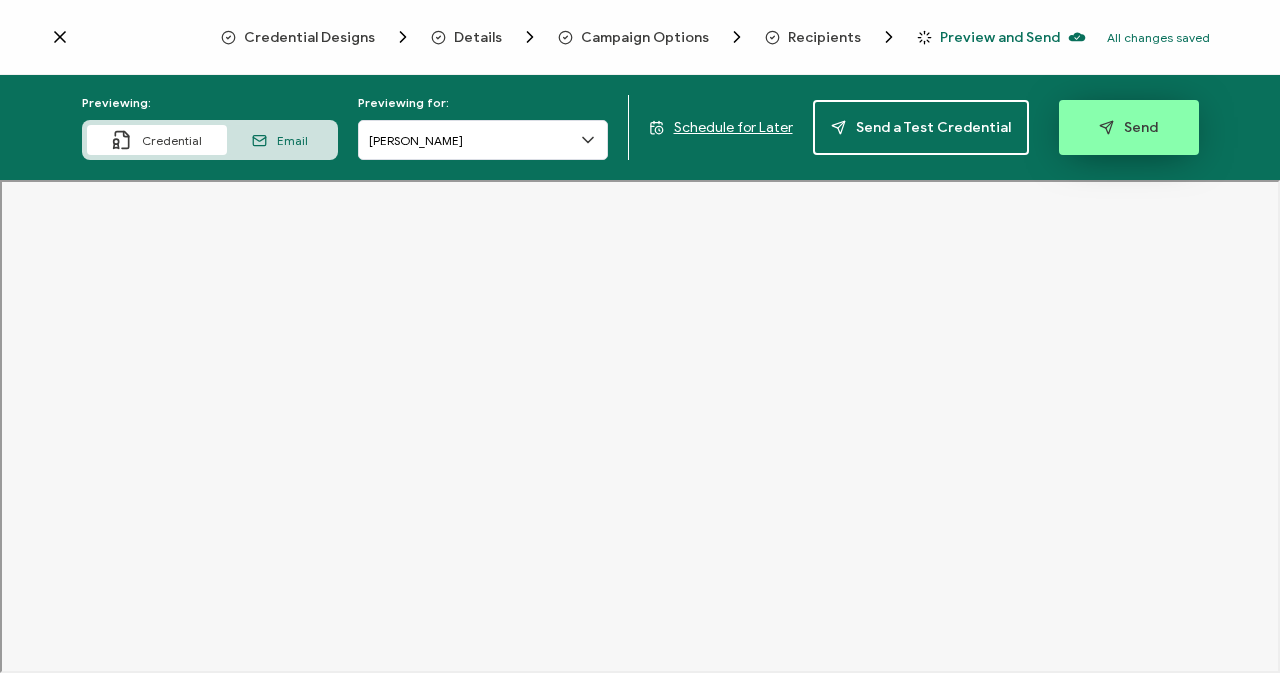 click on "Send" at bounding box center (1128, 127) 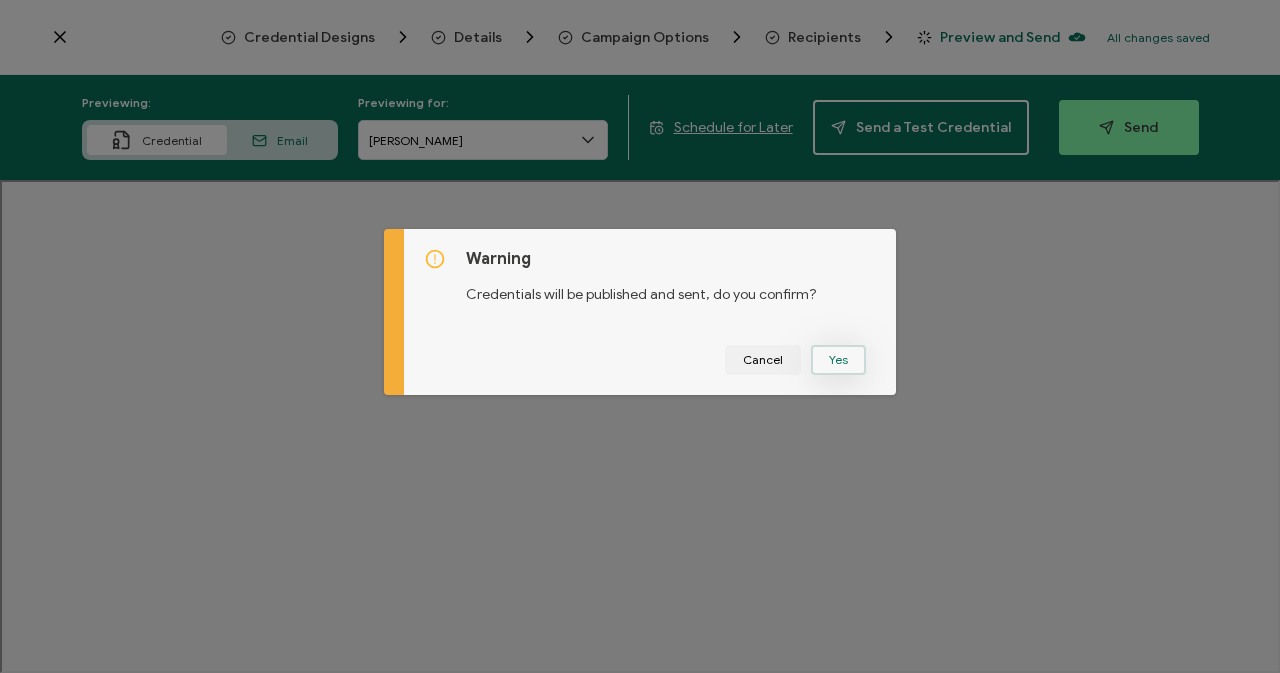 click on "Yes" at bounding box center [838, 360] 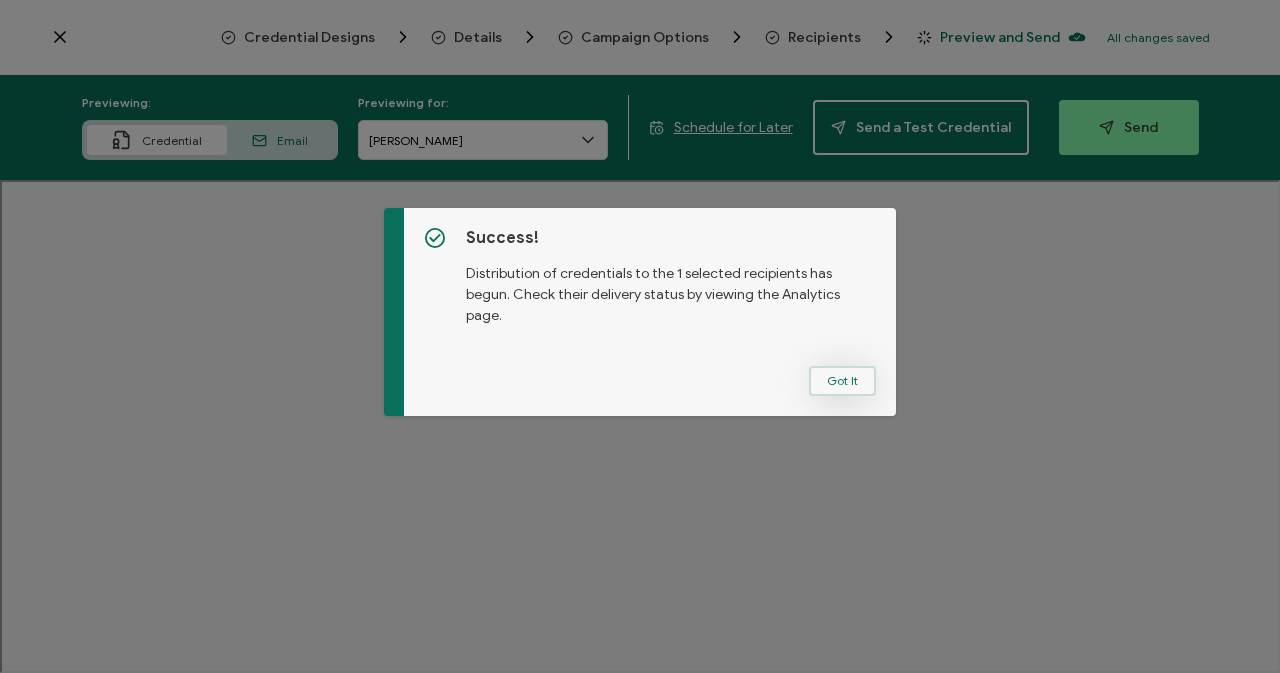 click on "Got It" at bounding box center (842, 381) 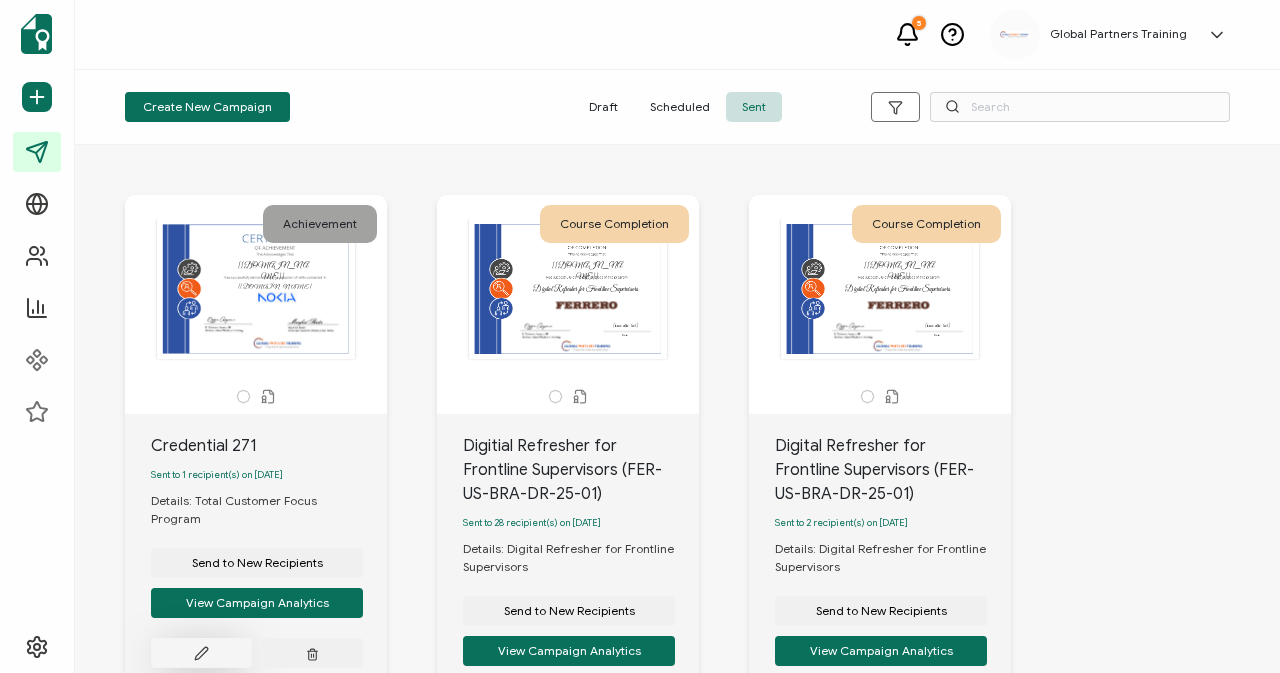 click at bounding box center (201, 653) 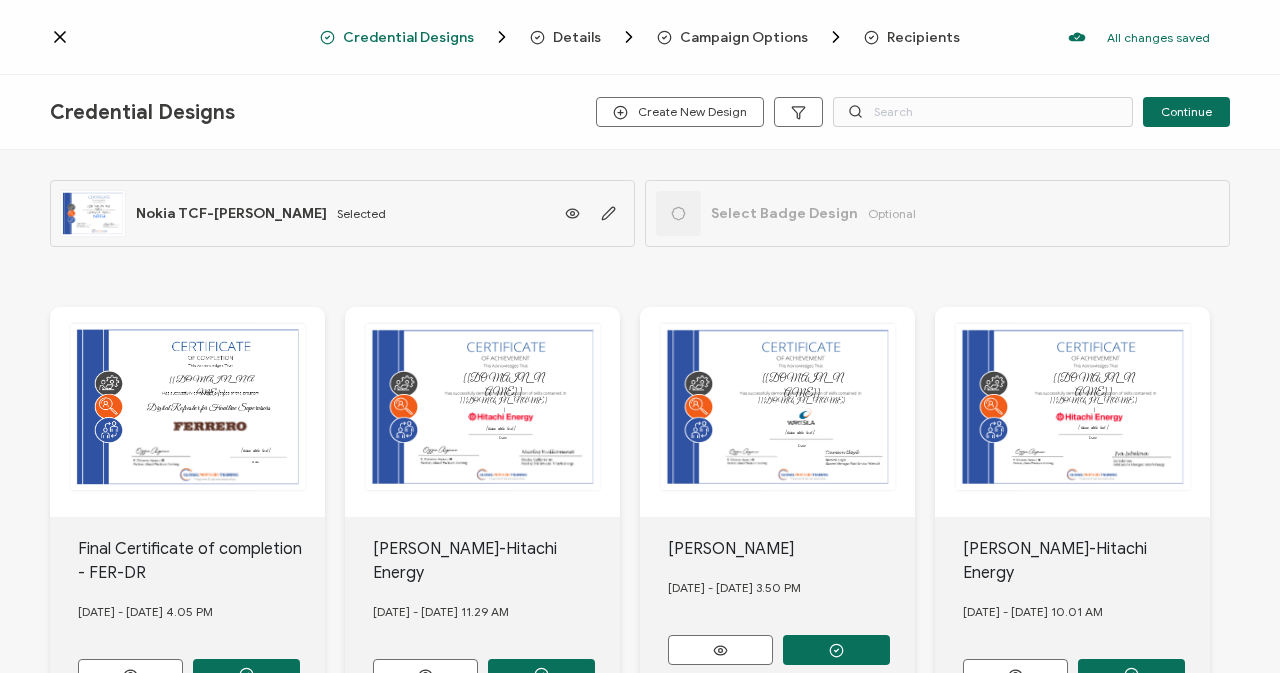 click 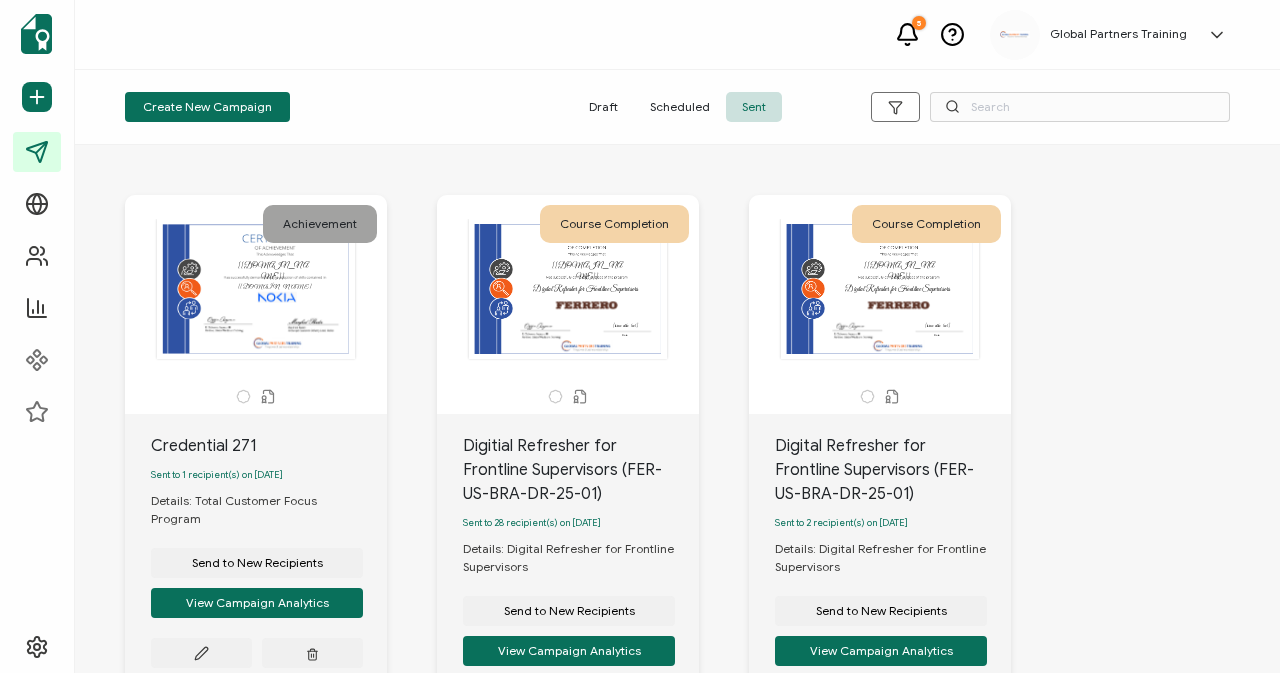 click on "5
Global Partners Training
[PERSON_NAME]
[EMAIL_ADDRESS][DOMAIN_NAME]
ID:
00740354
Global Partners Training
Create Organization
Organization Settings
Log Out" at bounding box center (677, 35) 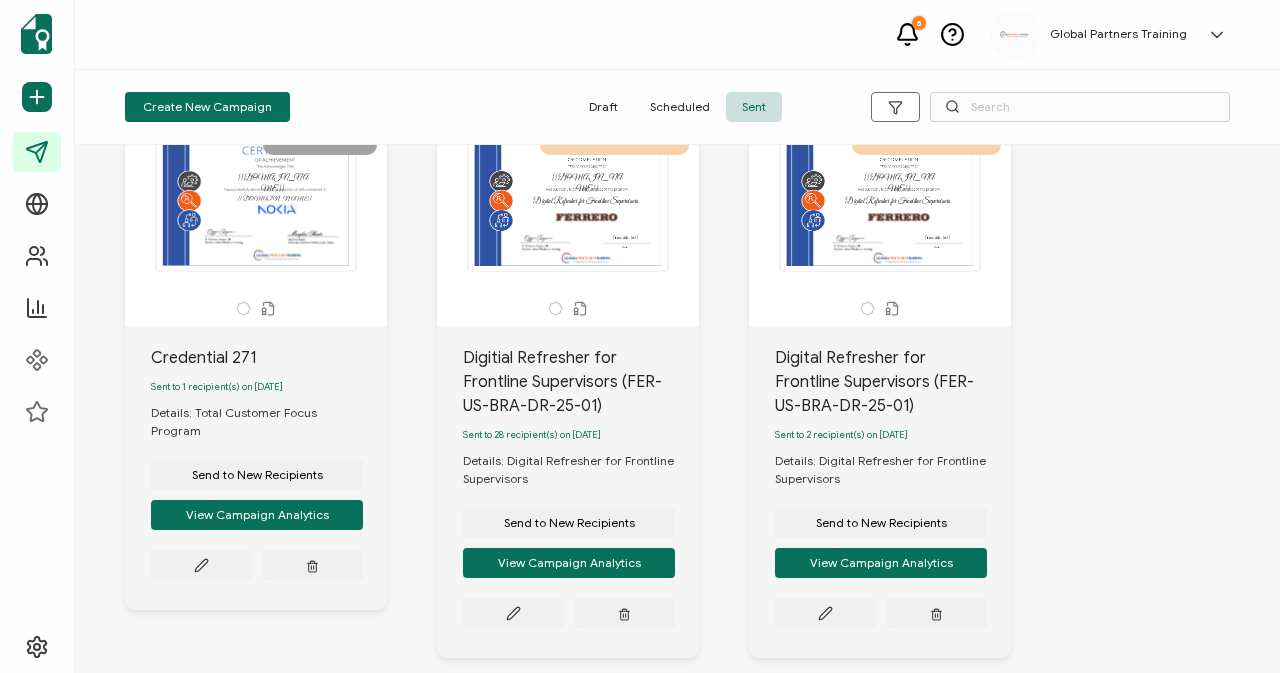 scroll, scrollTop: 130, scrollLeft: 0, axis: vertical 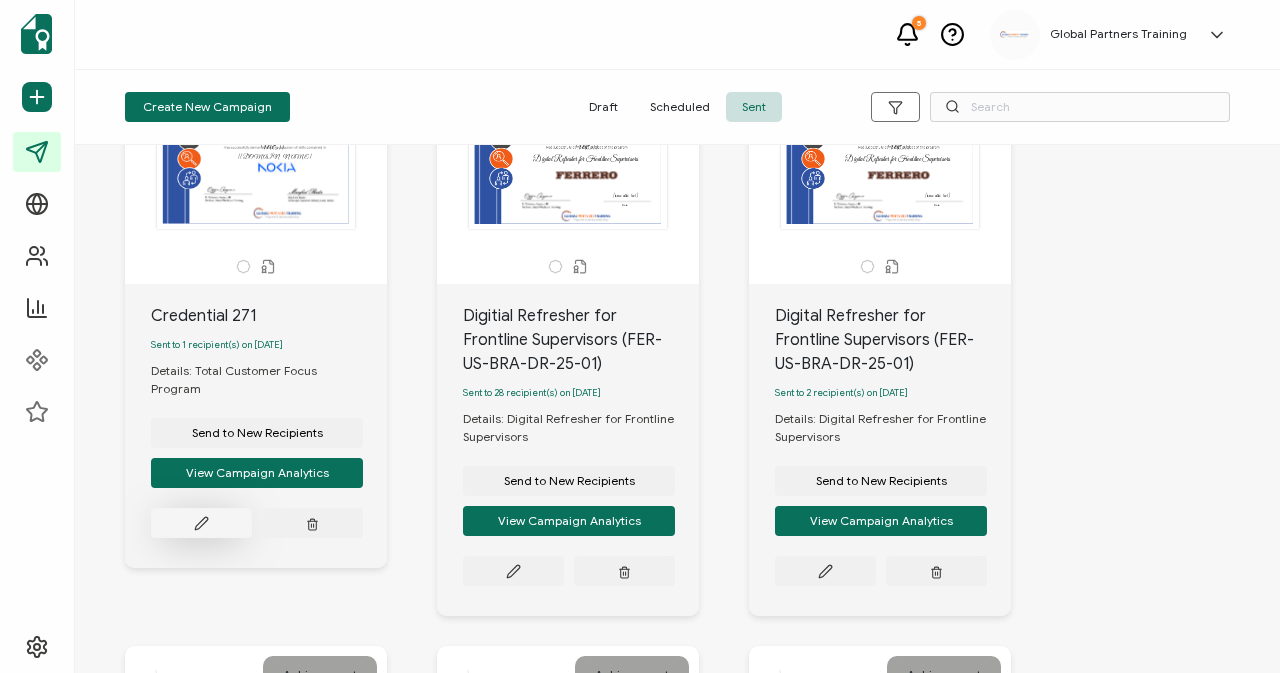 click 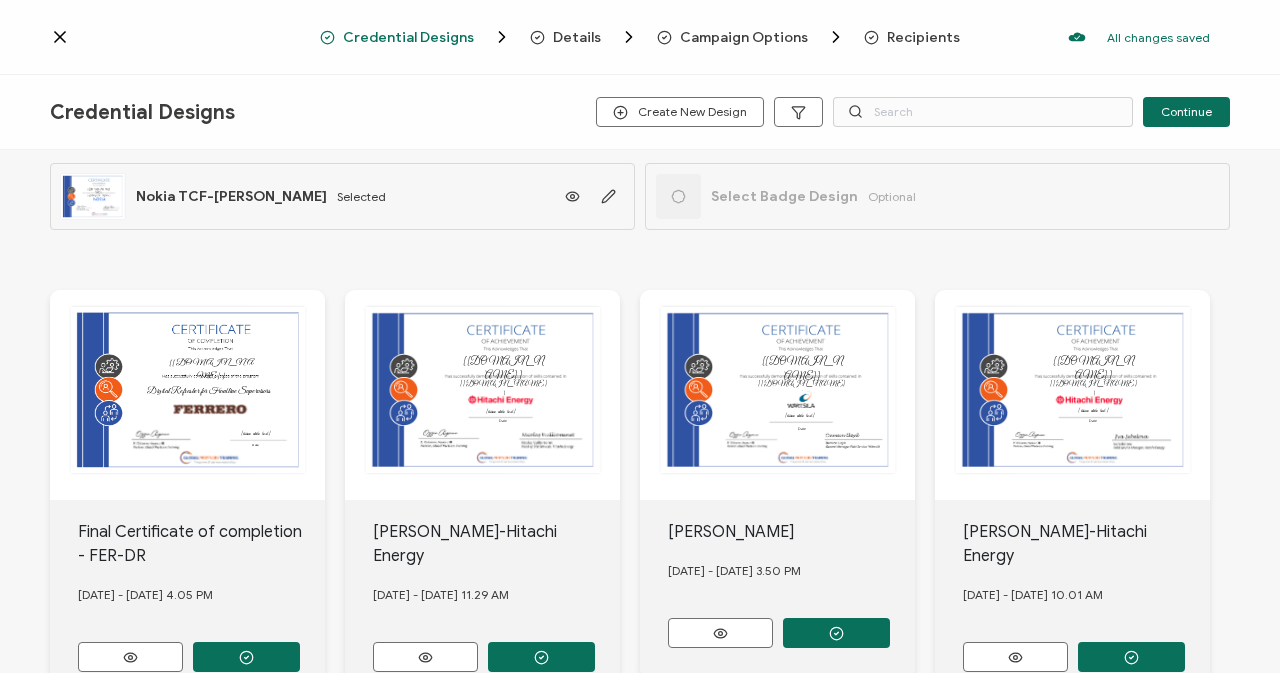 scroll, scrollTop: 0, scrollLeft: 0, axis: both 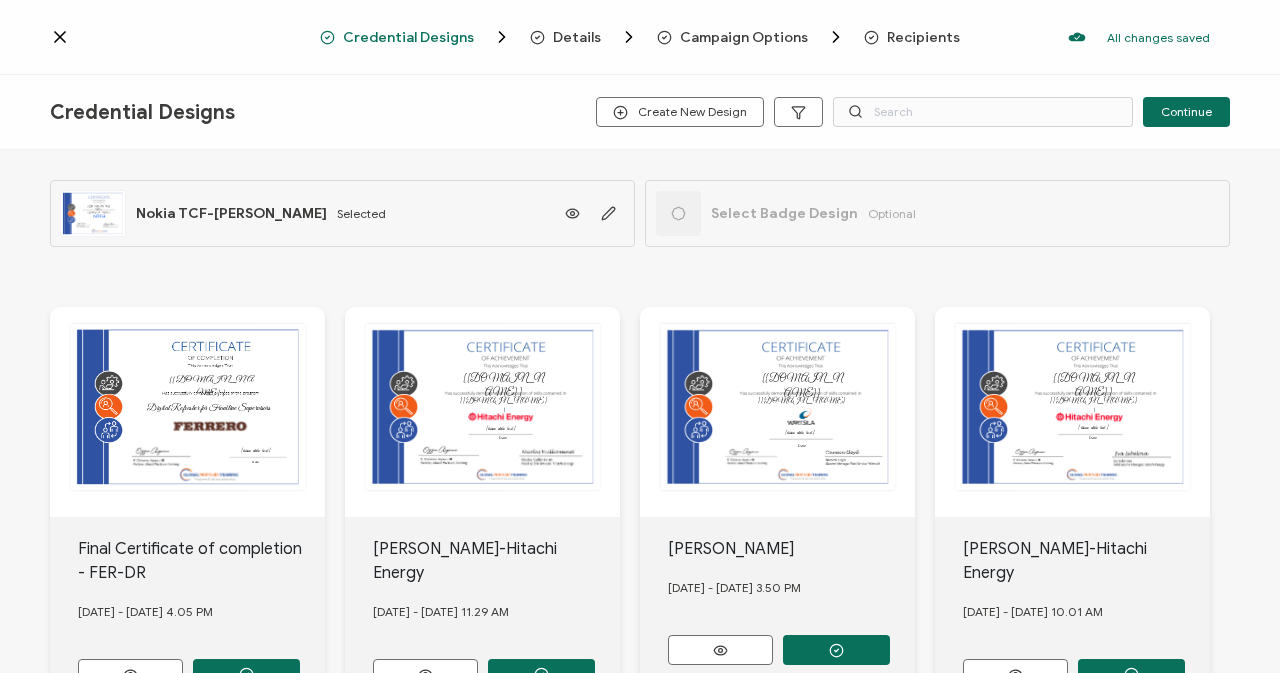 click 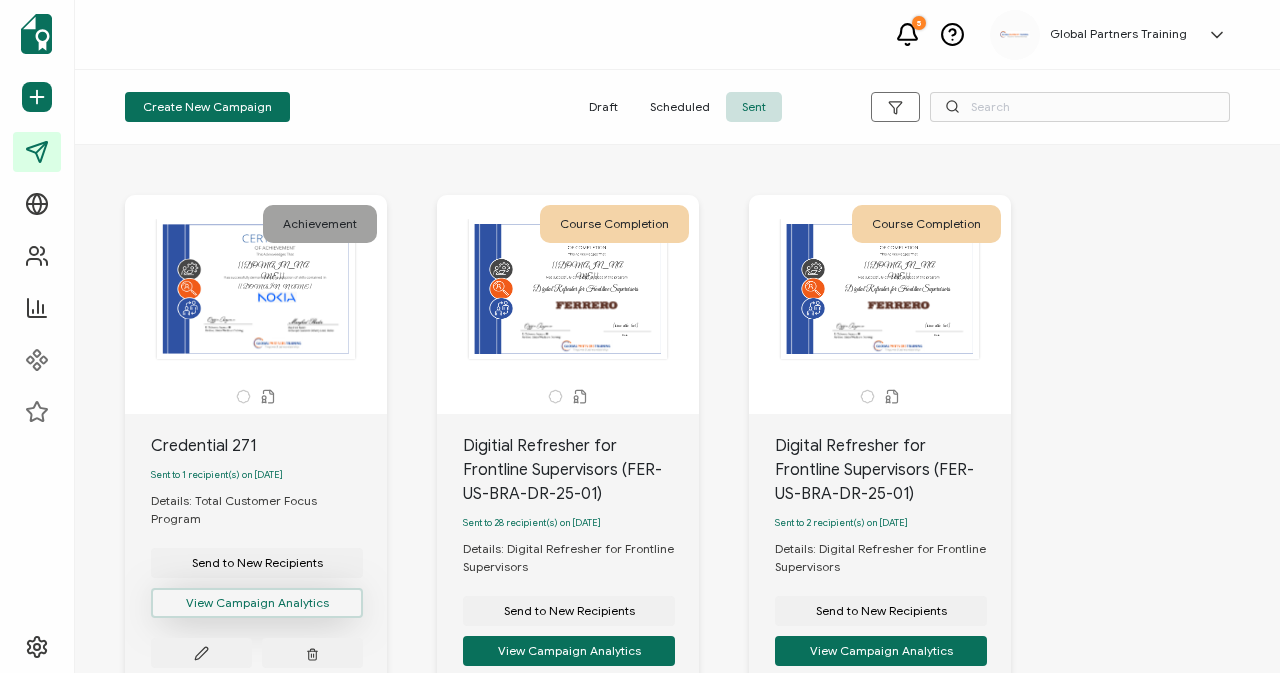 click on "View Campaign Analytics" at bounding box center [257, 603] 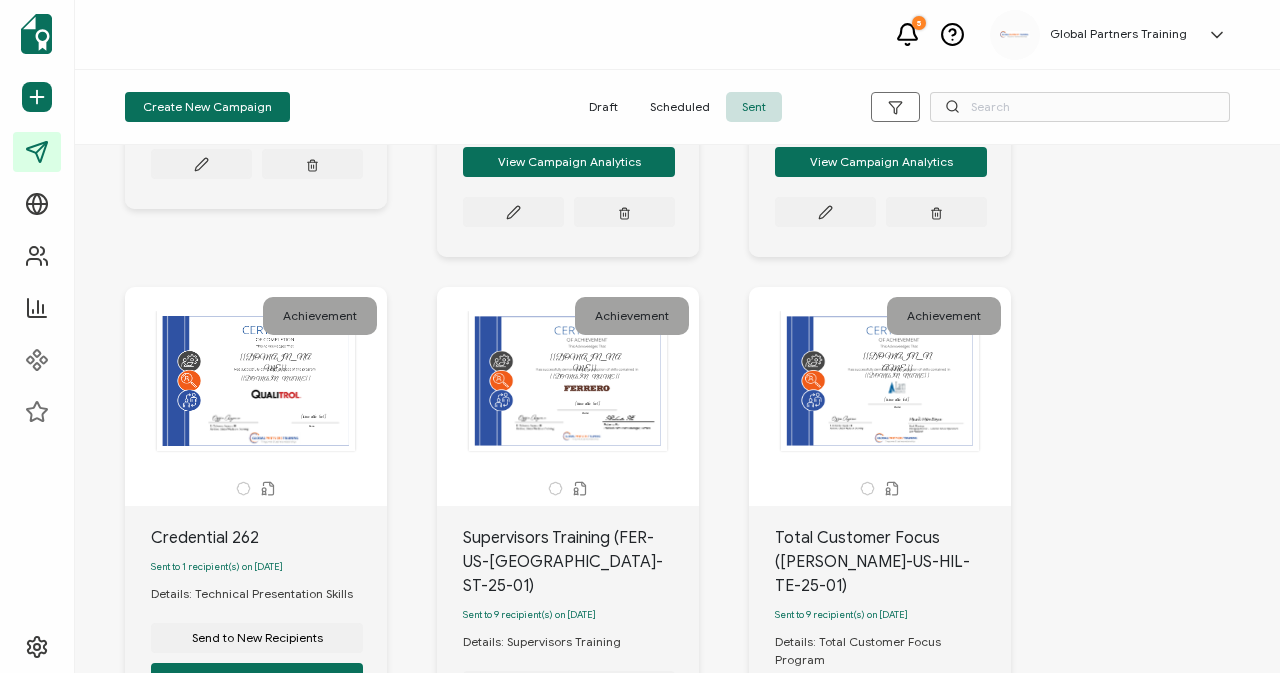 scroll, scrollTop: 0, scrollLeft: 0, axis: both 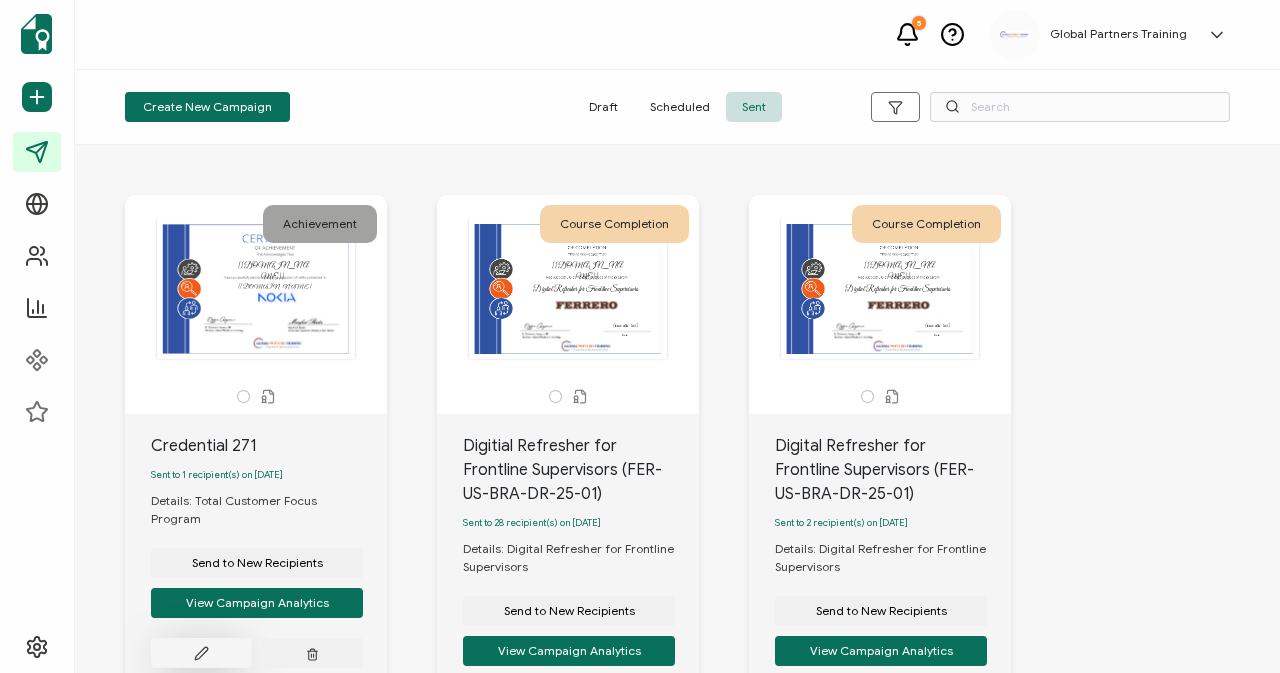 click 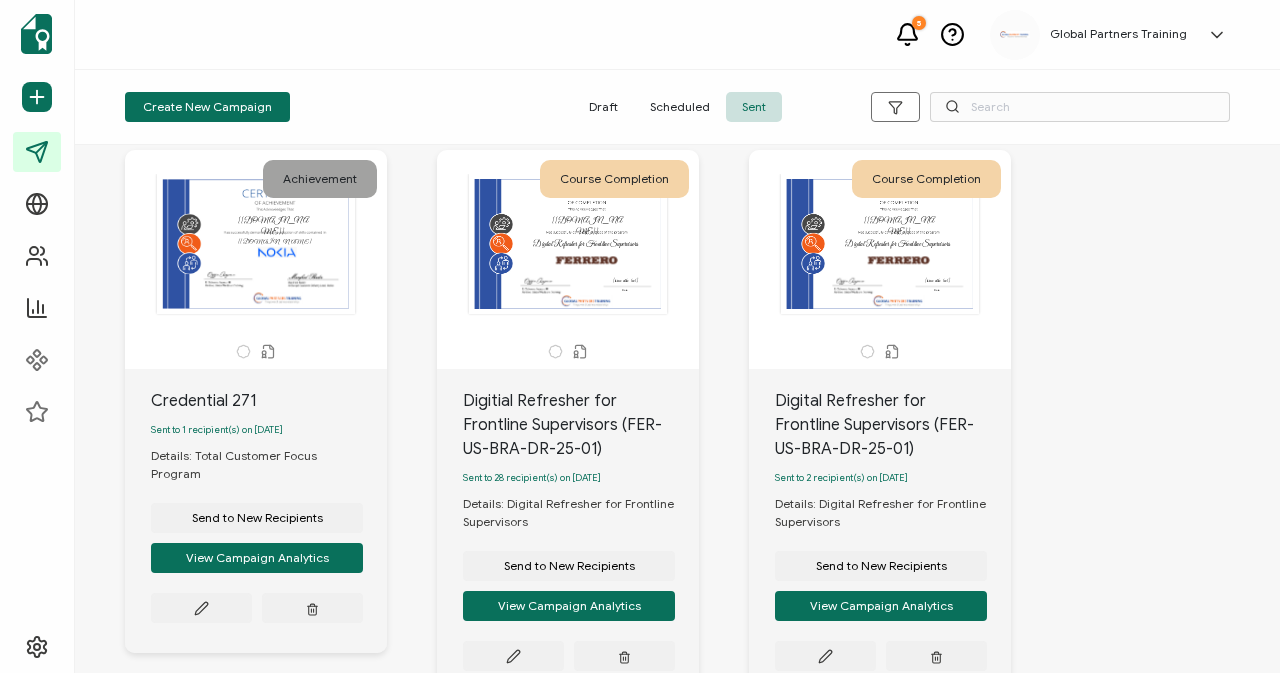 scroll, scrollTop: 63, scrollLeft: 0, axis: vertical 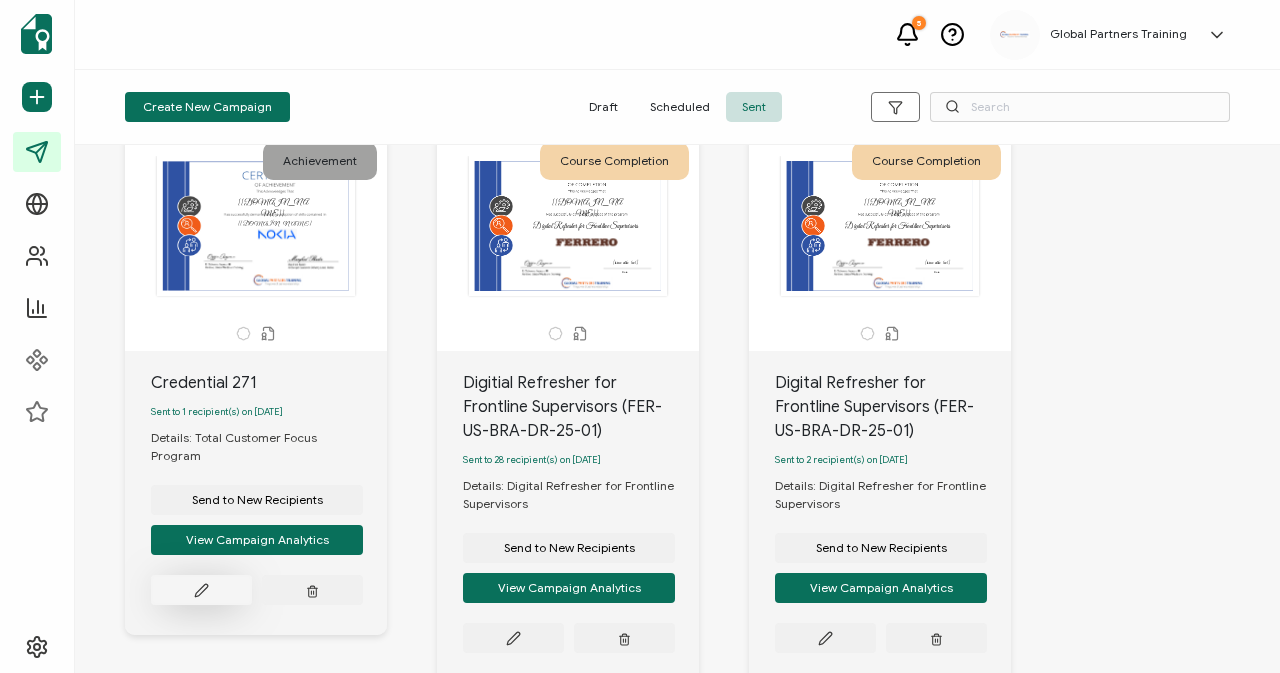 click 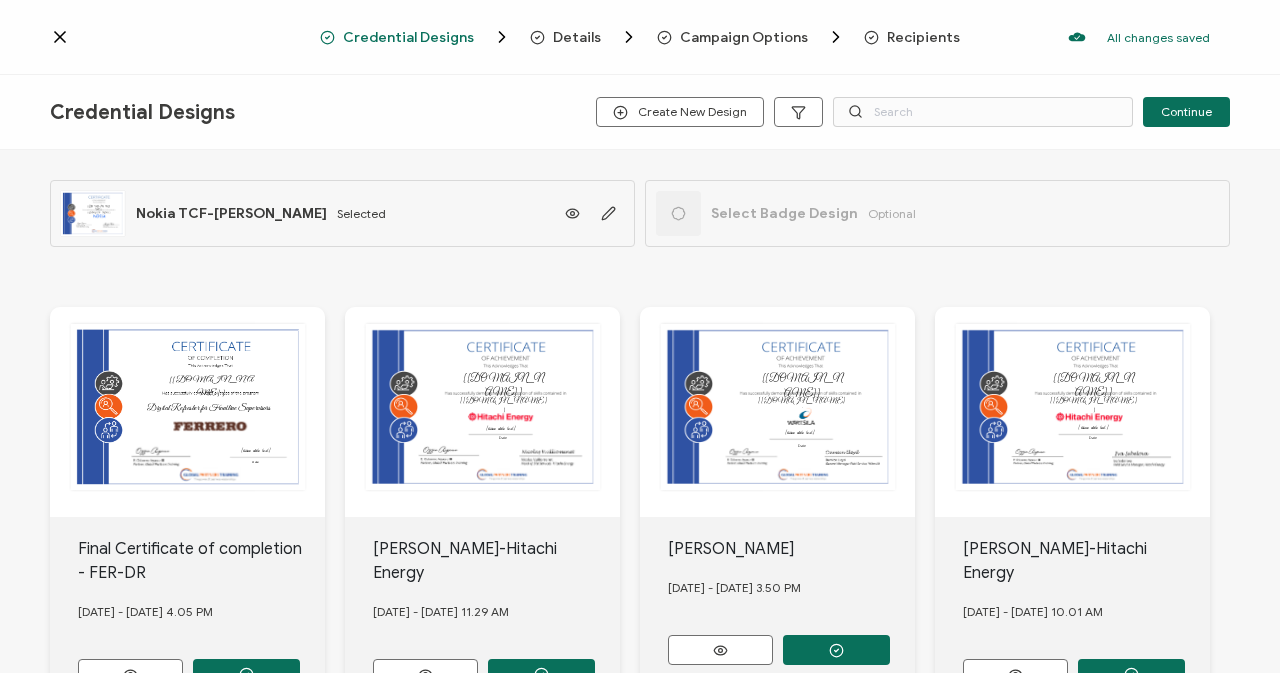 click 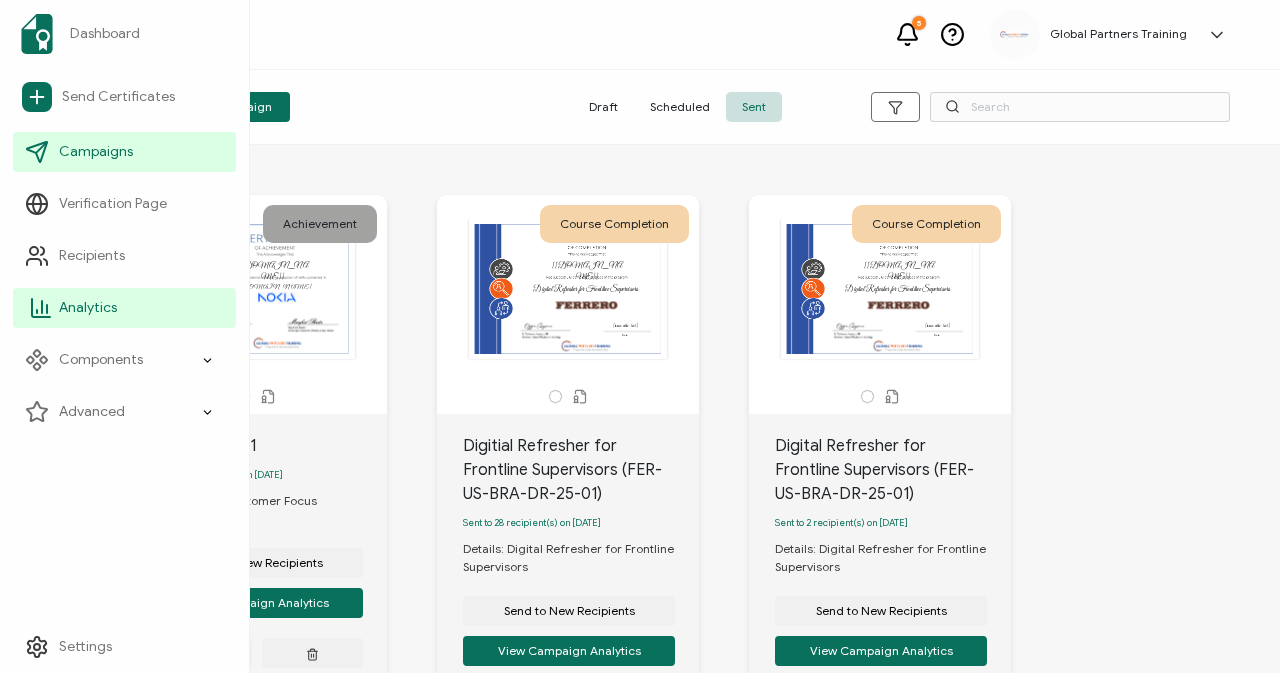 click on "Analytics" at bounding box center (88, 308) 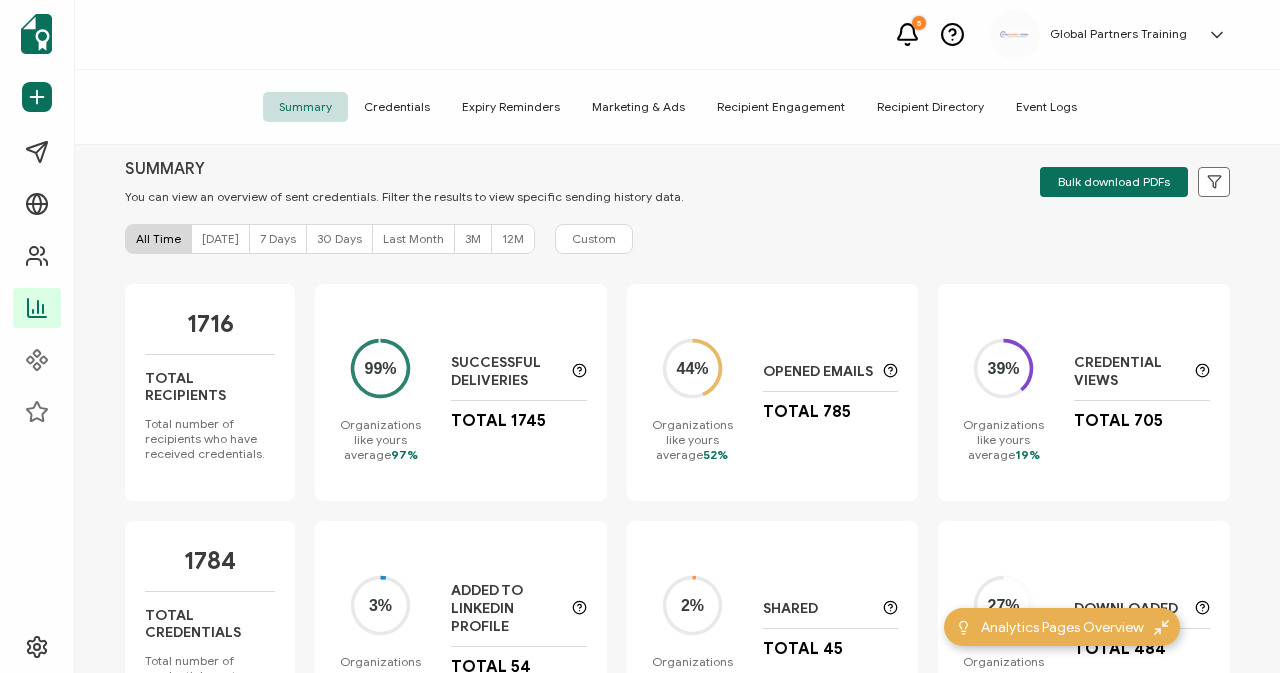 scroll, scrollTop: 32, scrollLeft: 0, axis: vertical 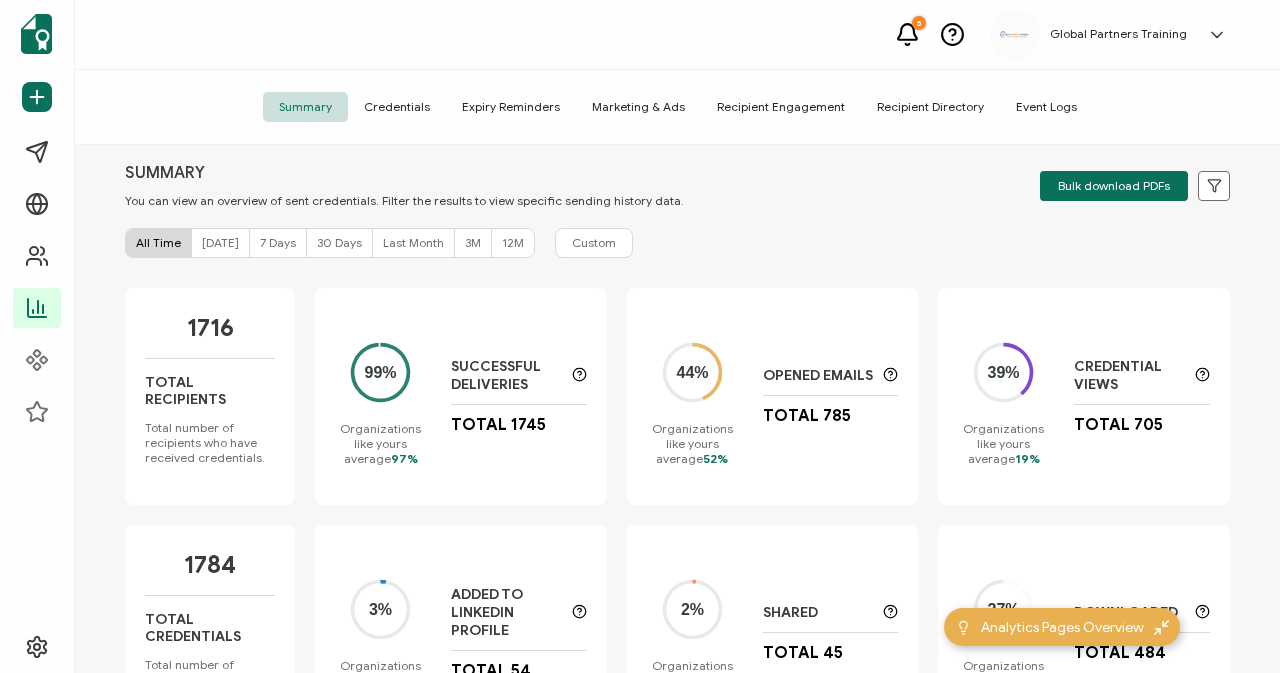 click on "[DATE]" at bounding box center (220, 242) 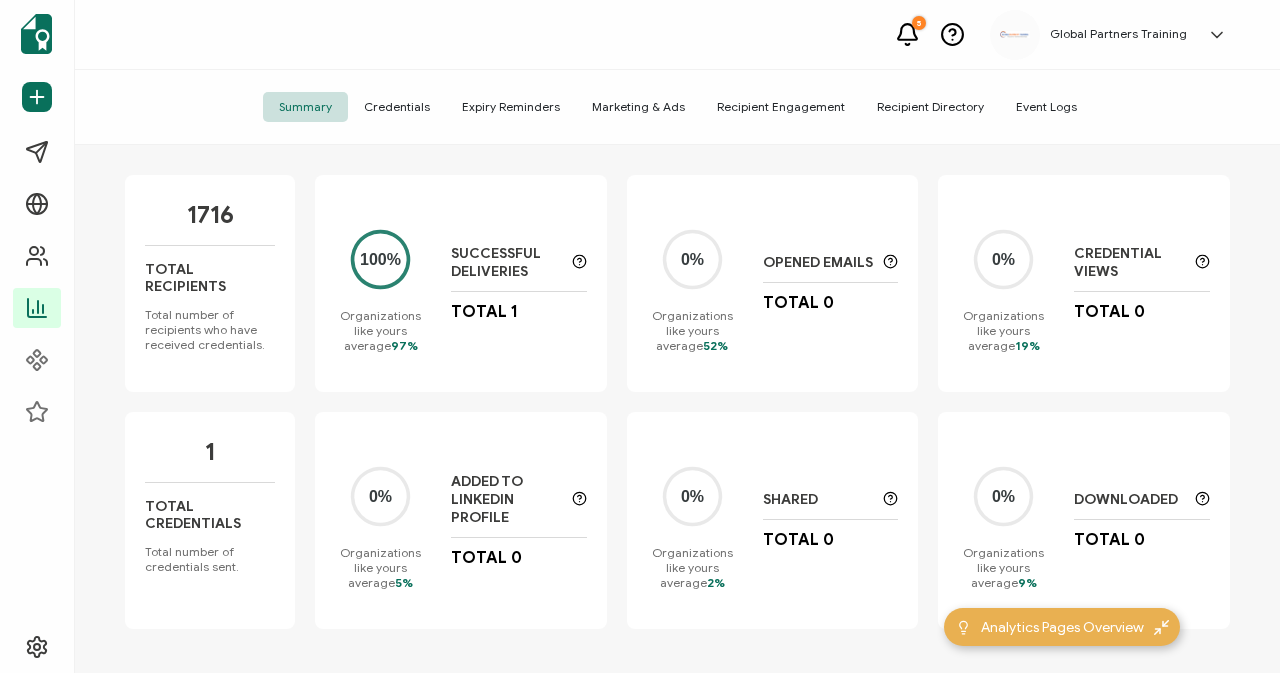 scroll, scrollTop: 0, scrollLeft: 0, axis: both 